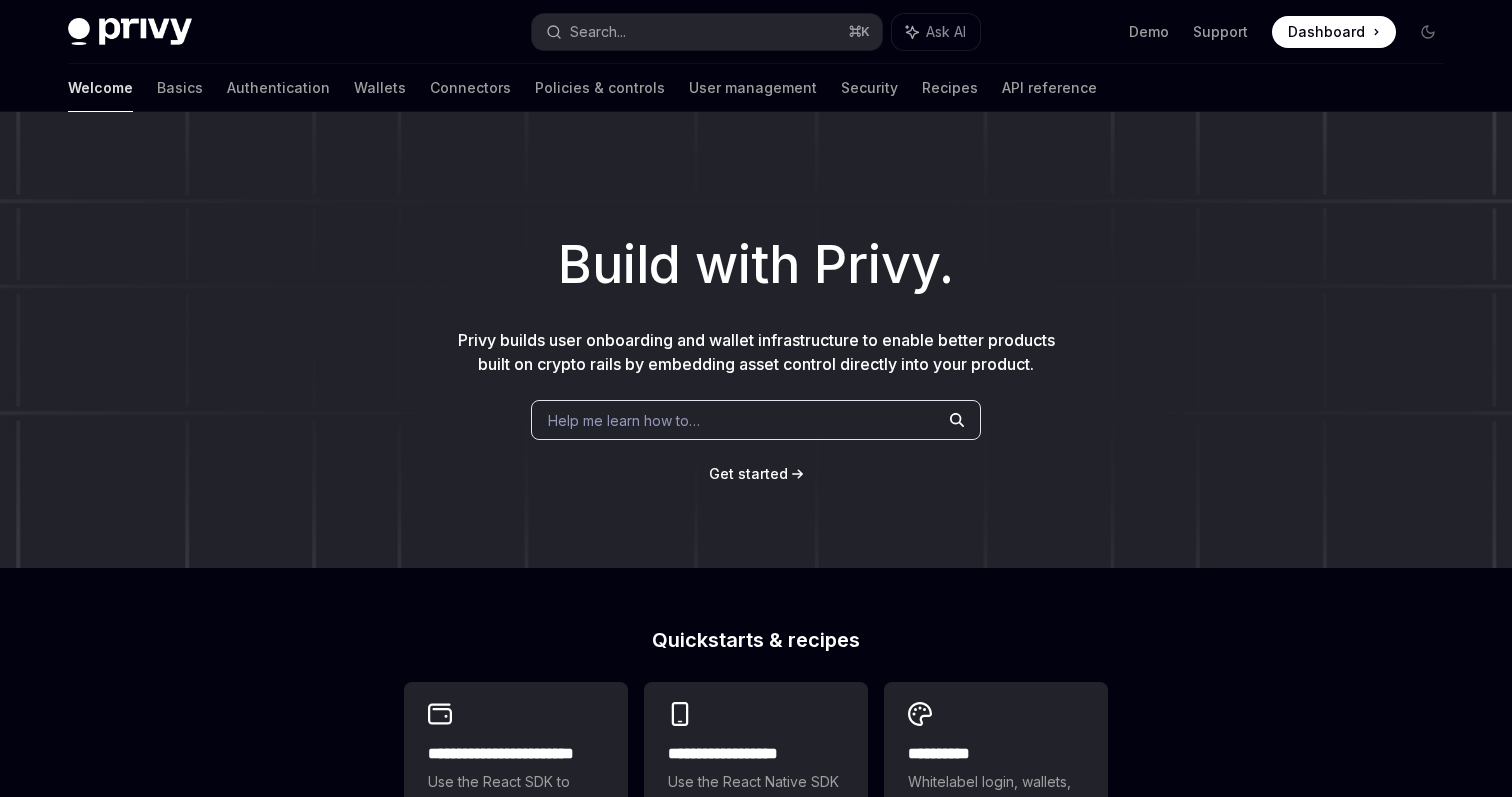 scroll, scrollTop: 0, scrollLeft: 0, axis: both 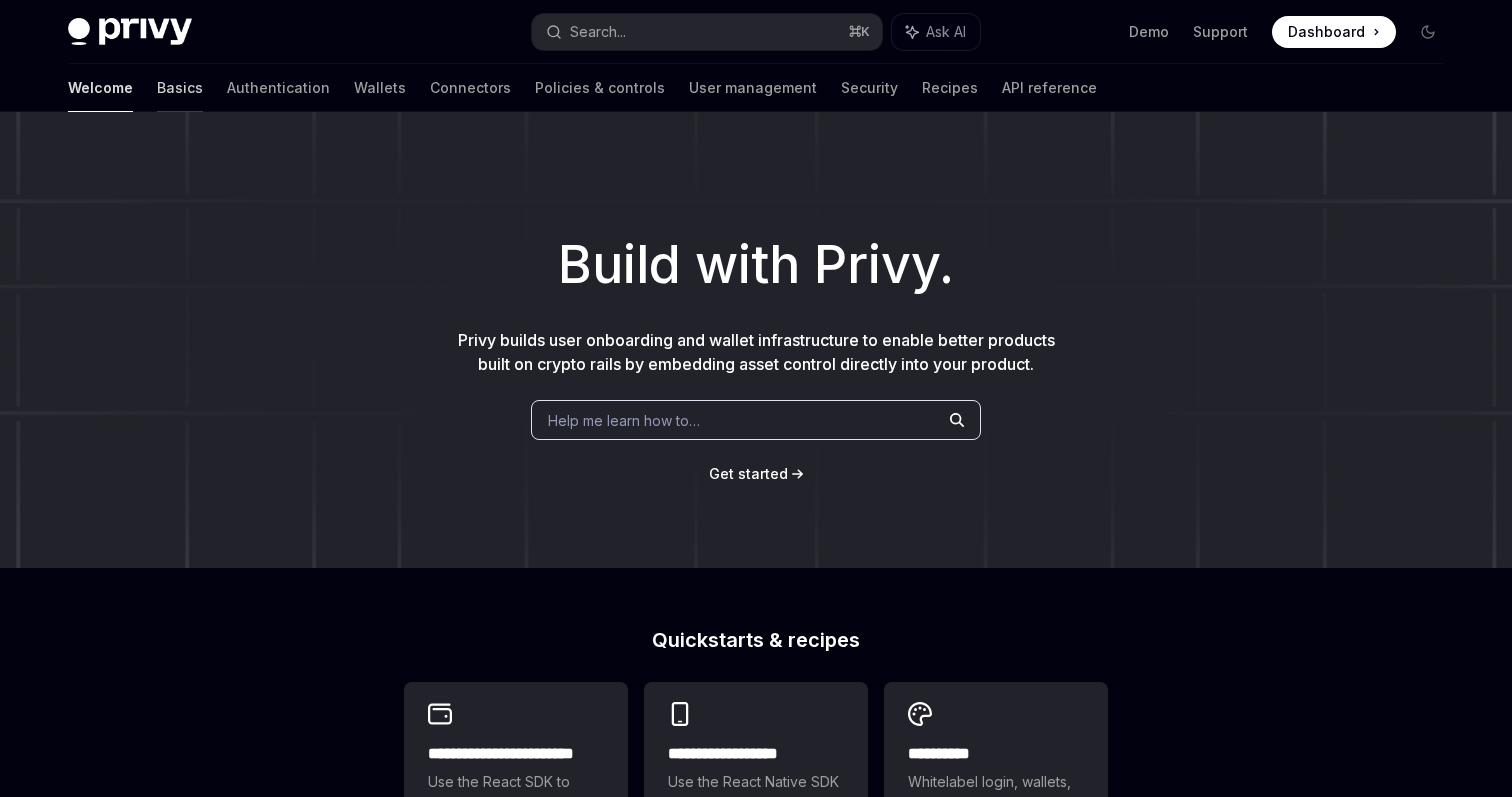 click on "Basics" at bounding box center (180, 88) 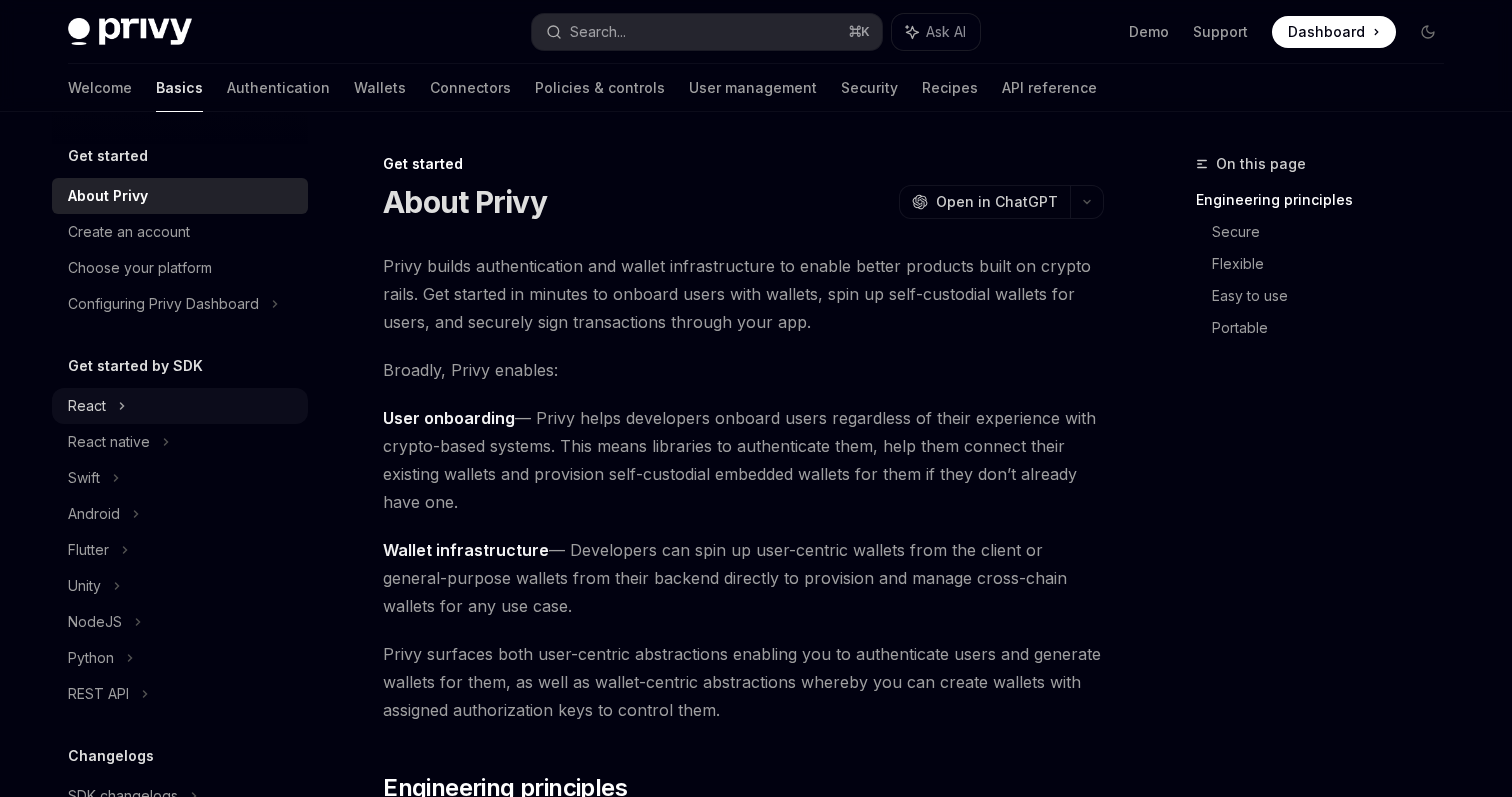 click on "React" at bounding box center (180, 406) 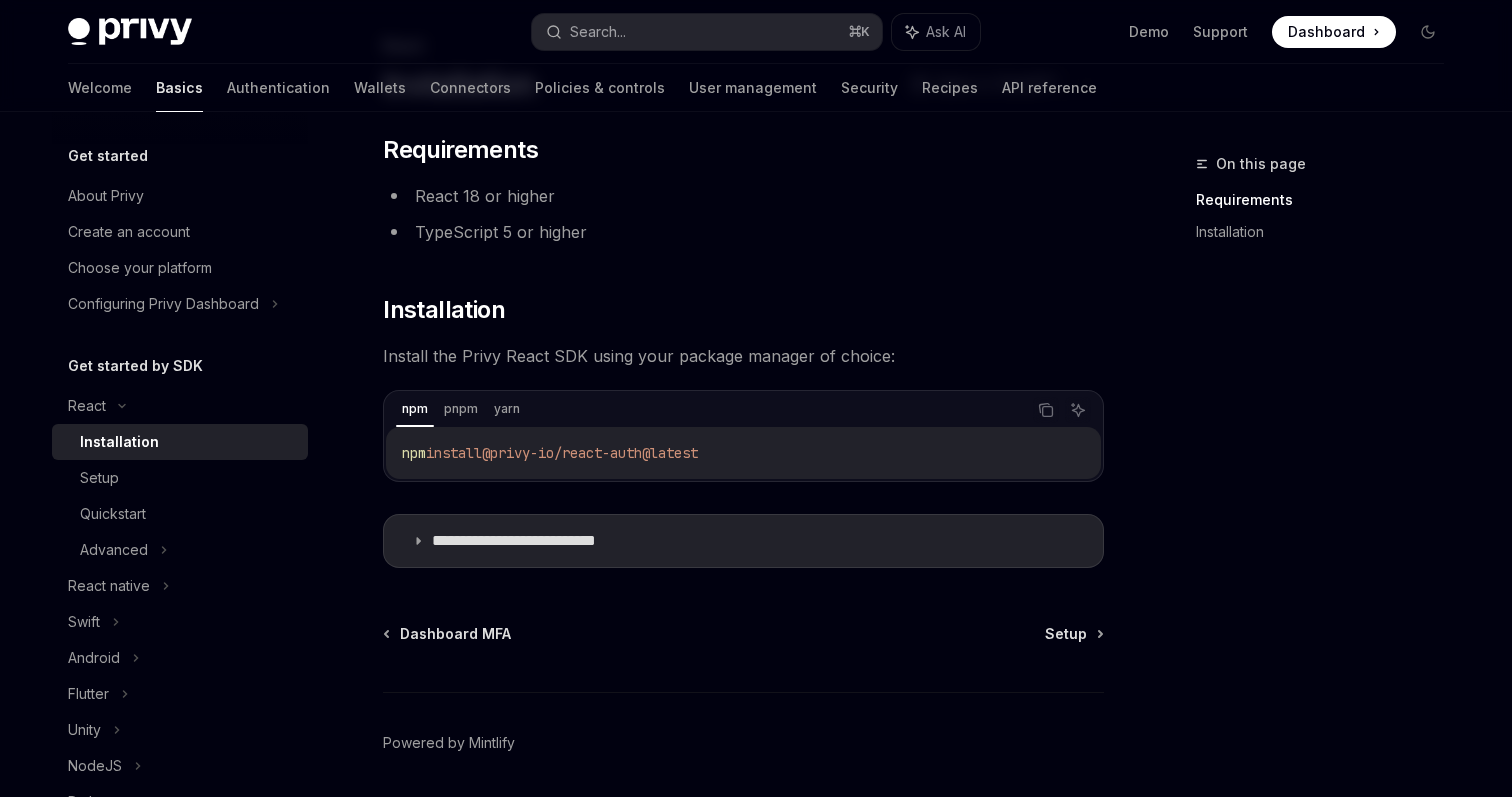scroll, scrollTop: 76, scrollLeft: 0, axis: vertical 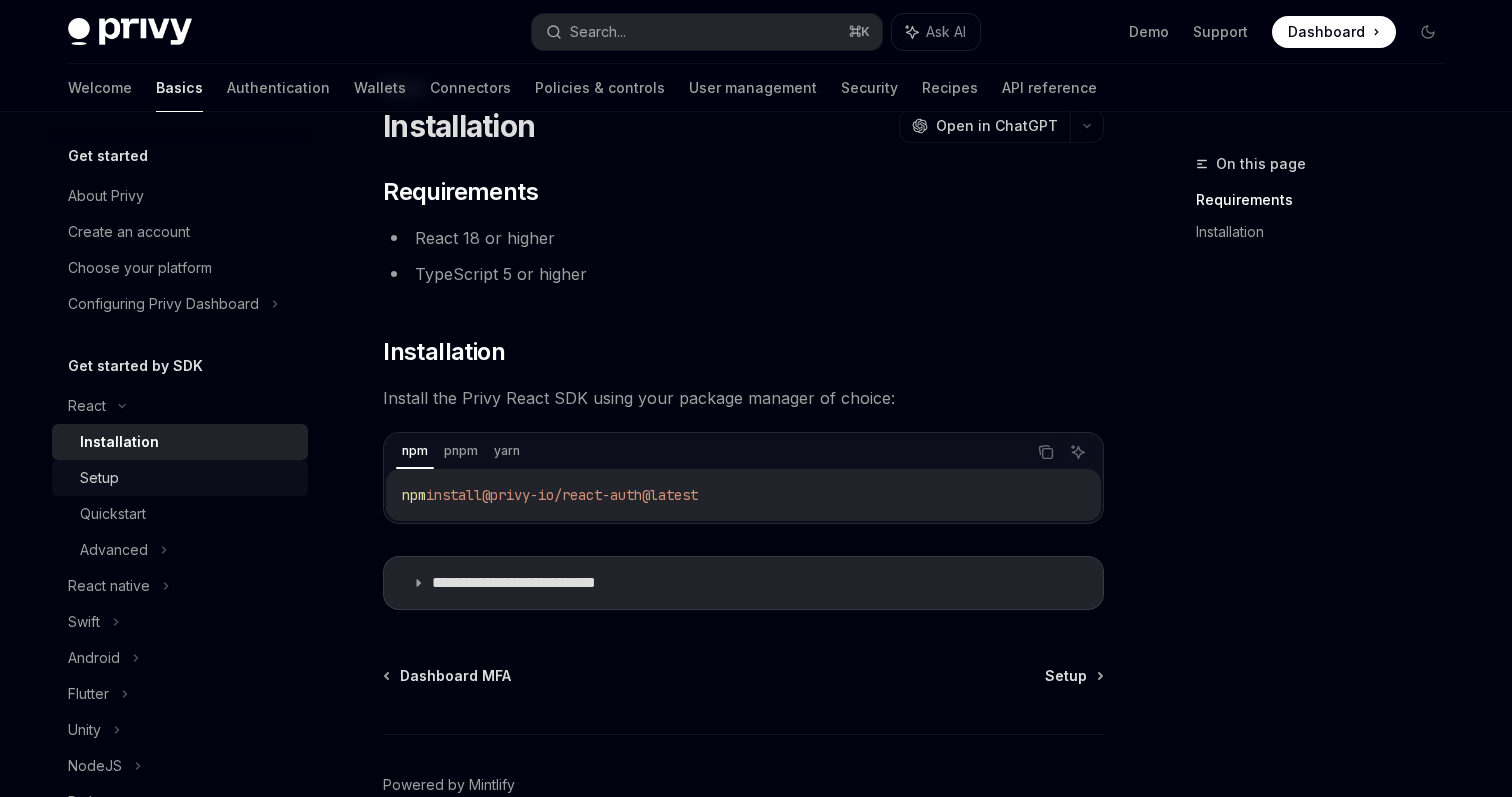 click on "Setup" at bounding box center (188, 478) 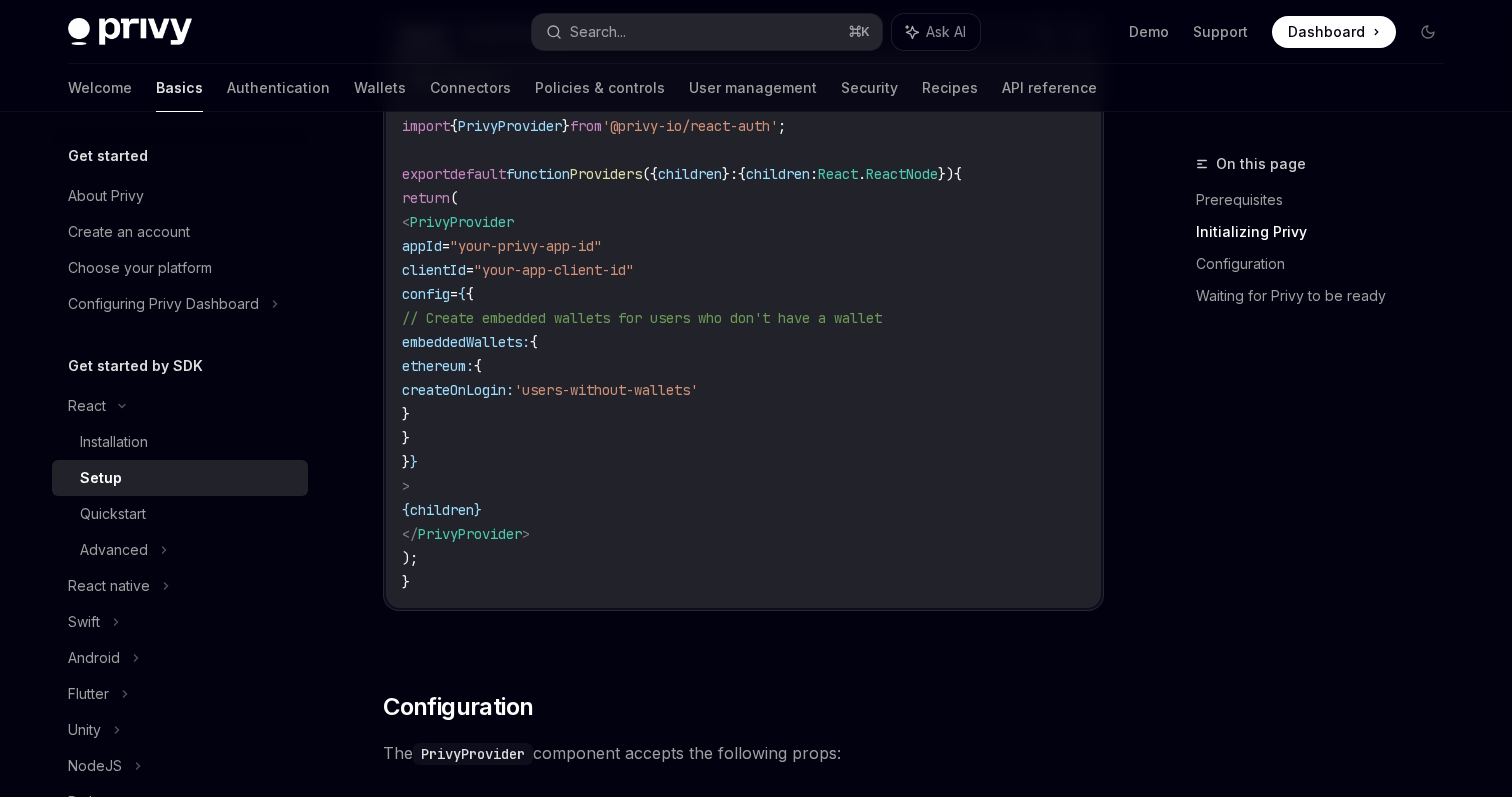 scroll, scrollTop: 788, scrollLeft: 0, axis: vertical 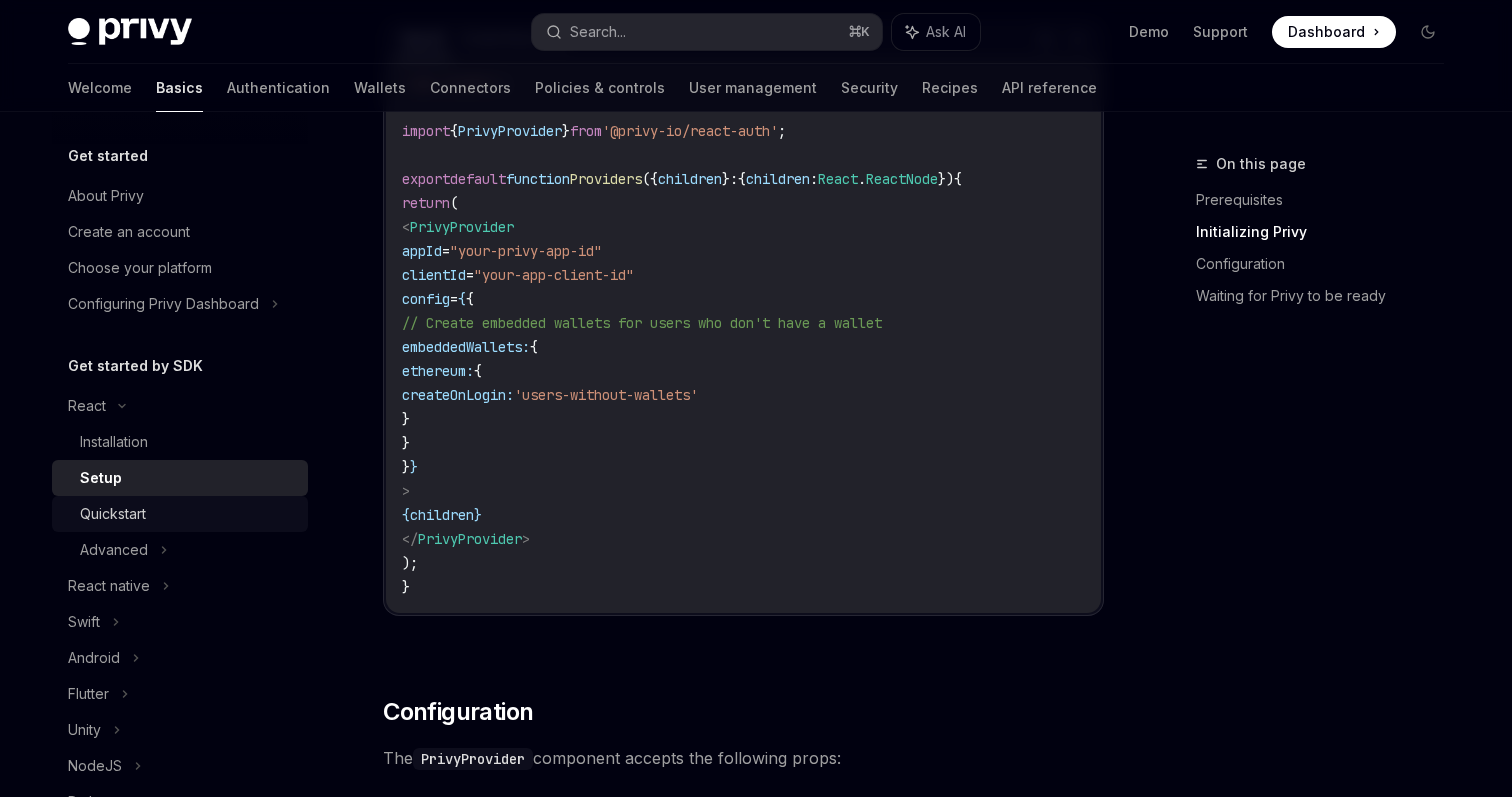 click on "Quickstart" at bounding box center (113, 514) 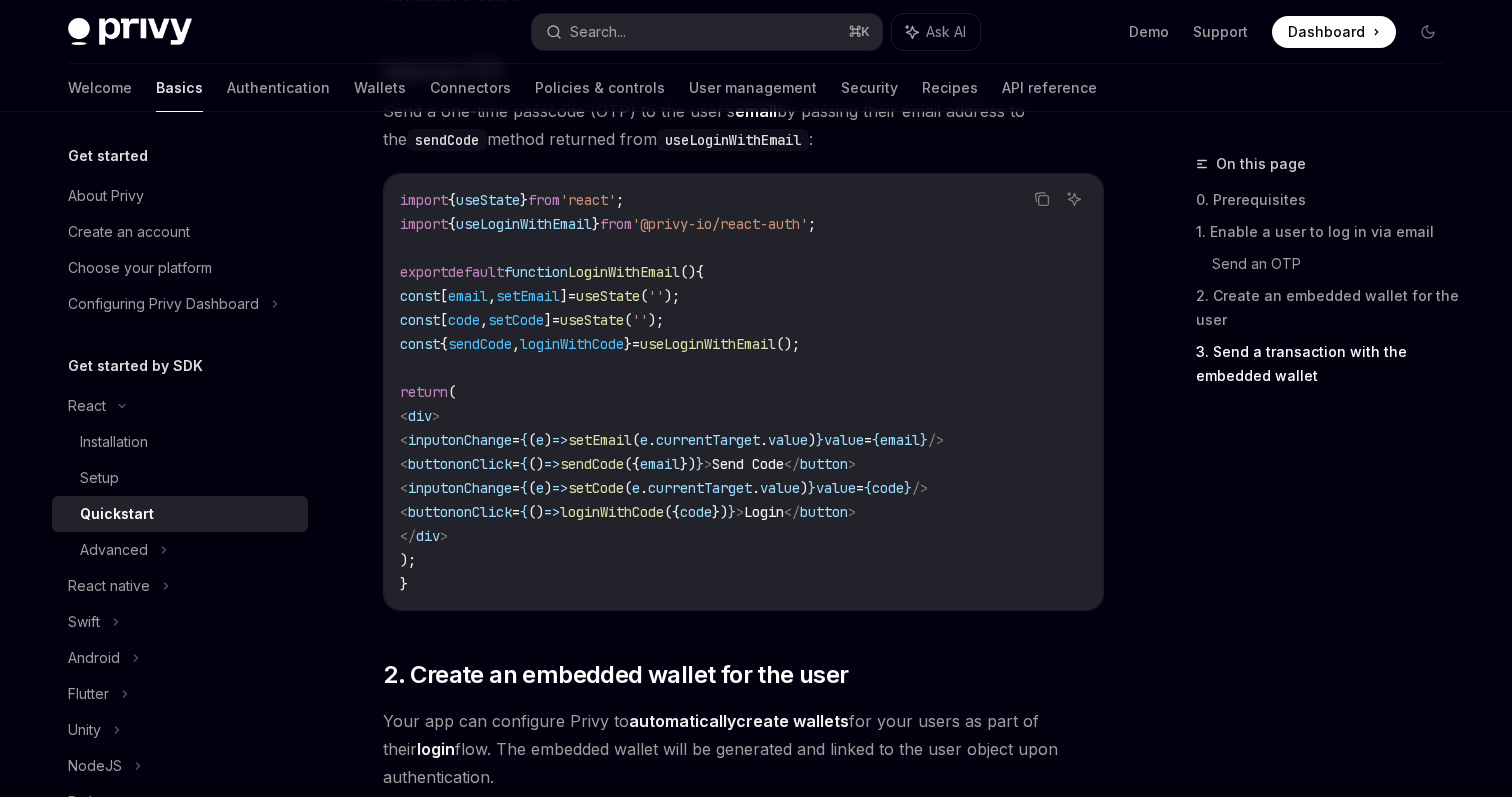 scroll, scrollTop: 2104, scrollLeft: 0, axis: vertical 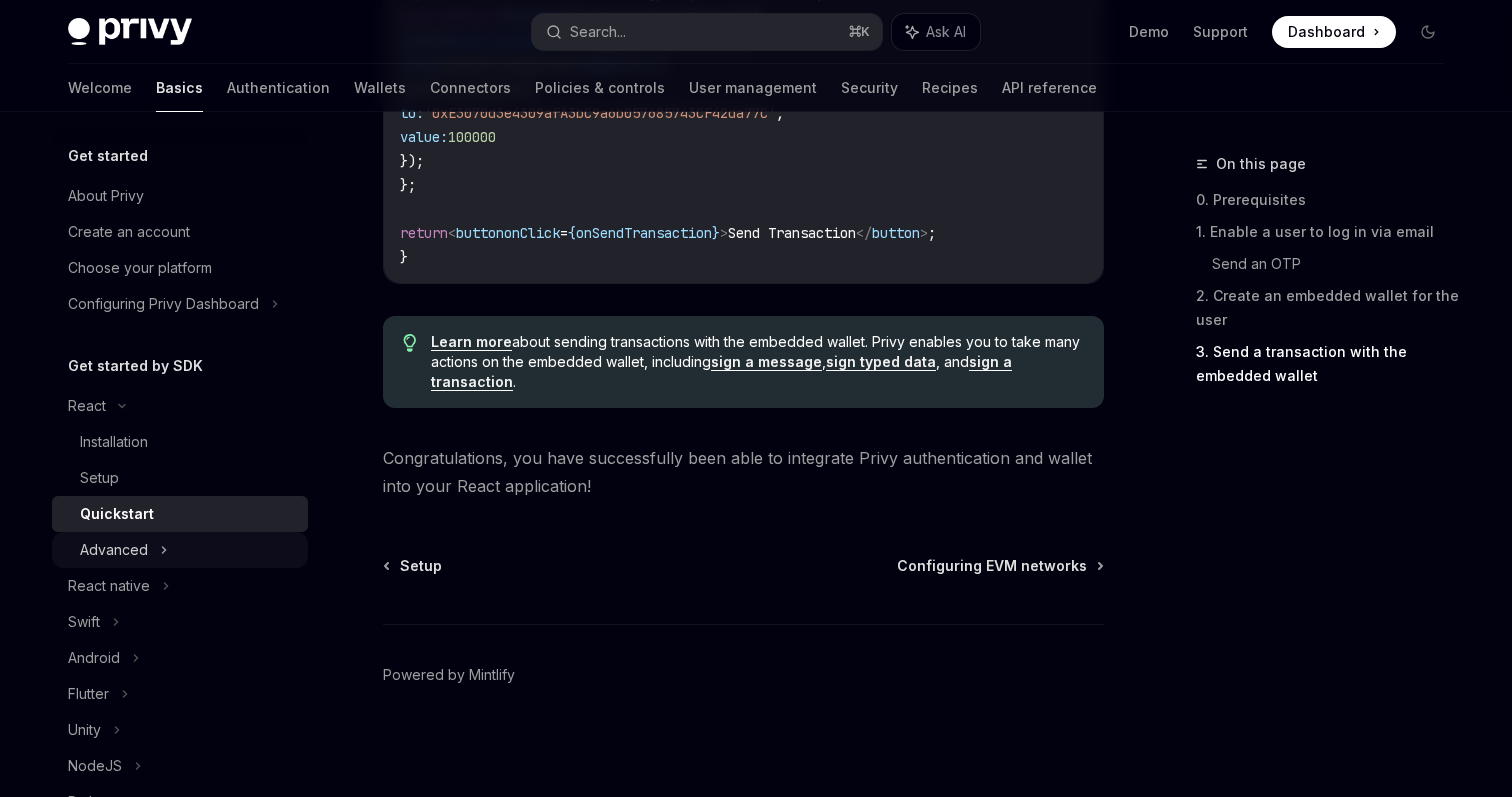 click on "Advanced" at bounding box center [114, 550] 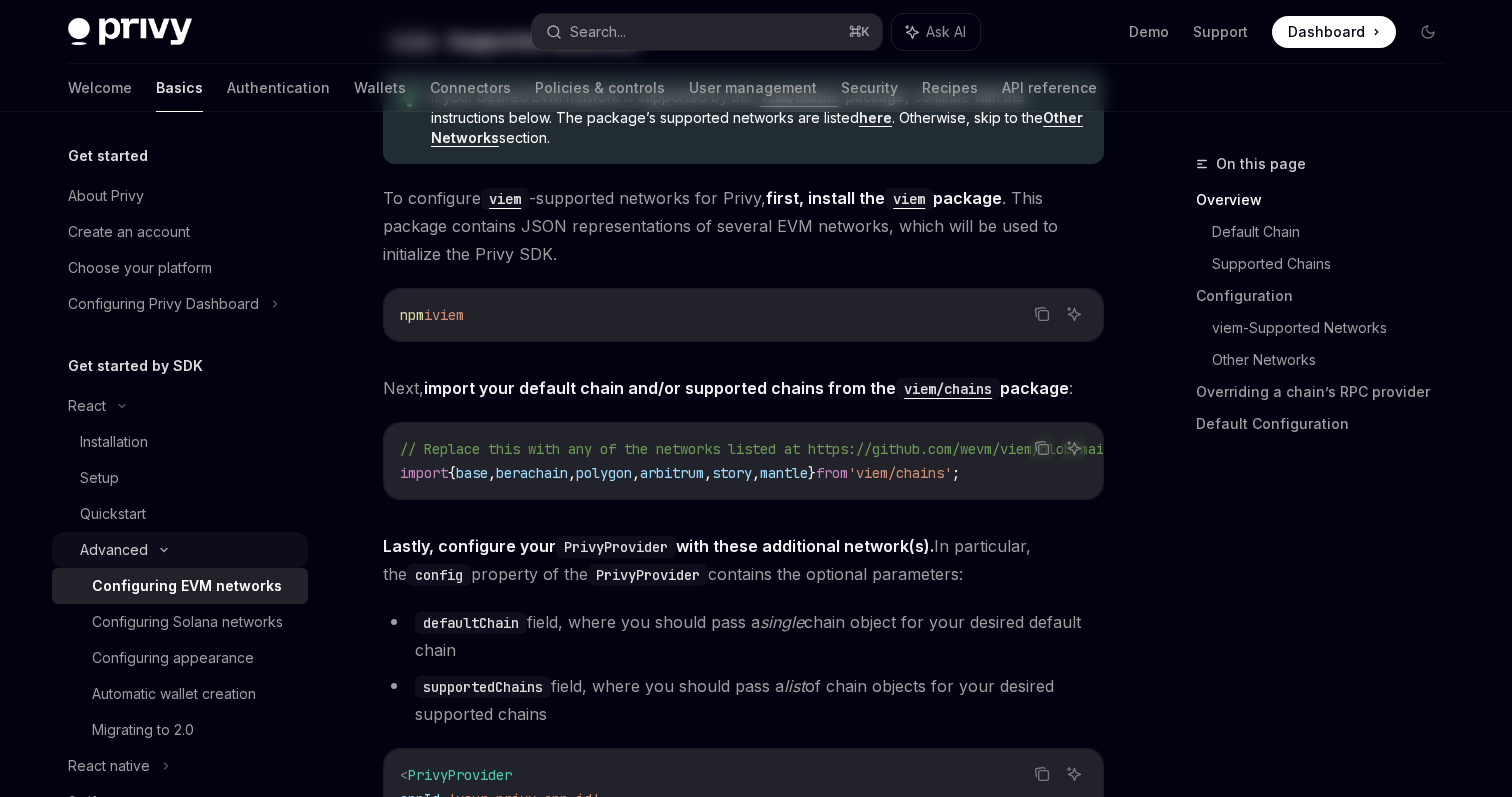 scroll, scrollTop: 0, scrollLeft: 0, axis: both 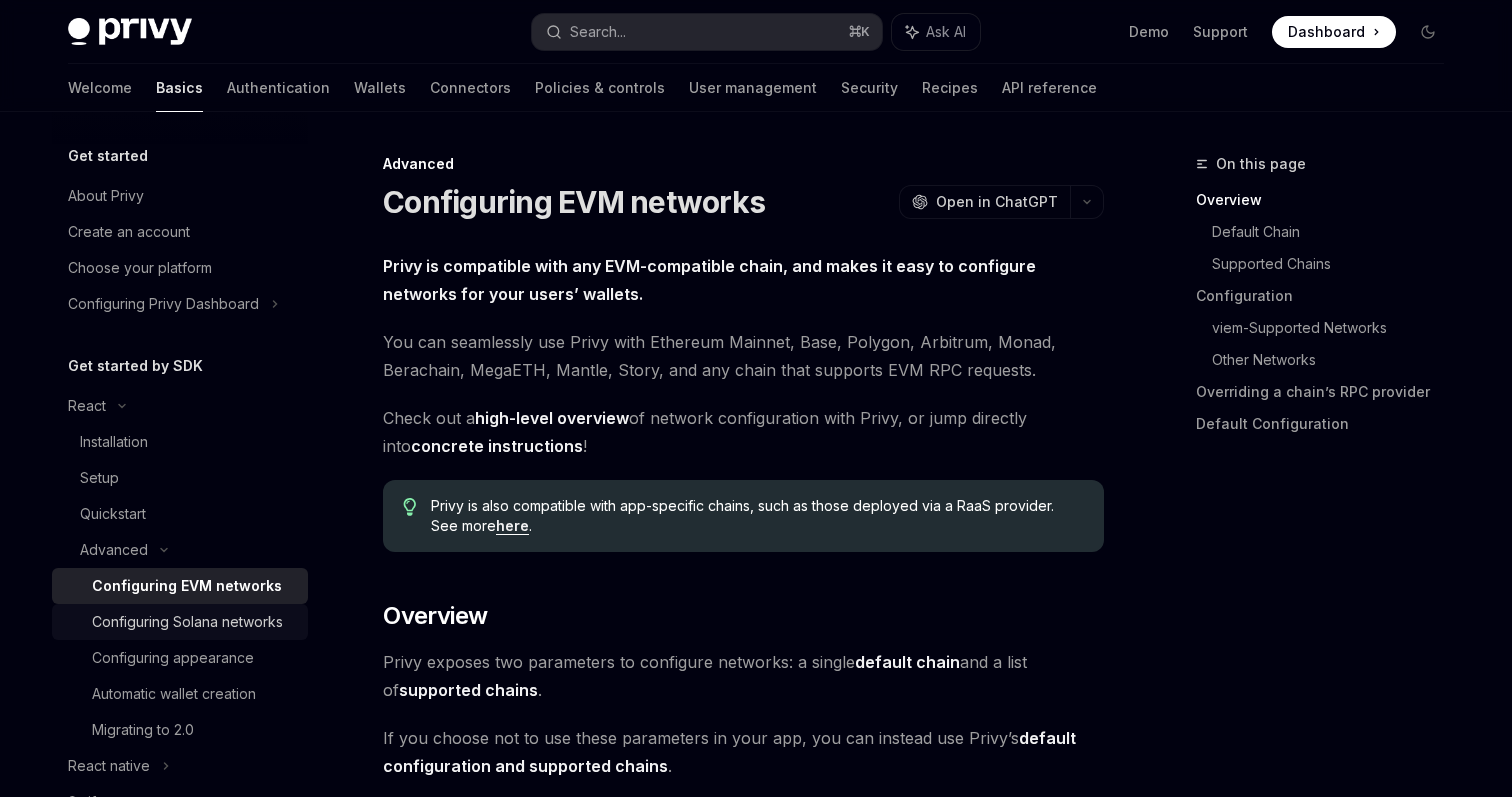 click on "Configuring Solana networks" at bounding box center [187, 622] 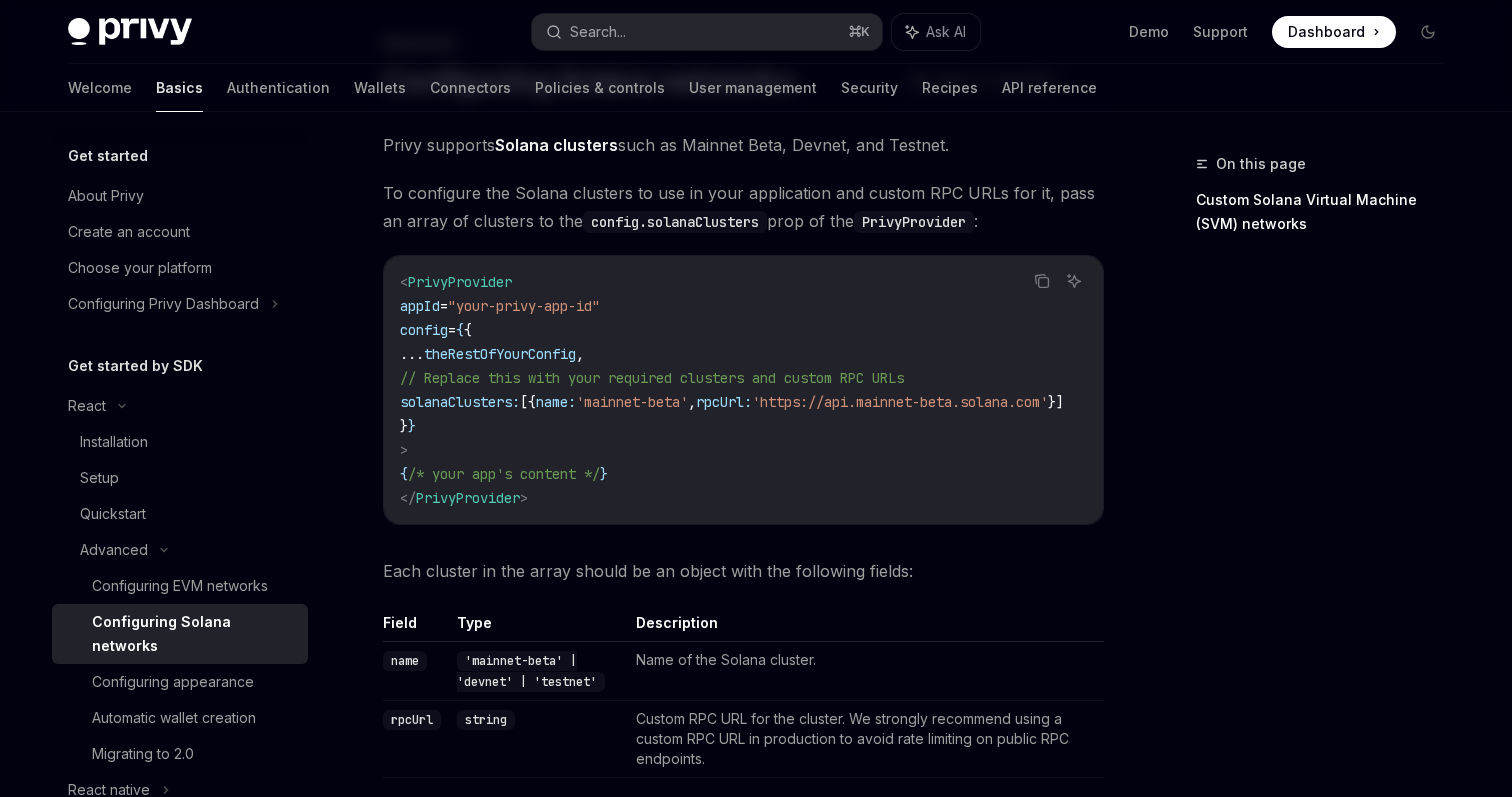 scroll, scrollTop: 125, scrollLeft: 0, axis: vertical 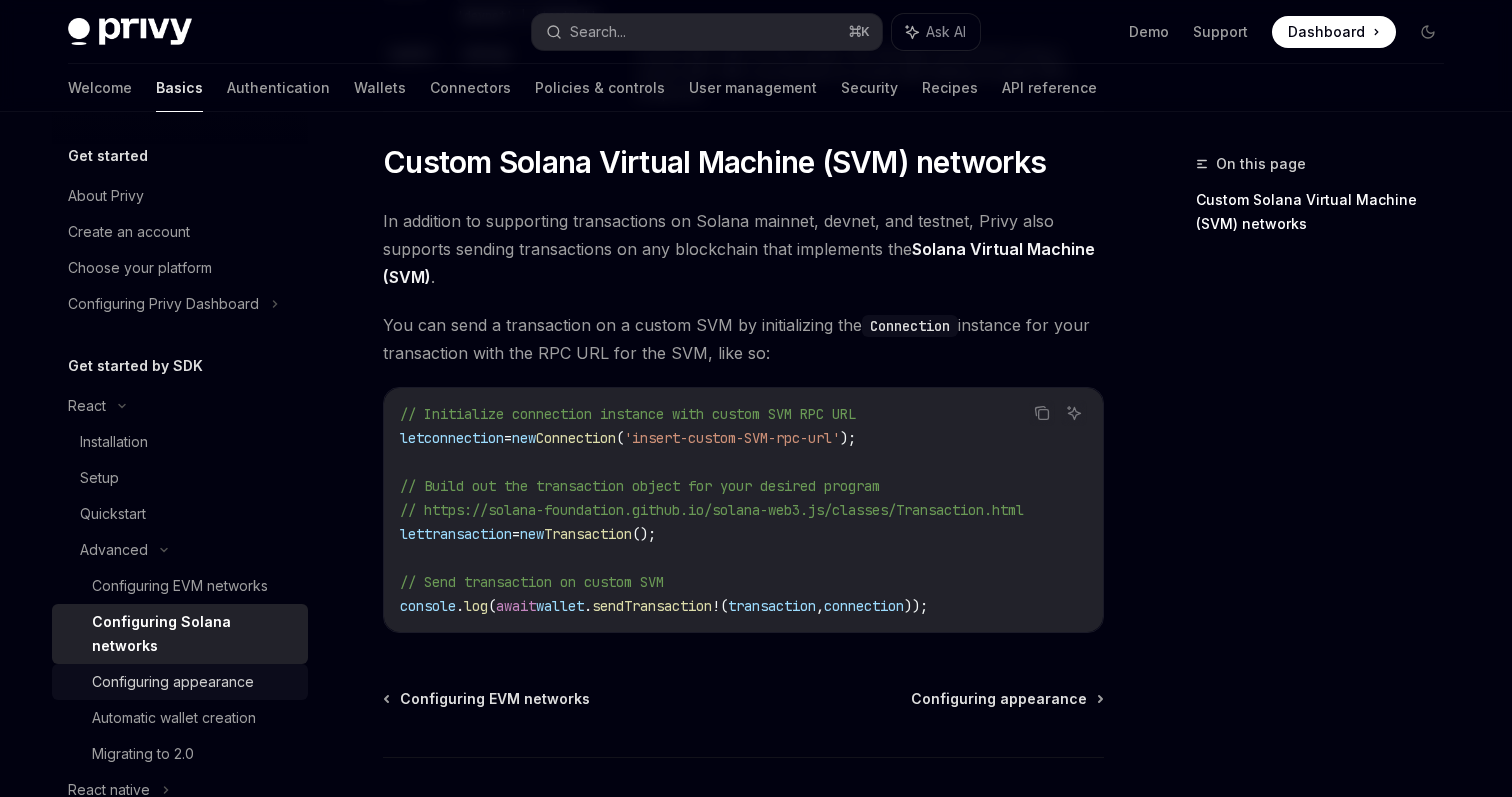 click on "Configuring appearance" at bounding box center (173, 682) 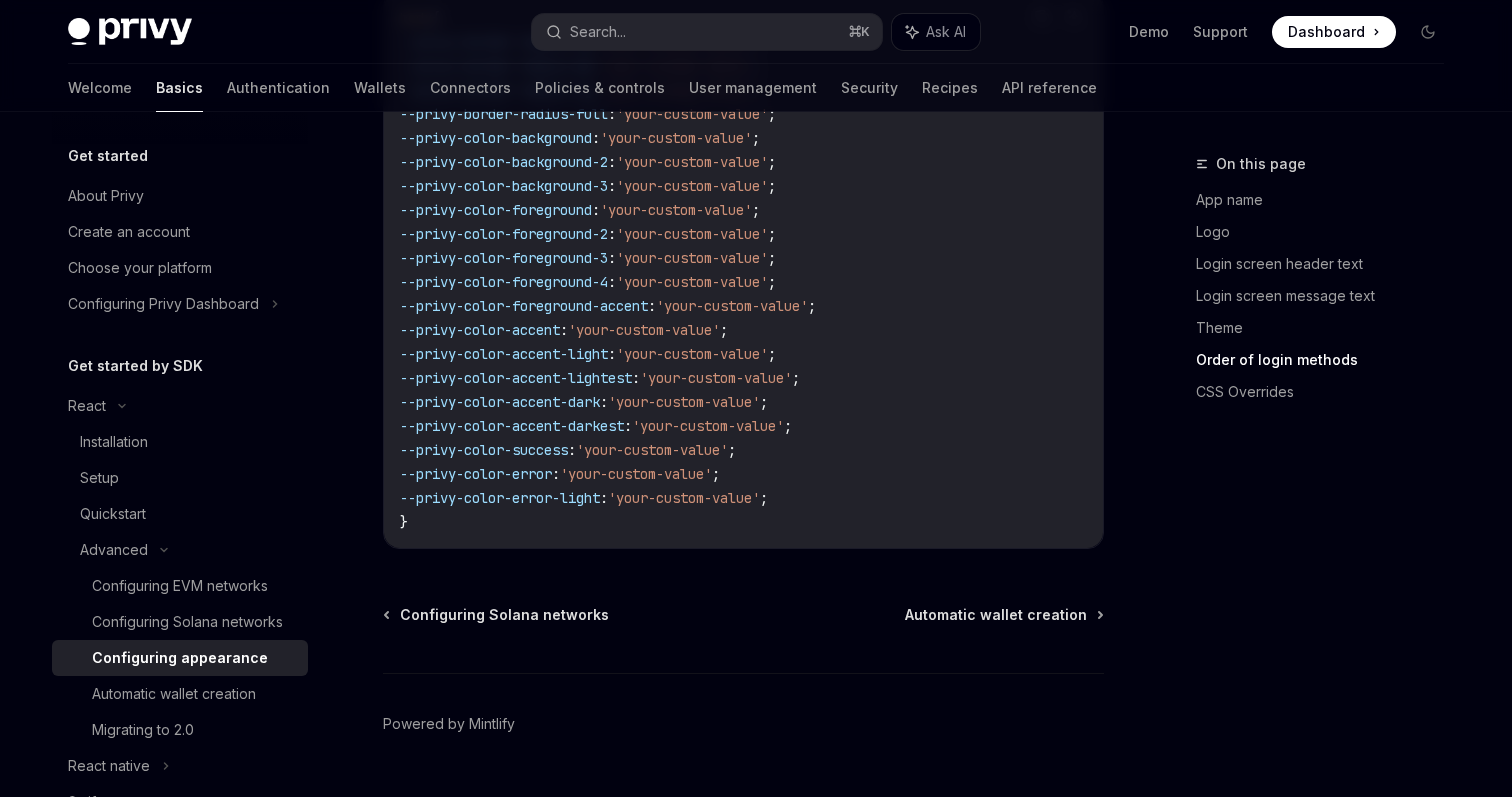 scroll, scrollTop: 5166, scrollLeft: 0, axis: vertical 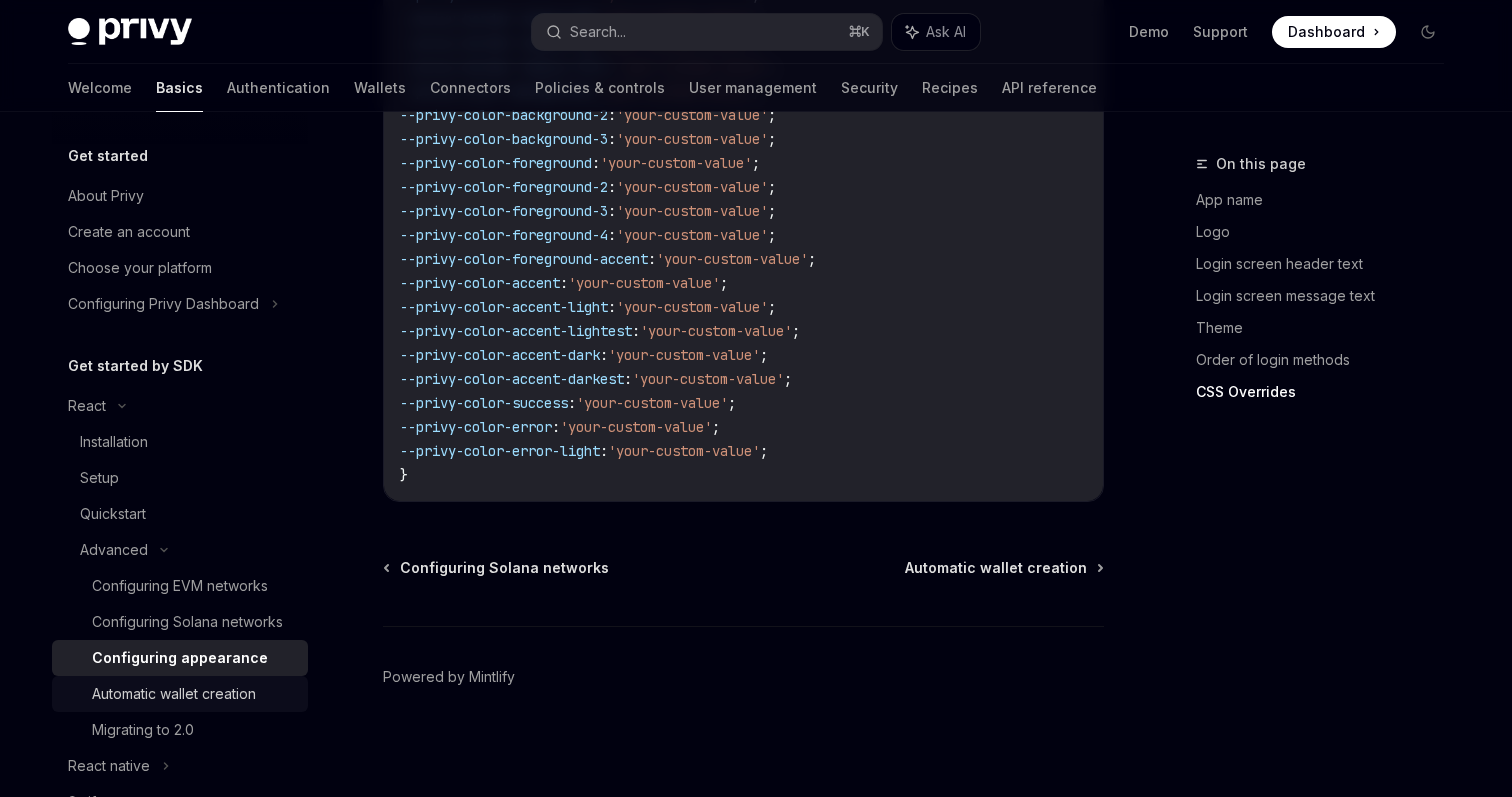 click on "Automatic wallet creation" at bounding box center (174, 694) 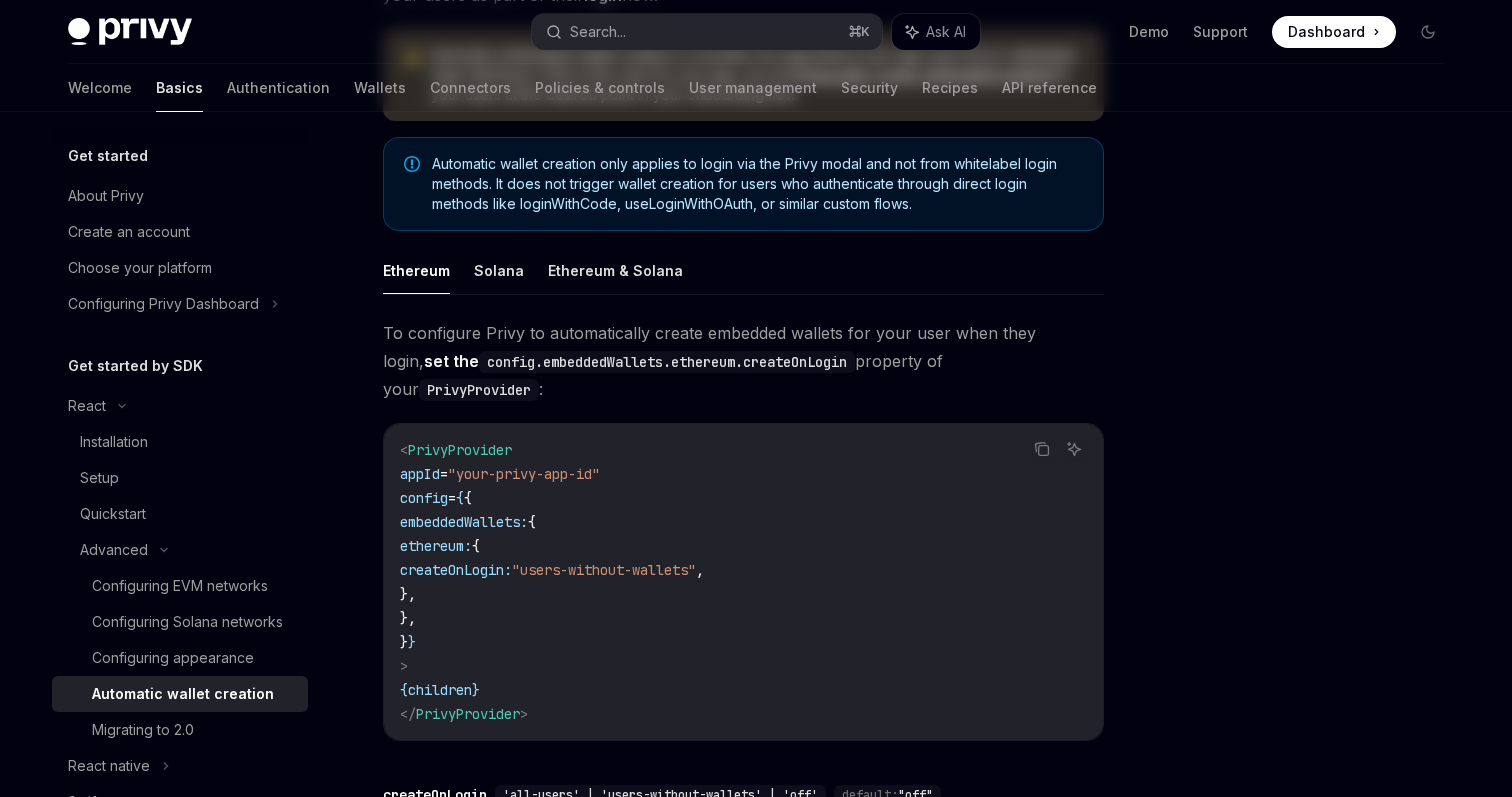 scroll, scrollTop: 0, scrollLeft: 0, axis: both 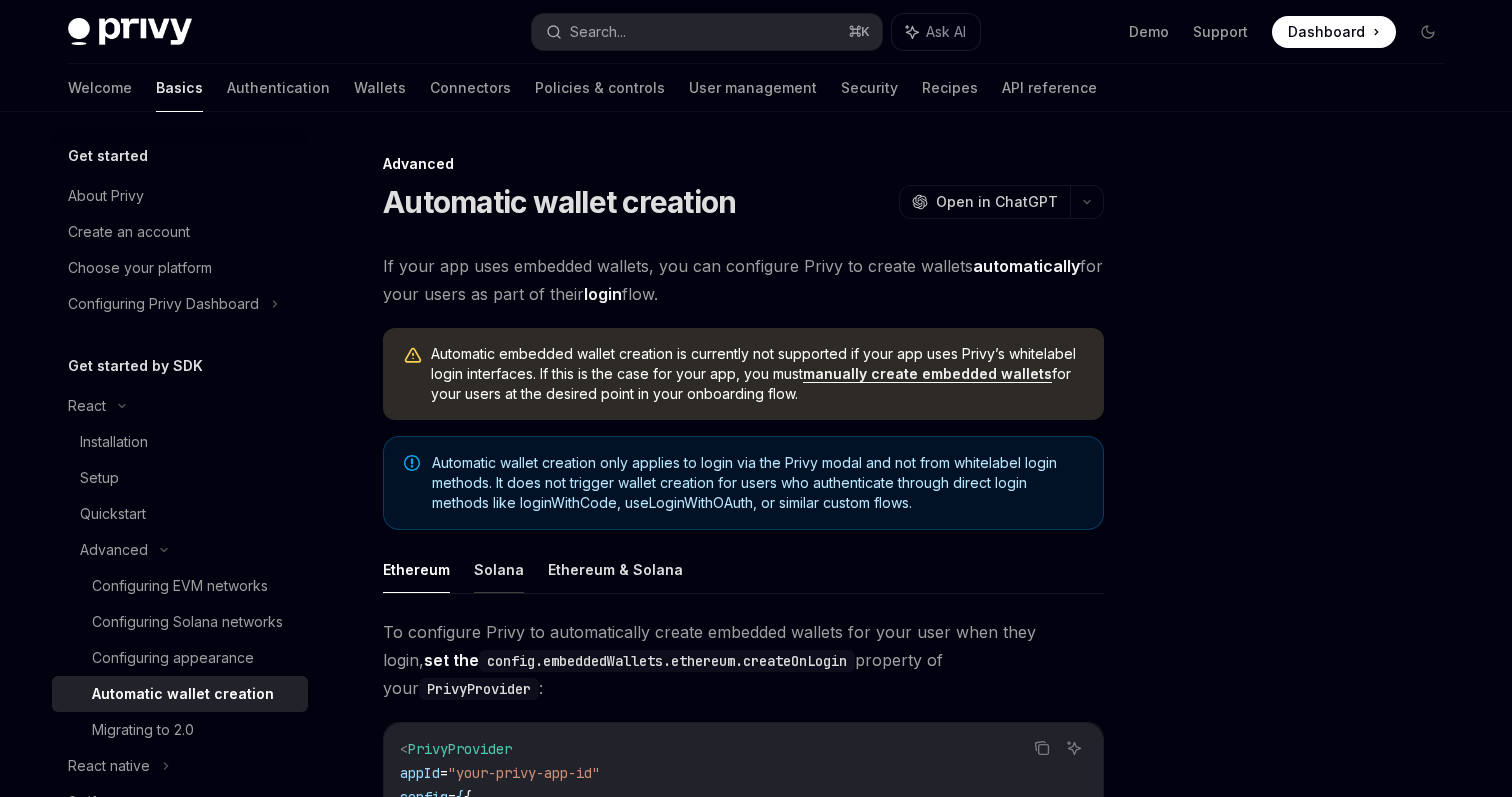 click on "Solana" at bounding box center (499, 569) 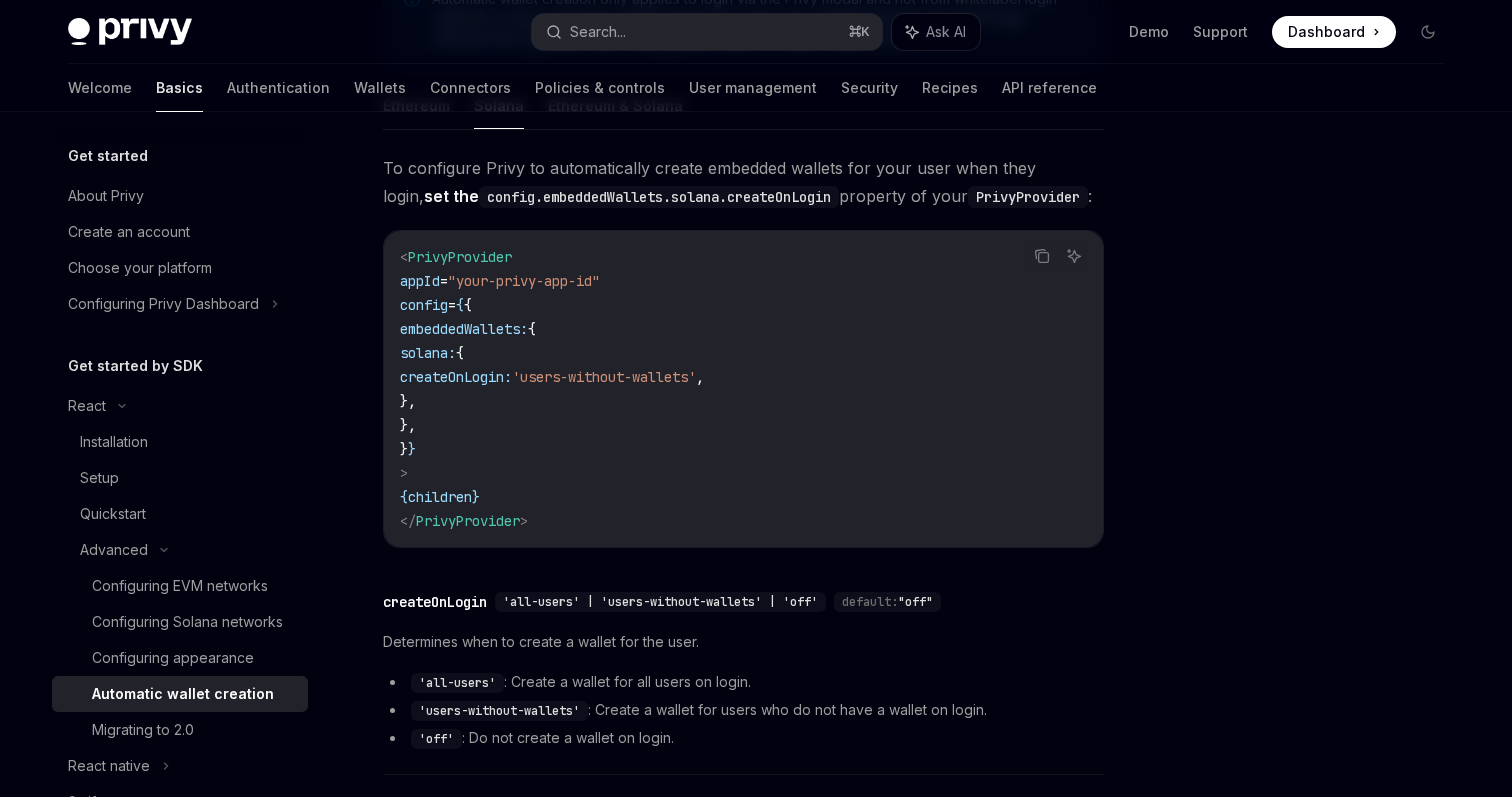 scroll, scrollTop: 518, scrollLeft: 0, axis: vertical 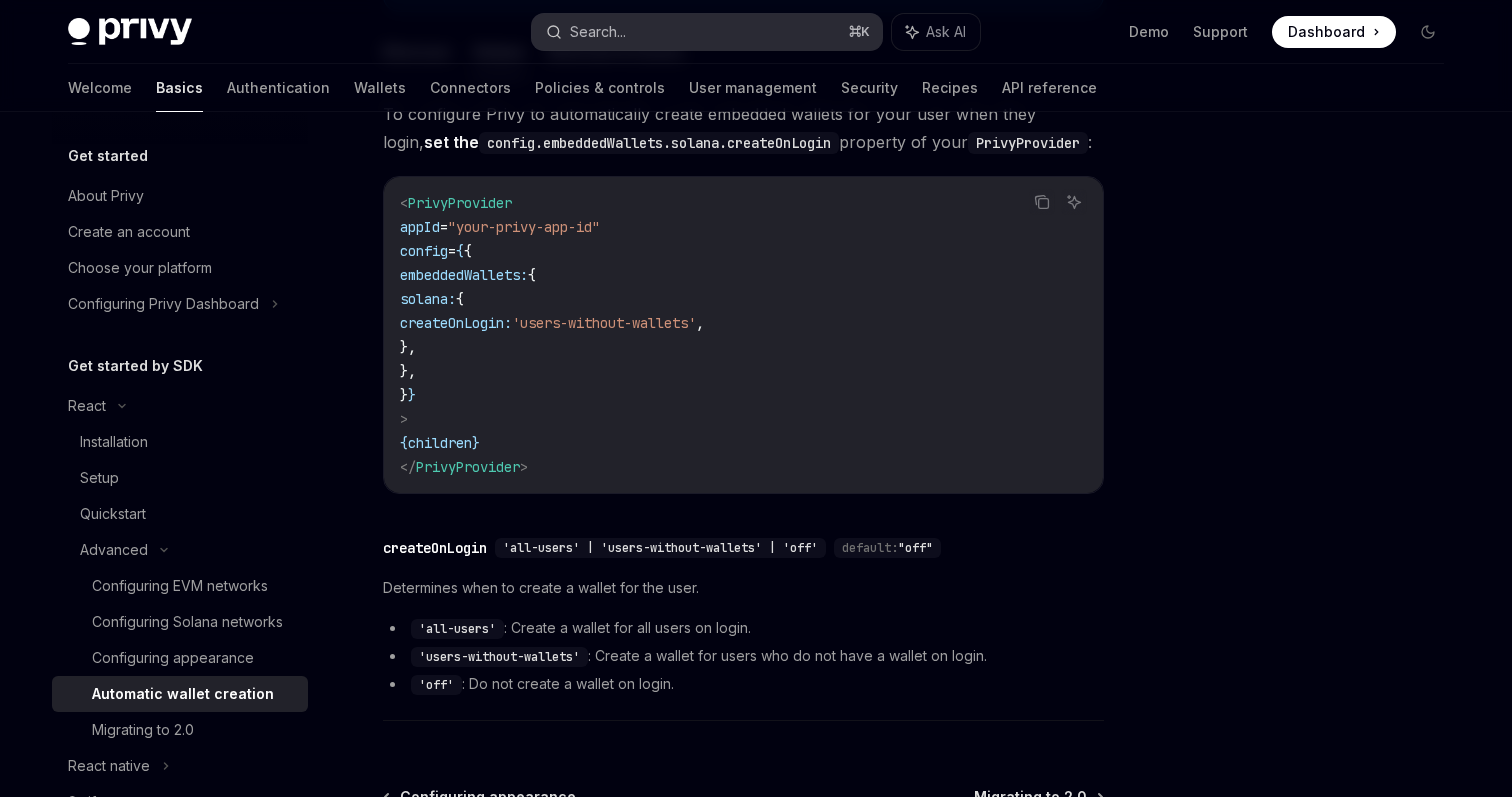 click on "Search... ⌘ K" at bounding box center (707, 32) 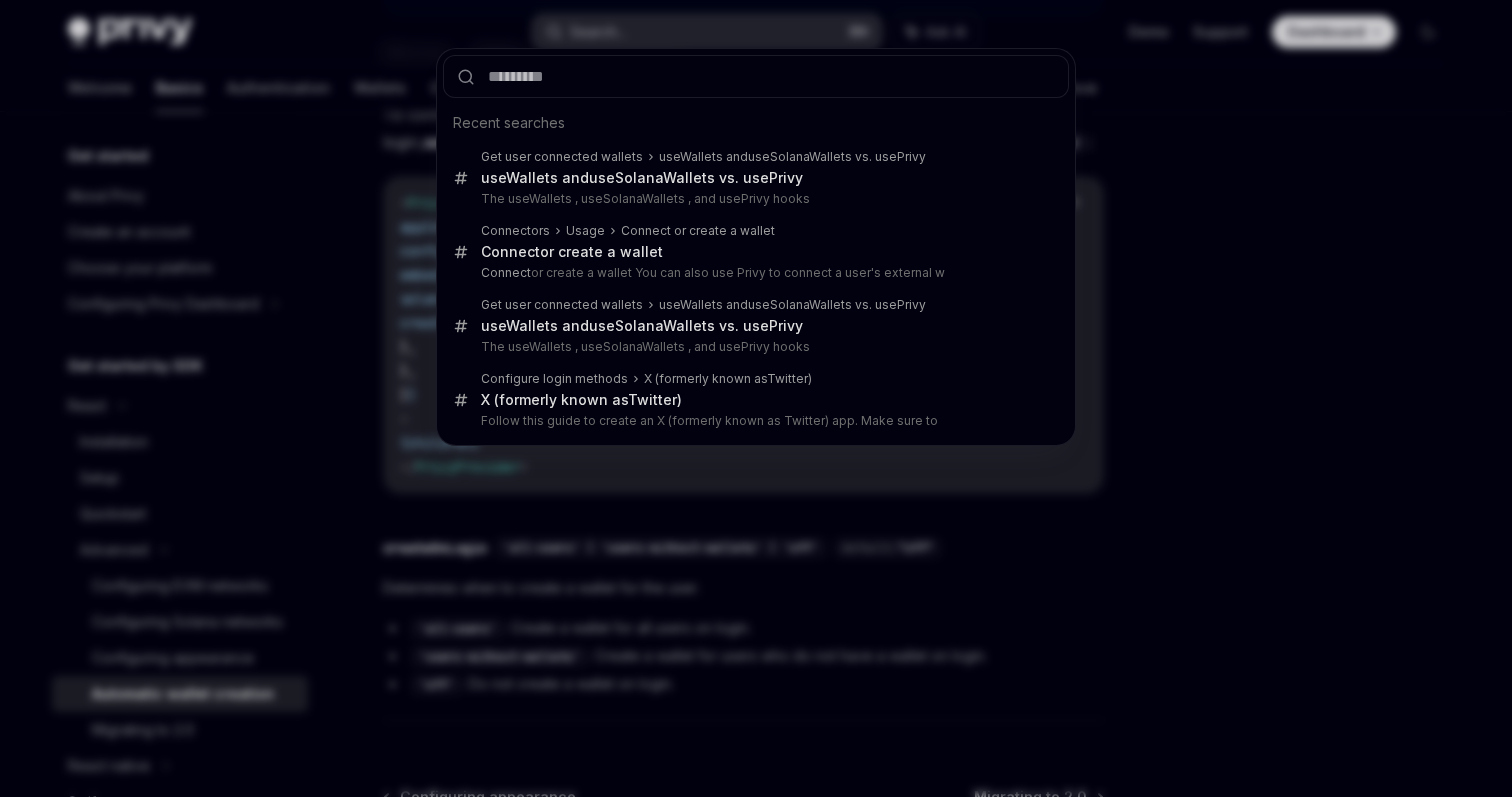 type on "**********" 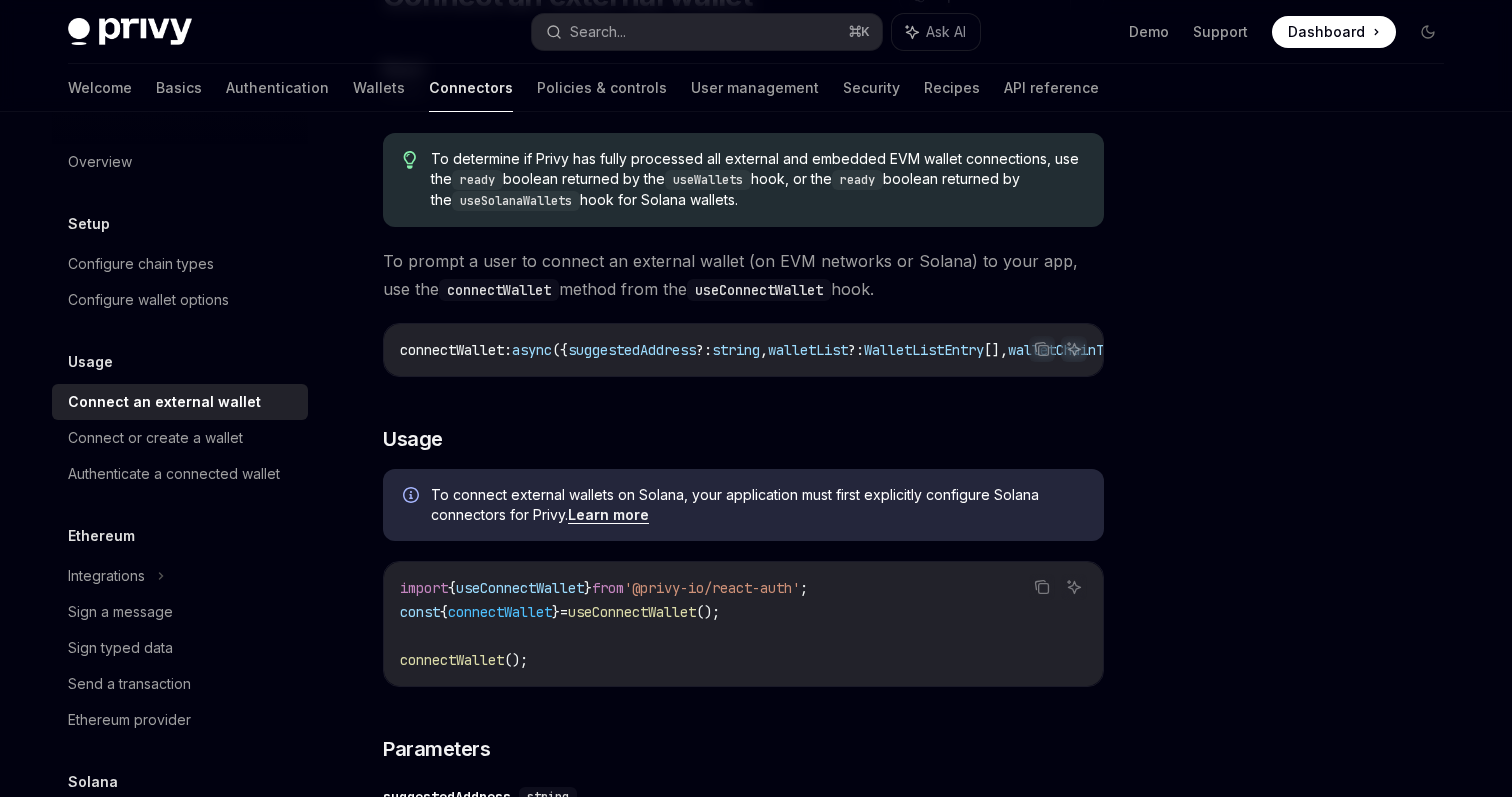 scroll, scrollTop: 167, scrollLeft: 0, axis: vertical 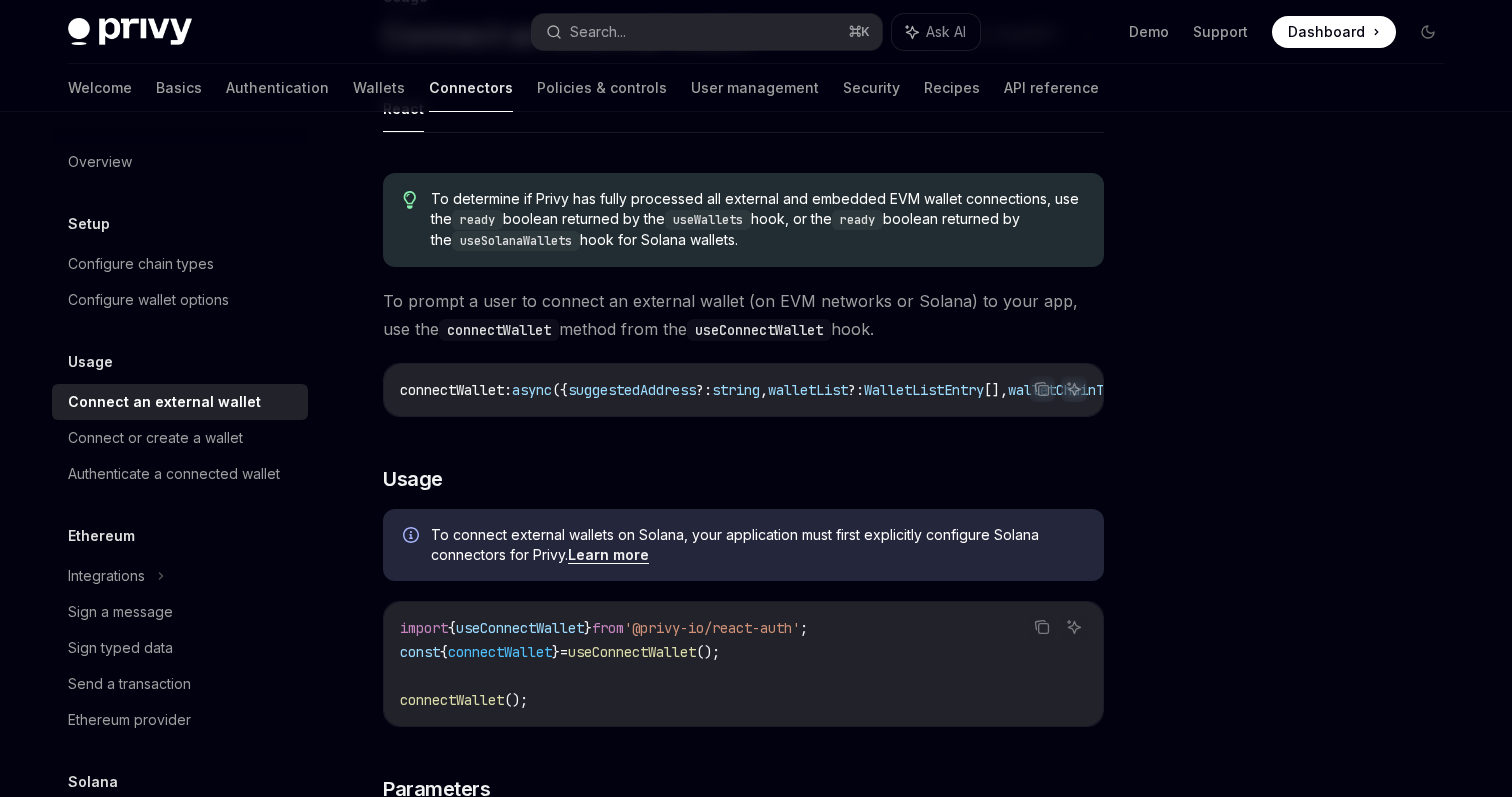 click on "Learn more" at bounding box center (608, 555) 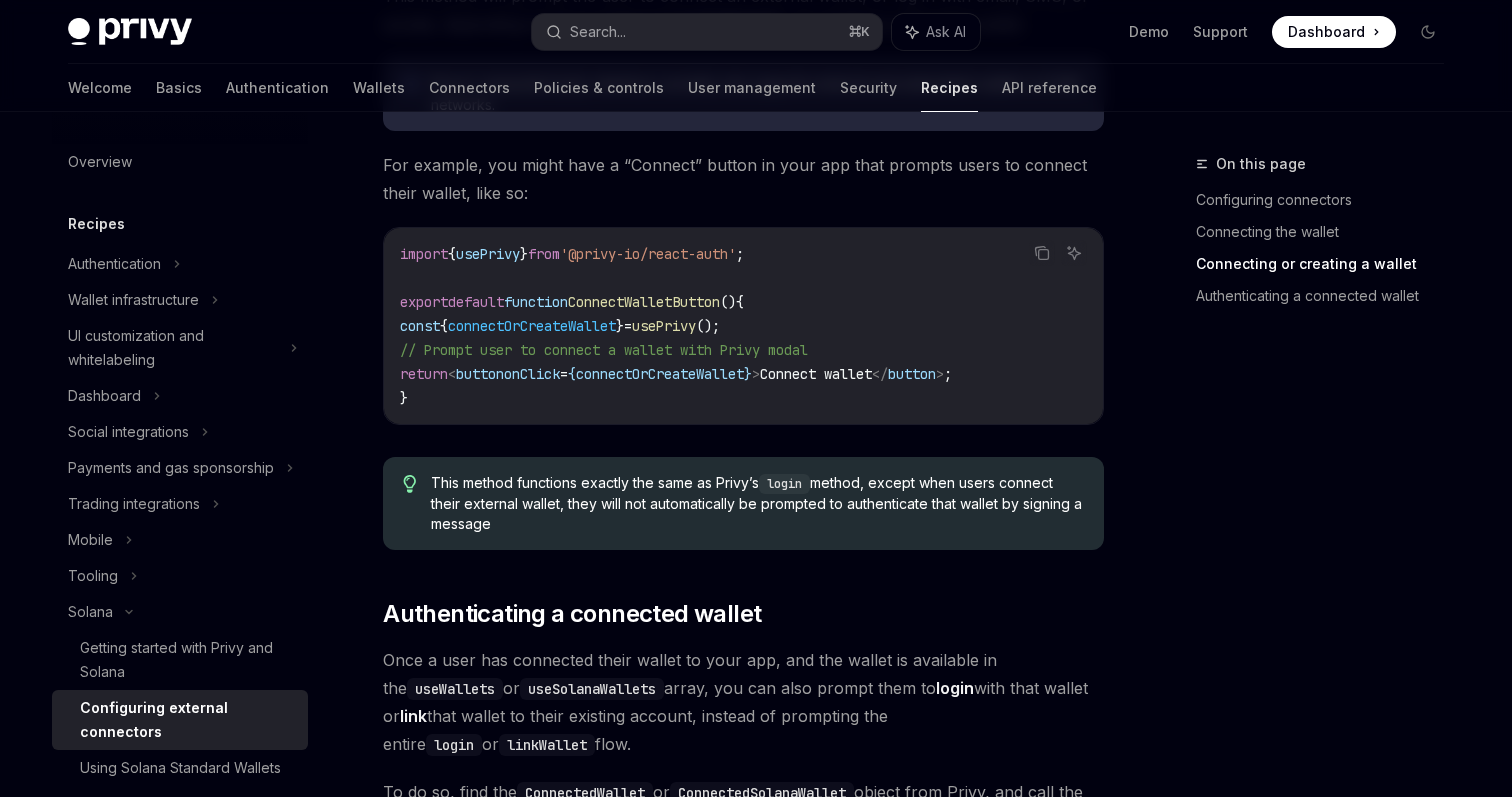 scroll, scrollTop: 2247, scrollLeft: 0, axis: vertical 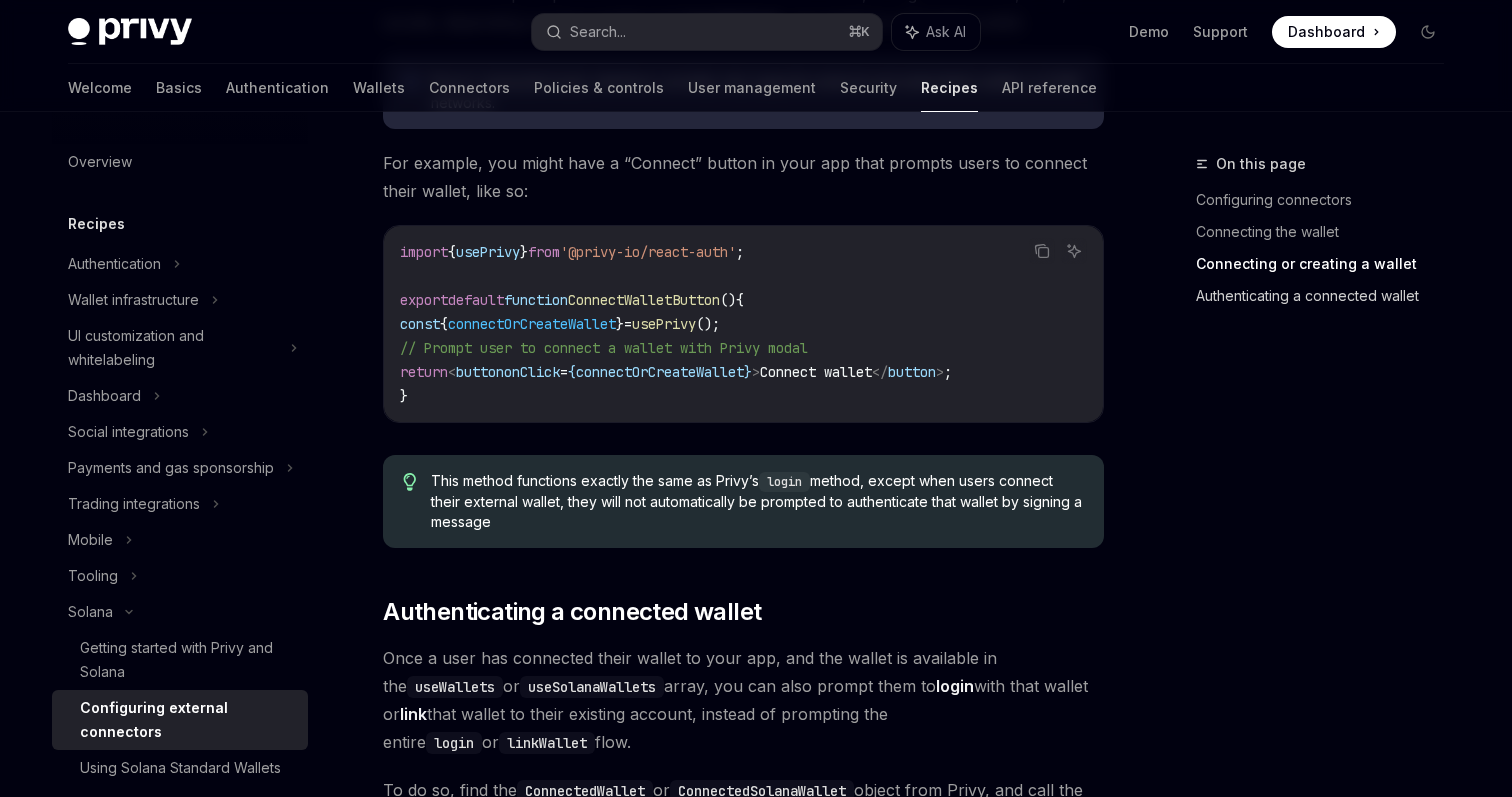 click on "Authenticating a connected wallet" at bounding box center [1328, 296] 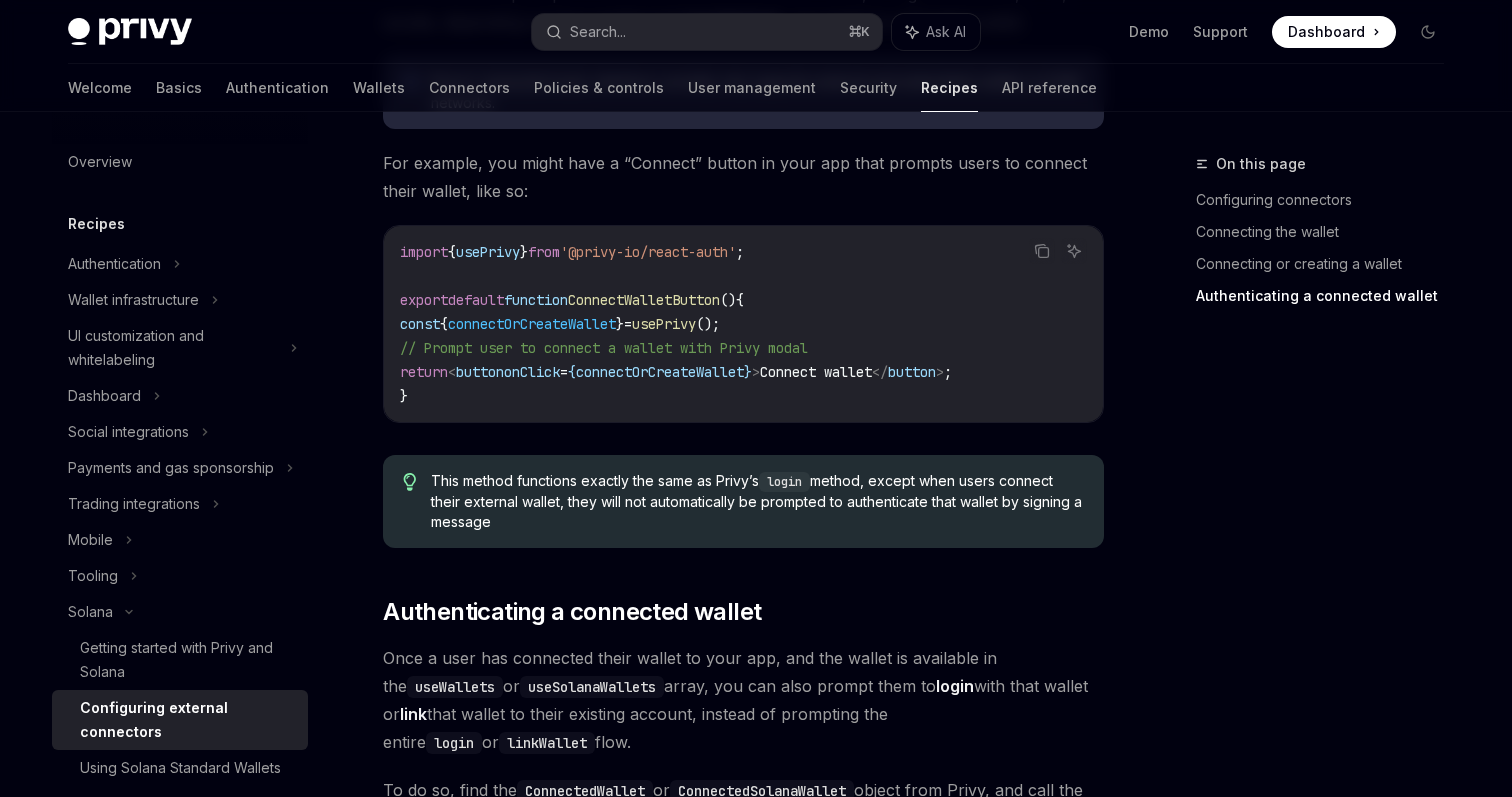 scroll, scrollTop: 2662, scrollLeft: 0, axis: vertical 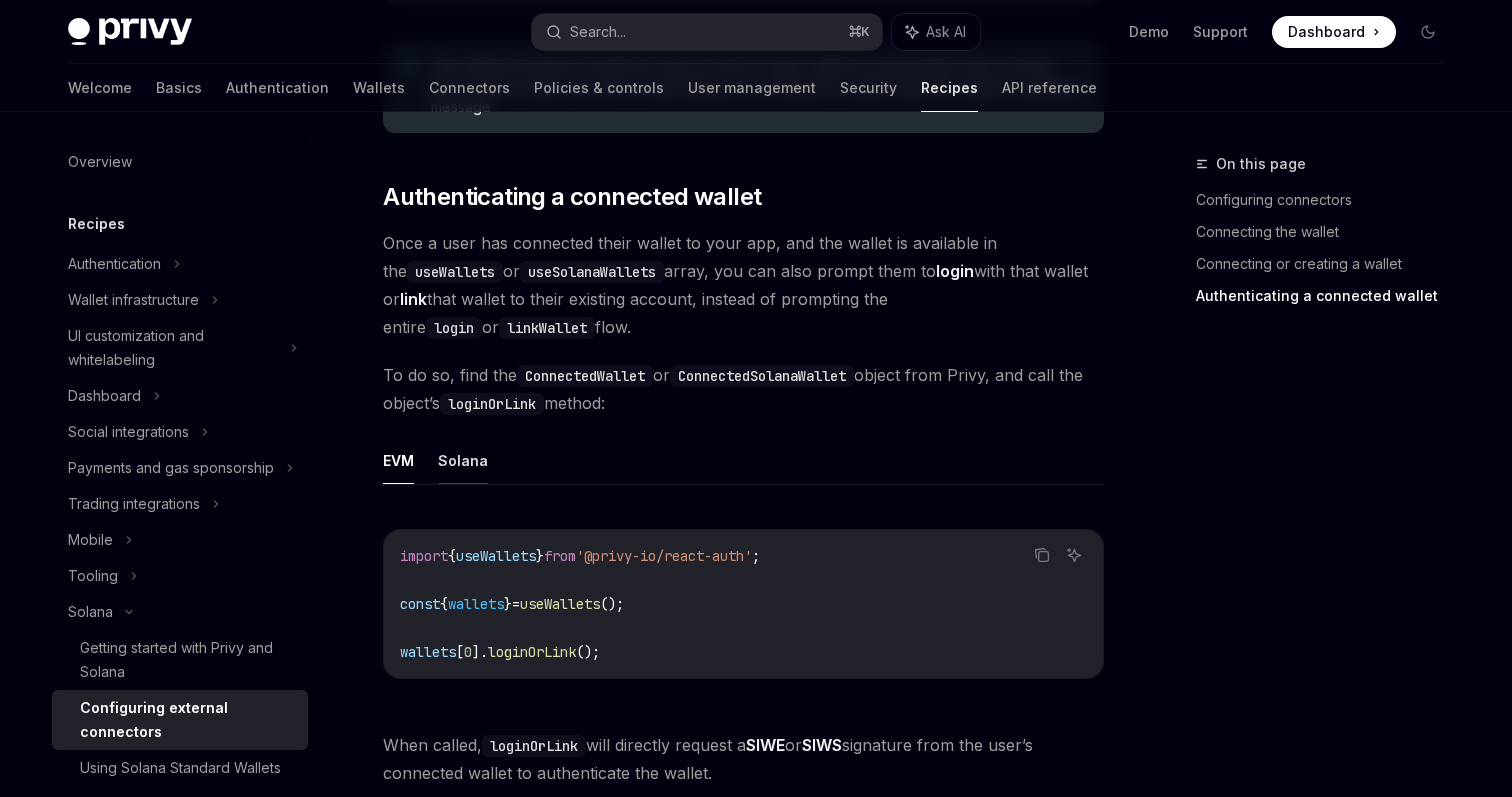 click on "Solana" at bounding box center [463, -2207] 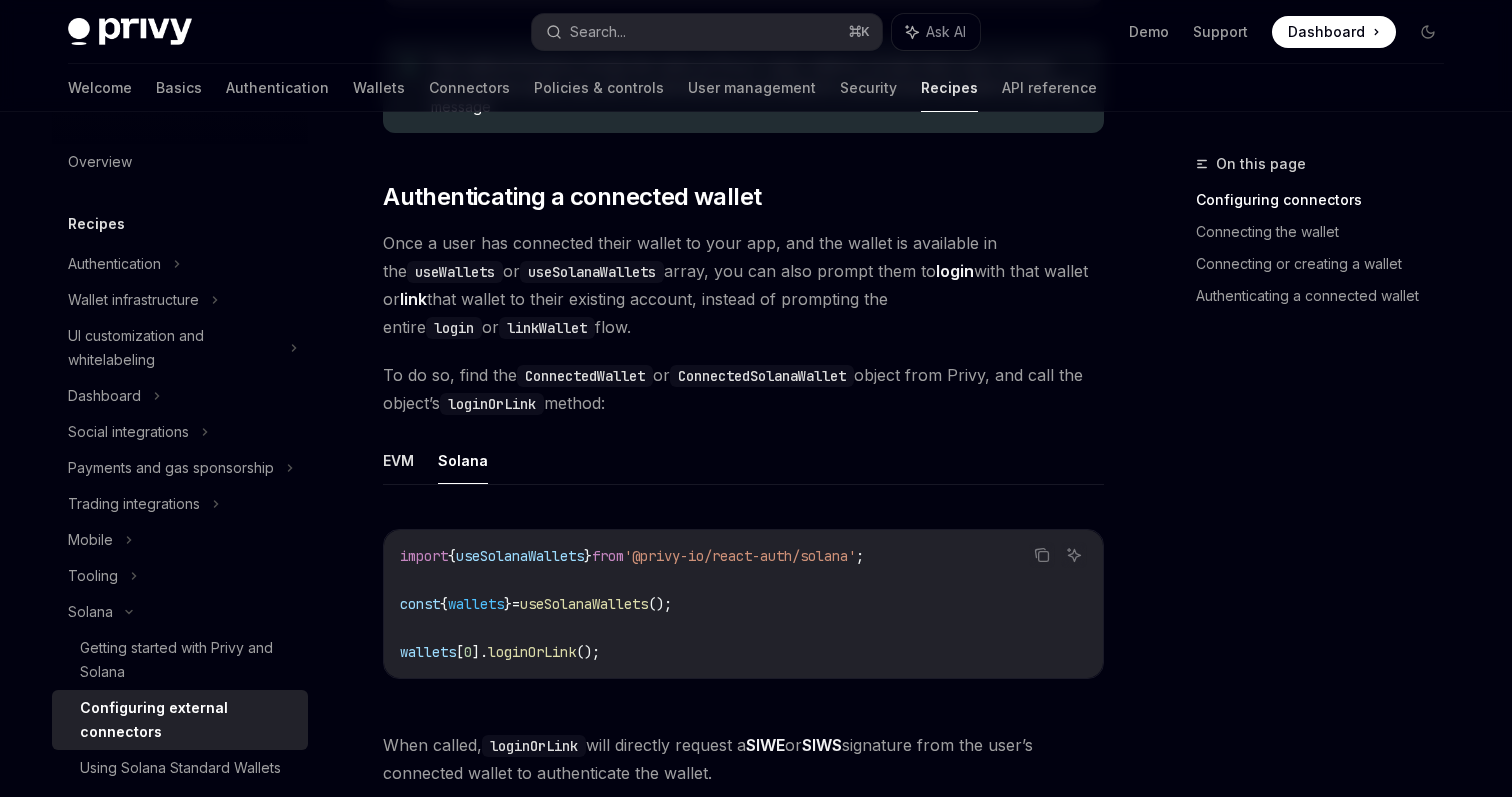 scroll, scrollTop: 404, scrollLeft: 0, axis: vertical 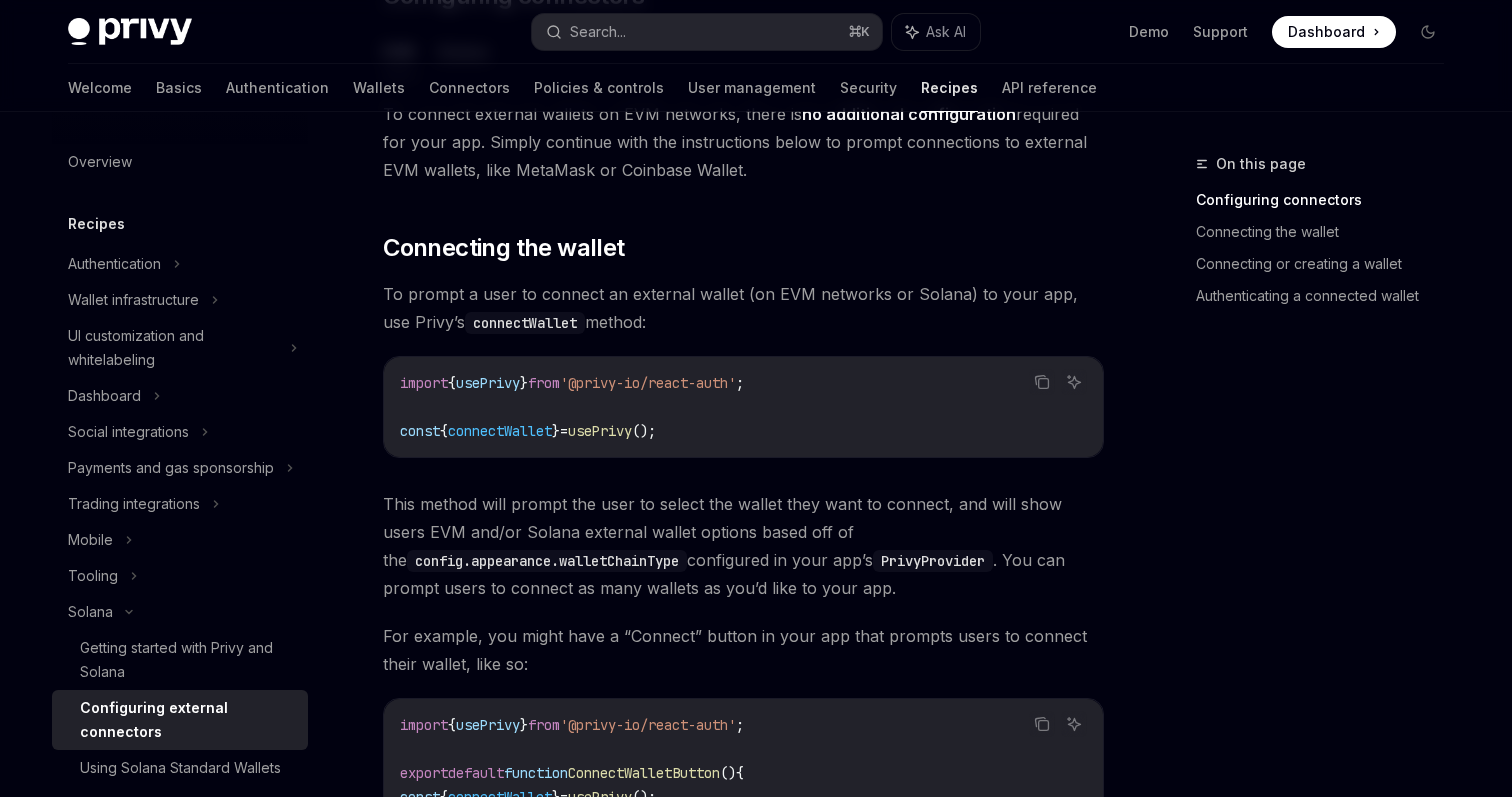 click on "This method will prompt the user to select the wallet they want to connect, and will show users EVM and/or Solana external wallet options based off of the  config.appearance.walletChainType  configured in your app’s  PrivyProvider . You can prompt users to connect as many wallets as you’d like to your app." at bounding box center (743, 546) 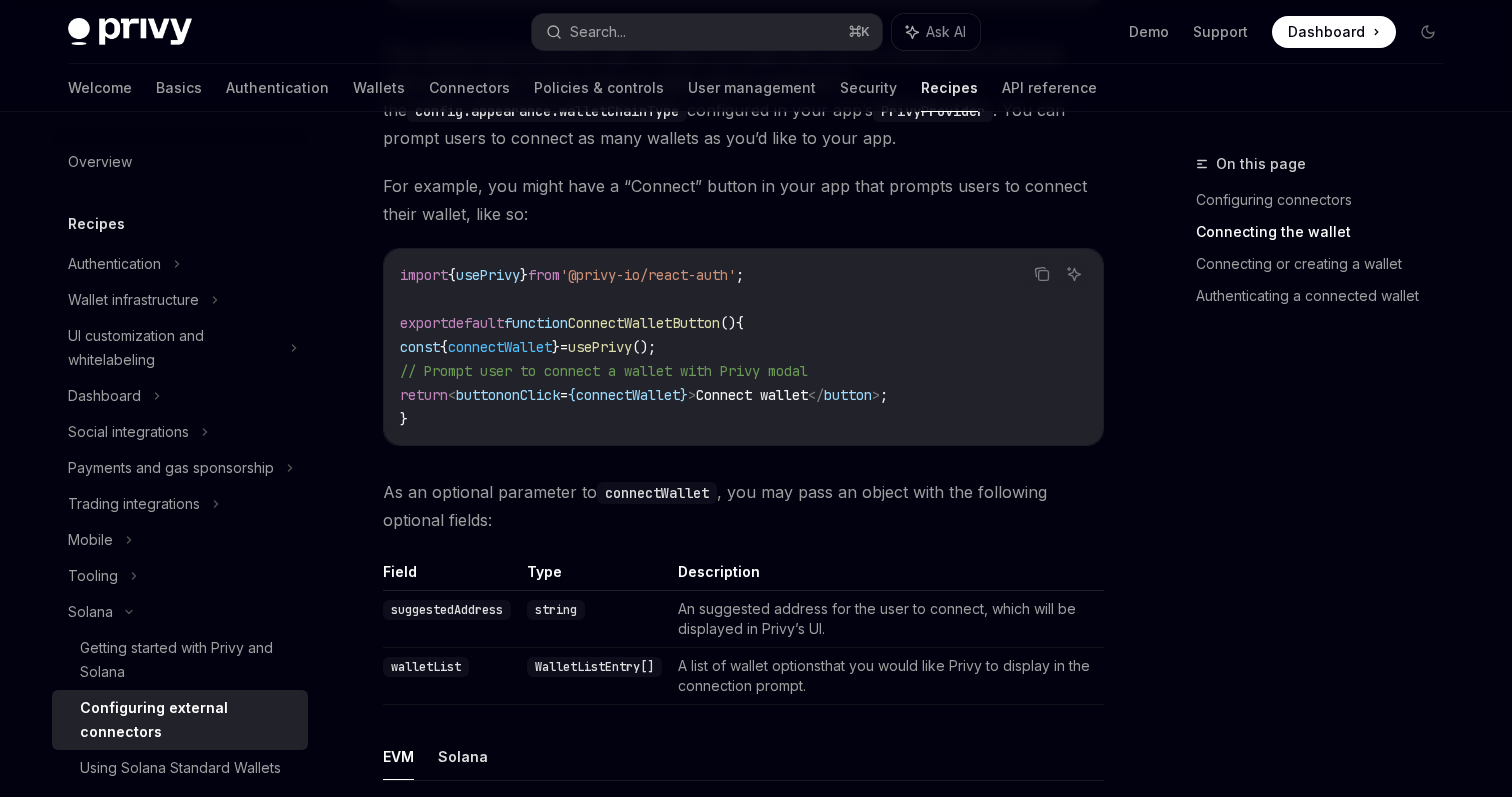 scroll, scrollTop: 0, scrollLeft: 0, axis: both 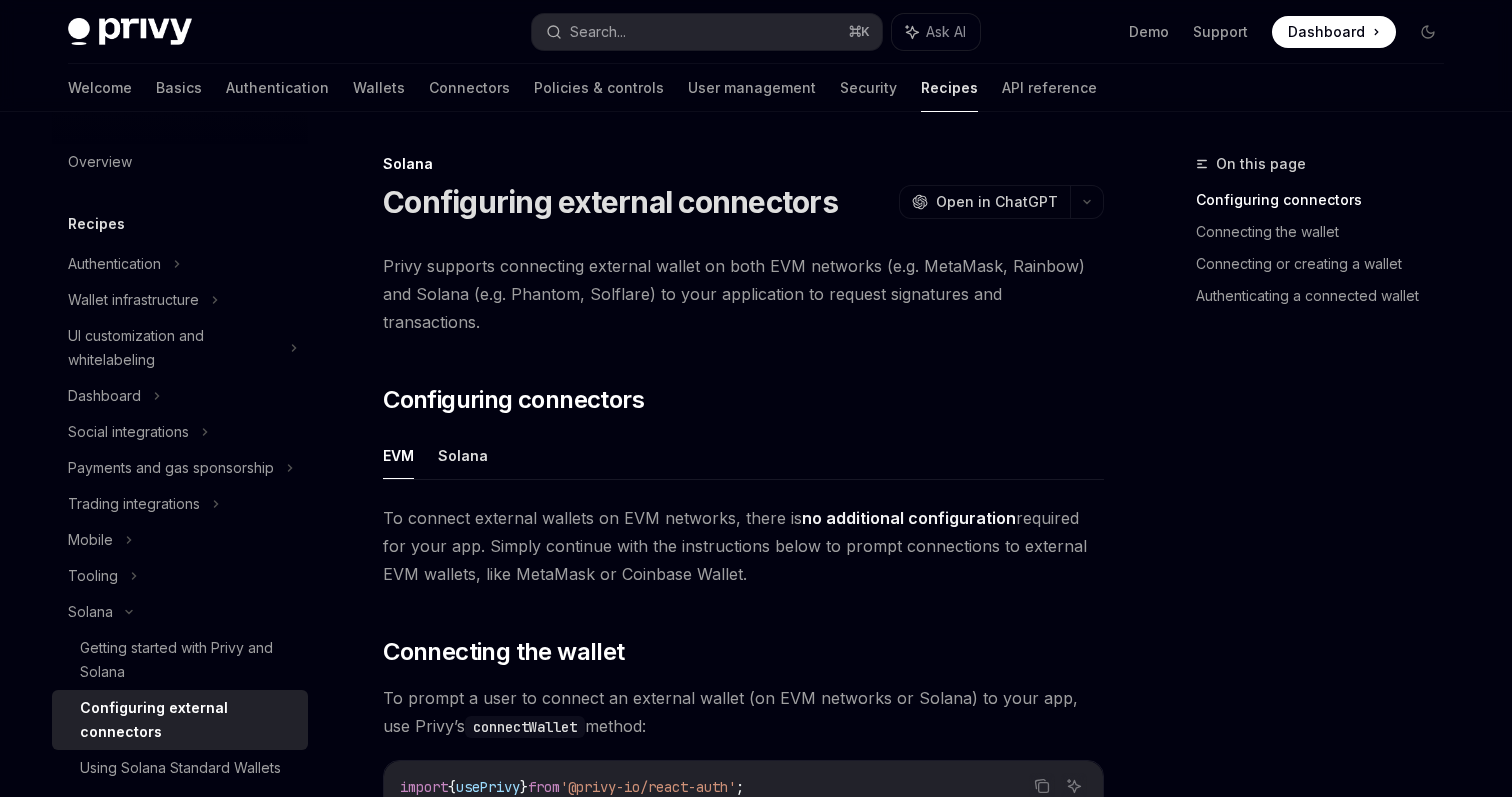 click at bounding box center [130, 32] 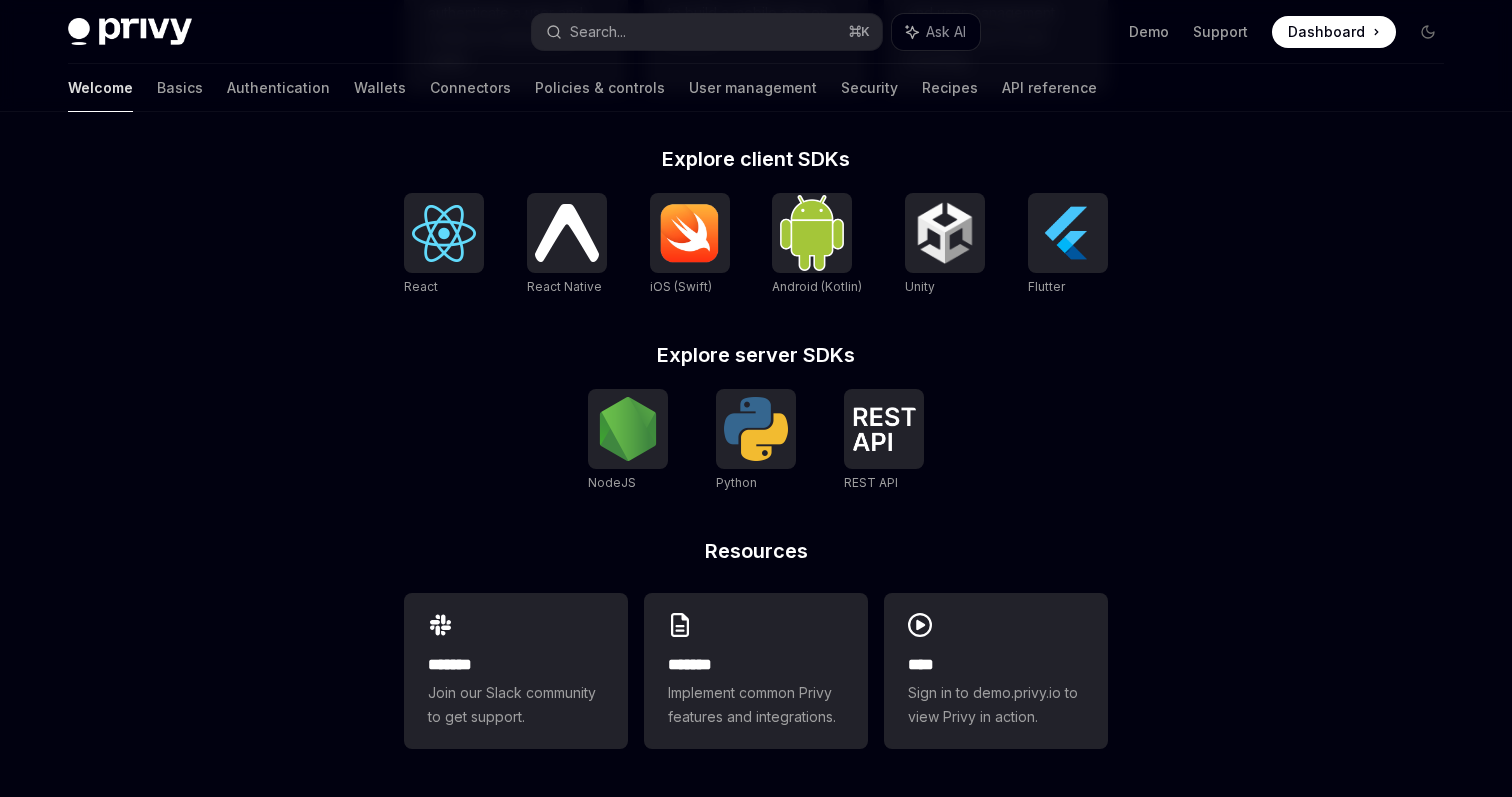 scroll, scrollTop: 792, scrollLeft: 0, axis: vertical 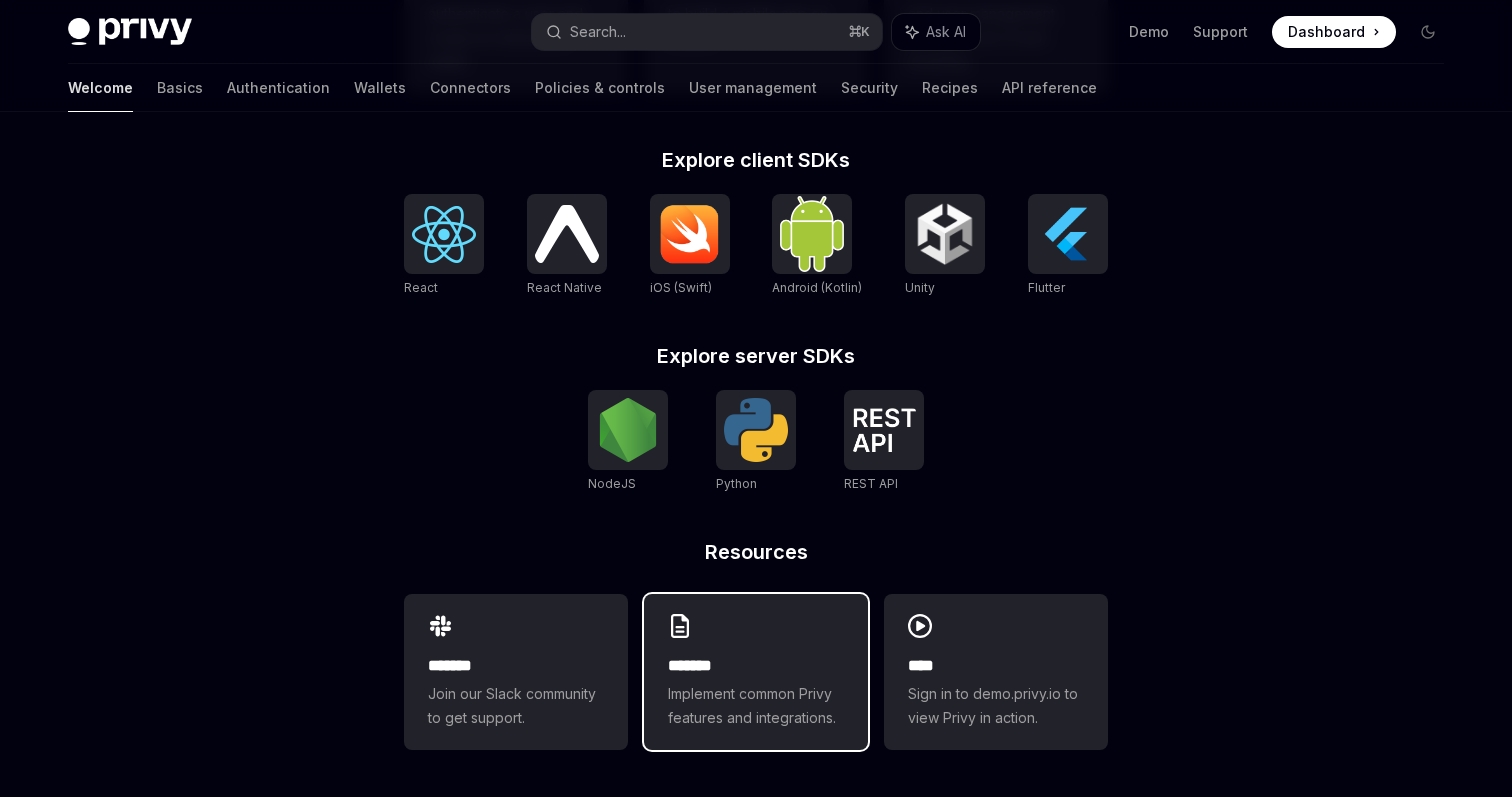 click on "Implement common Privy features and integrations." at bounding box center [756, 706] 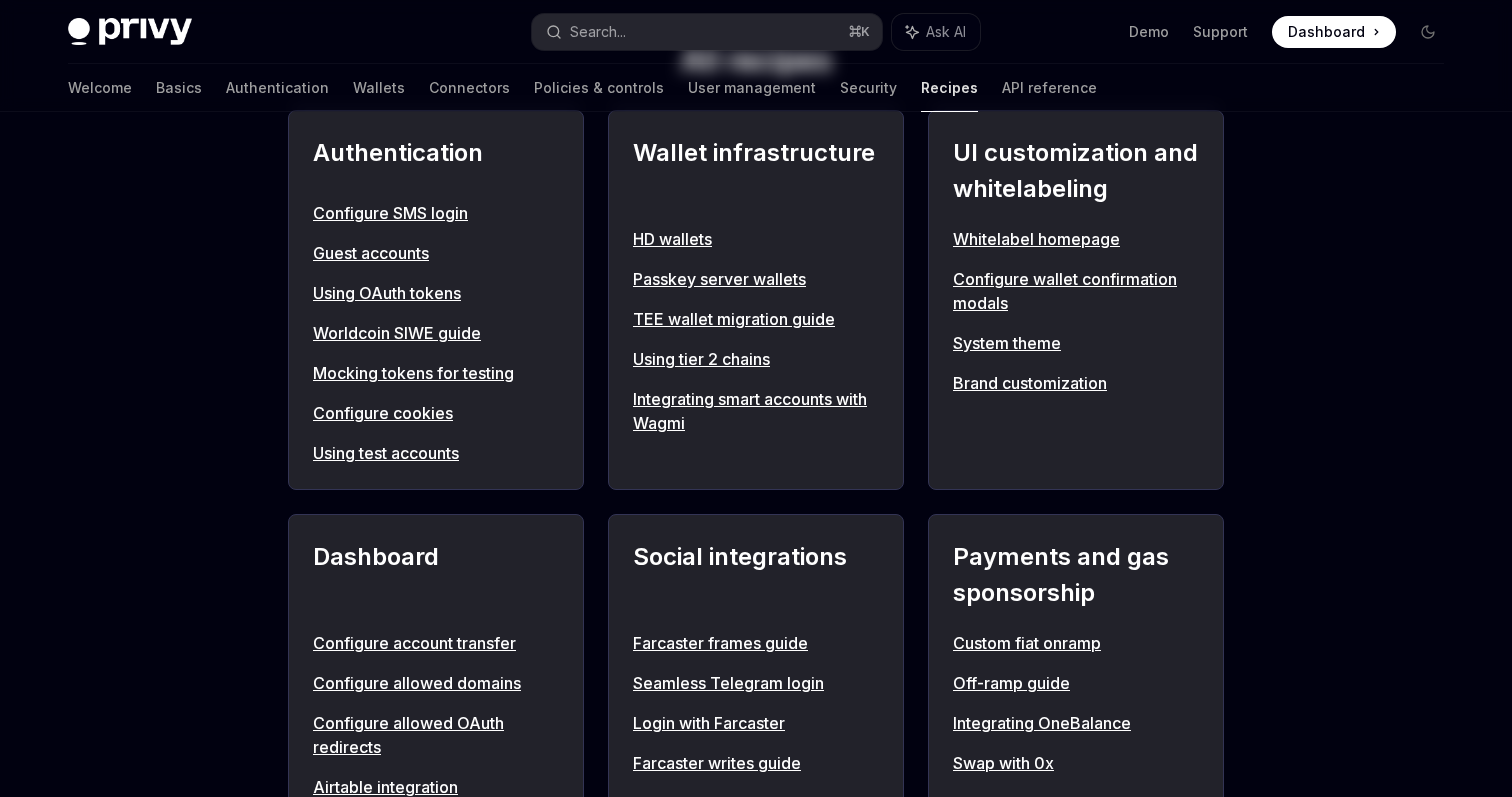 scroll, scrollTop: 0, scrollLeft: 0, axis: both 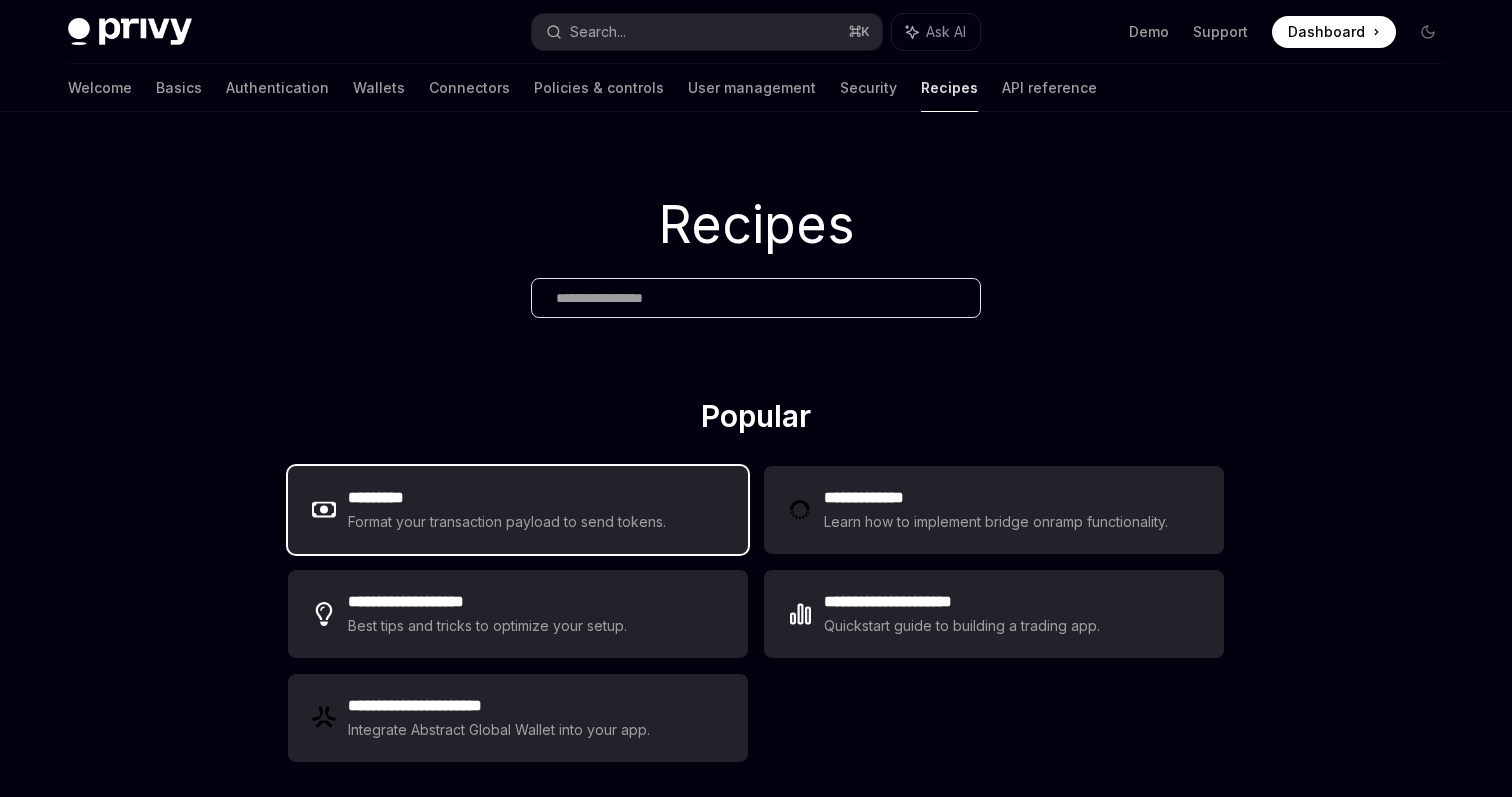 click on "Format your transaction payload to send tokens." at bounding box center (507, 522) 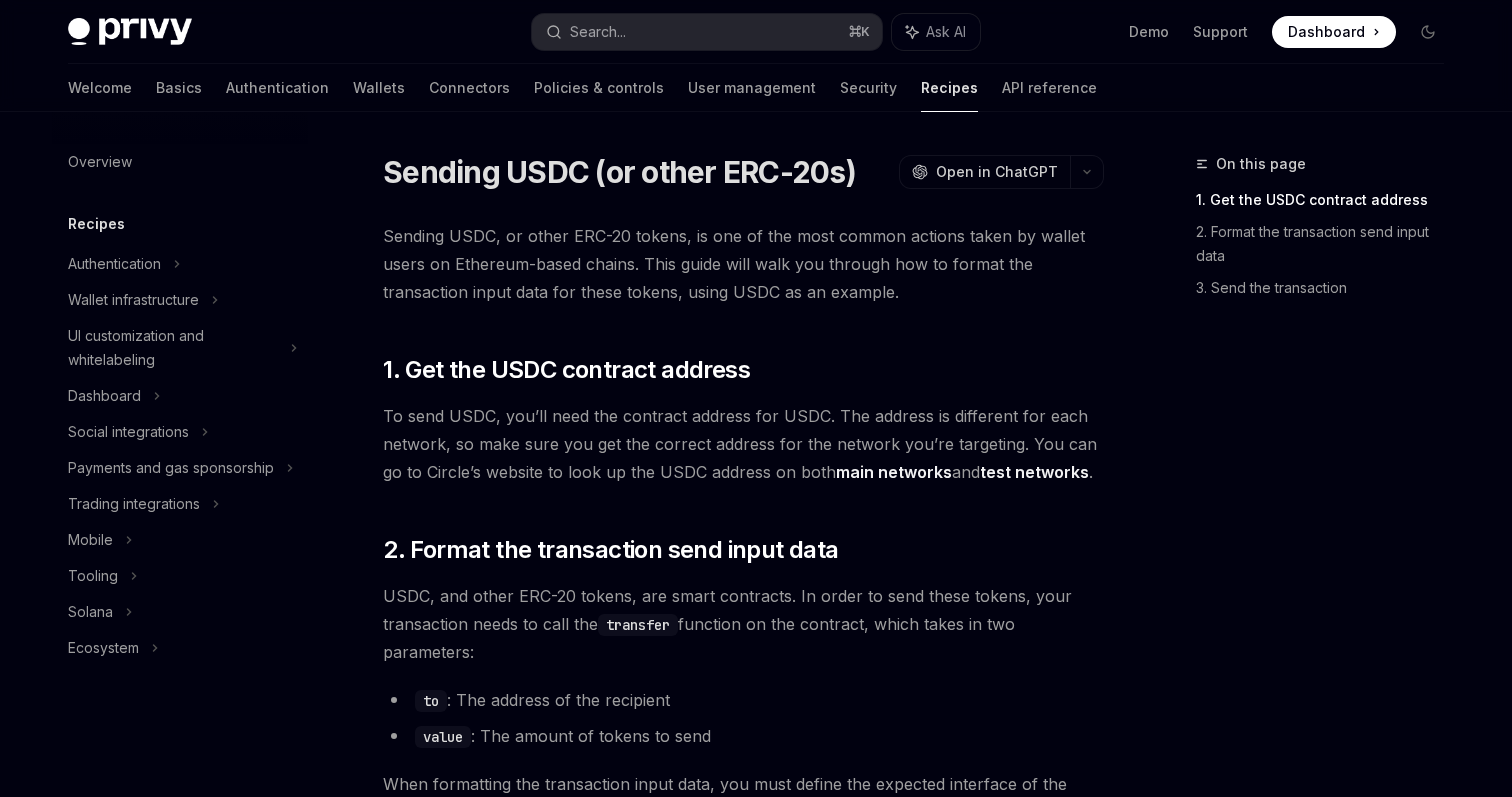 click at bounding box center (130, 32) 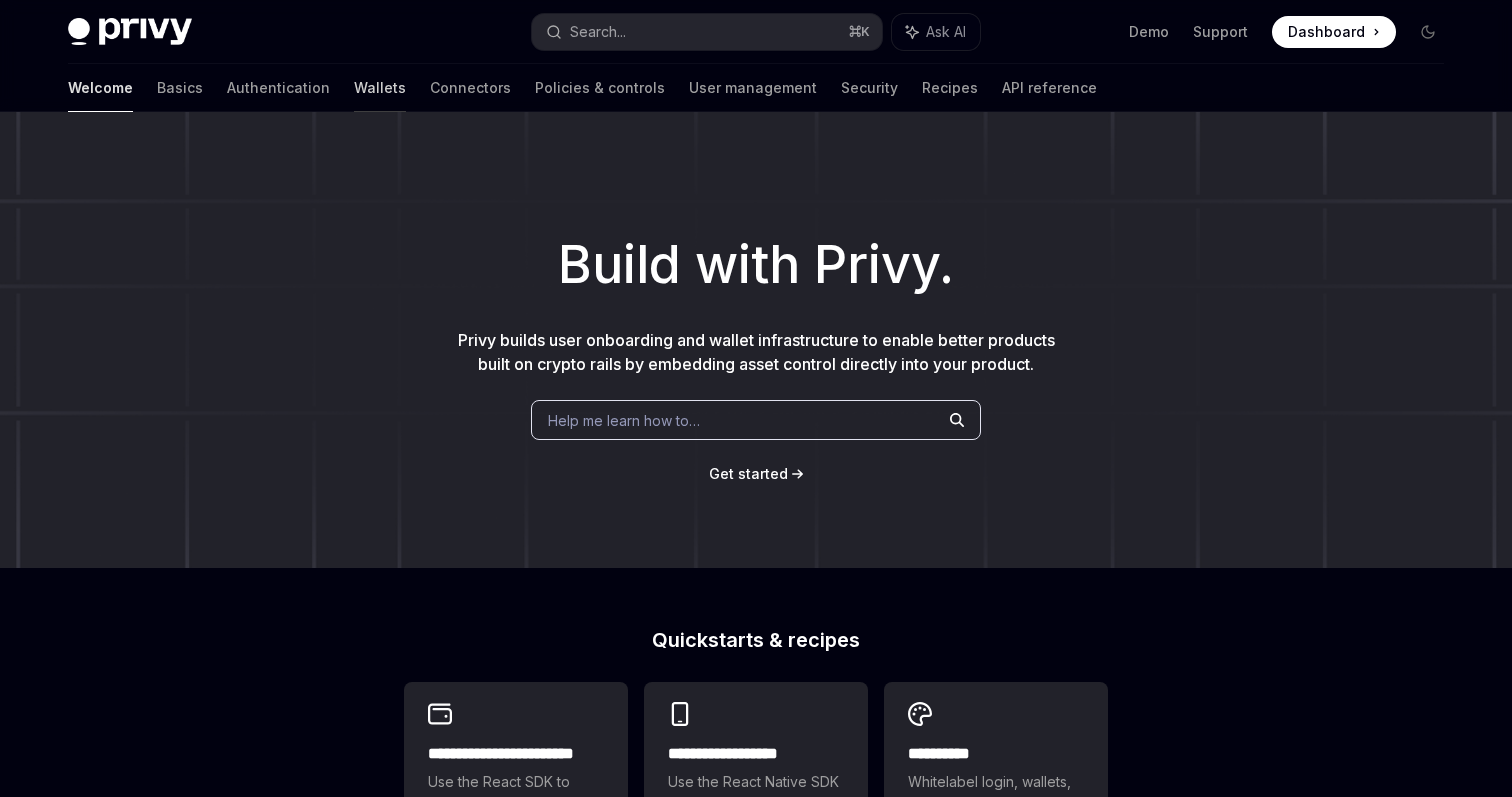 click on "Wallets" at bounding box center (380, 88) 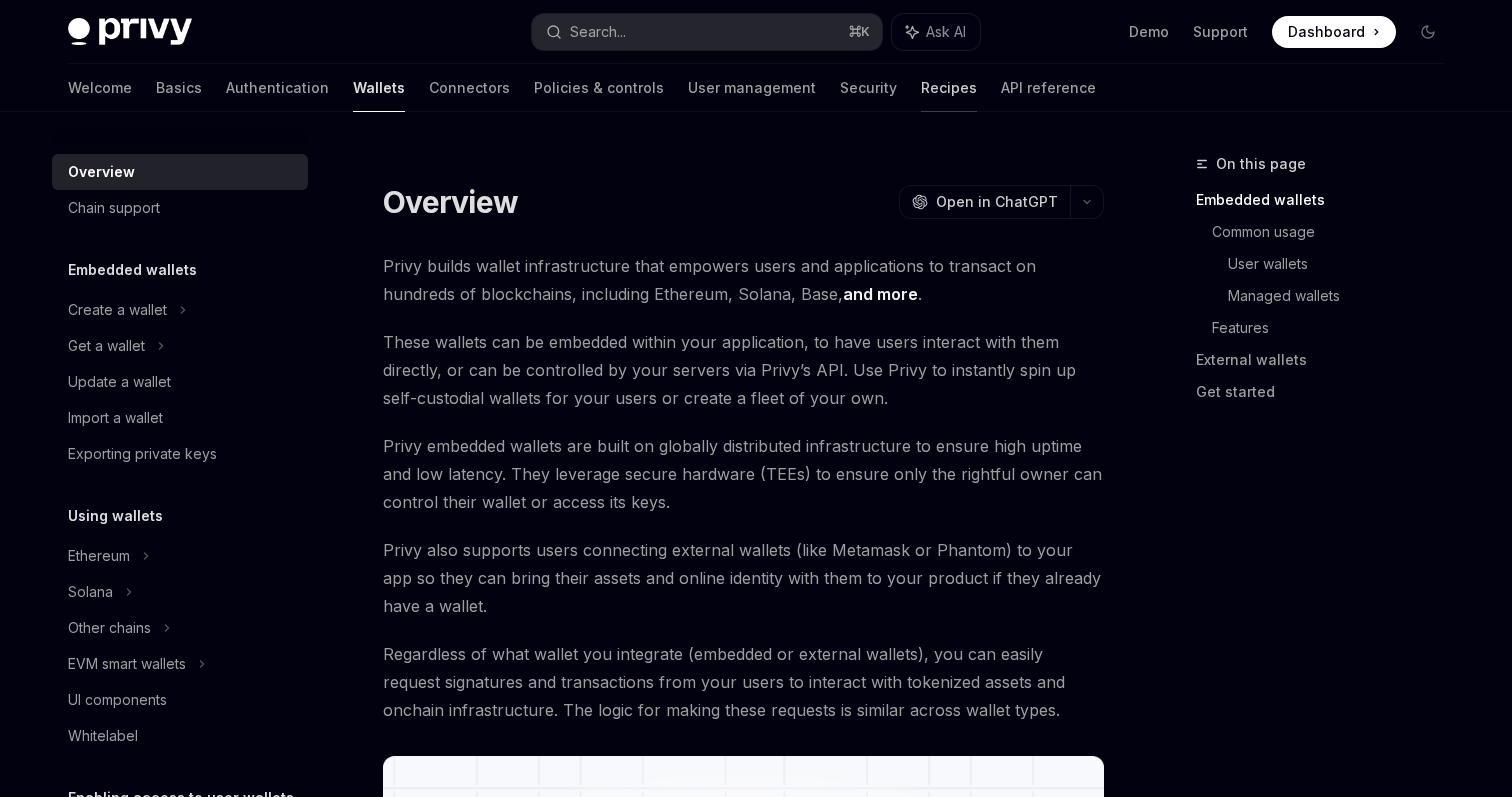 click on "Recipes" at bounding box center [949, 88] 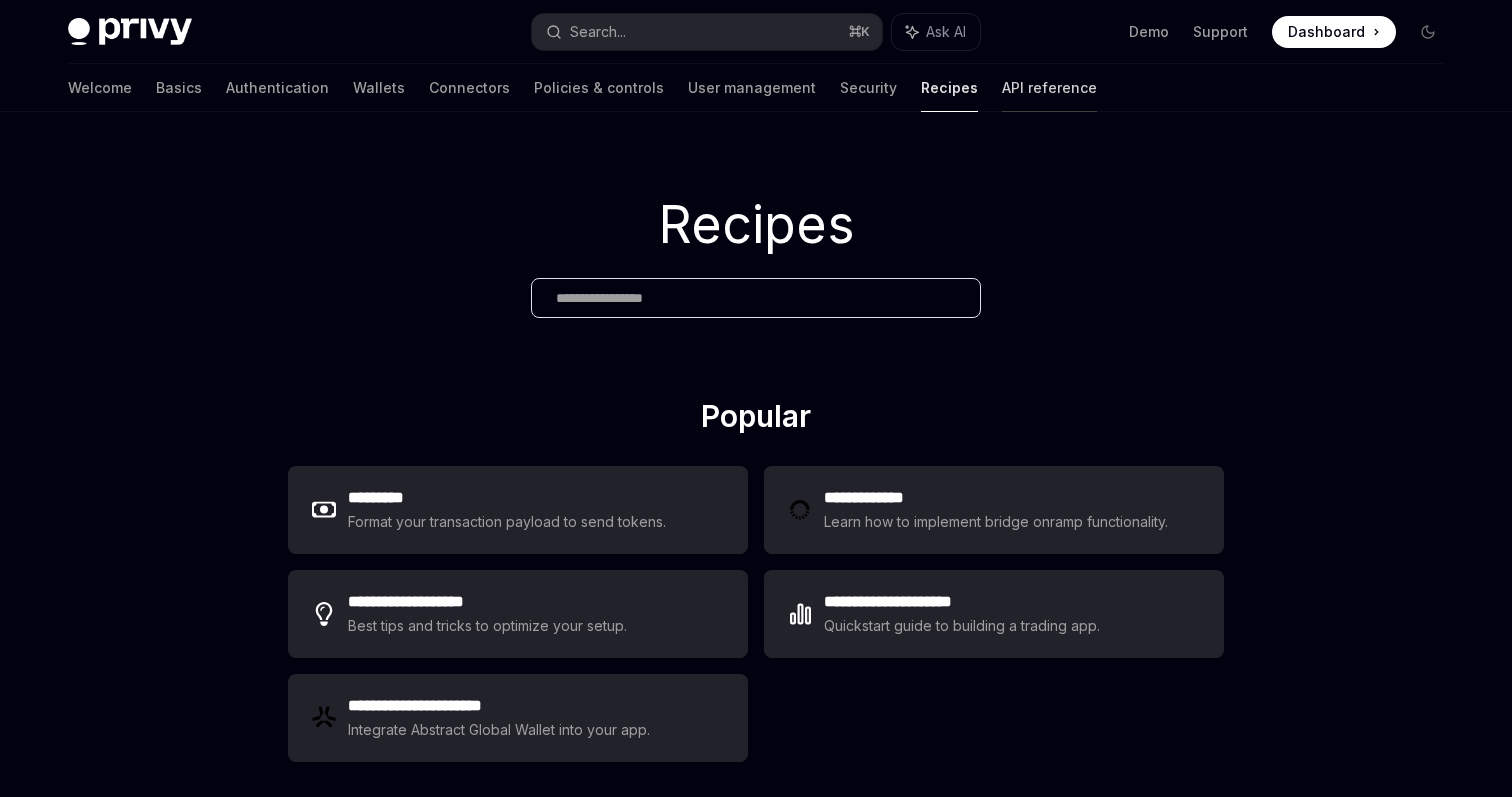 click on "API reference" at bounding box center [1049, 88] 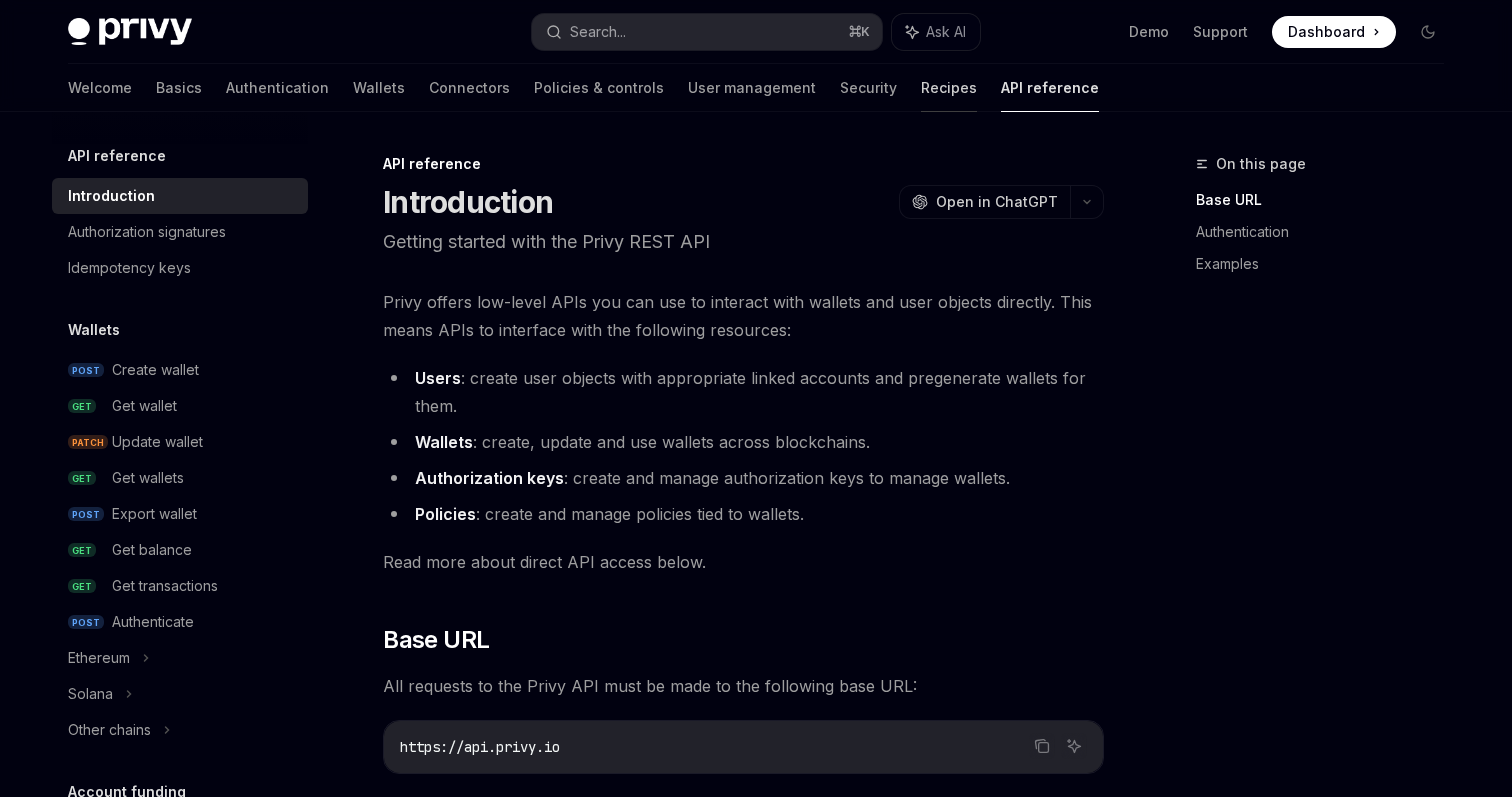 click on "Recipes" at bounding box center [949, 88] 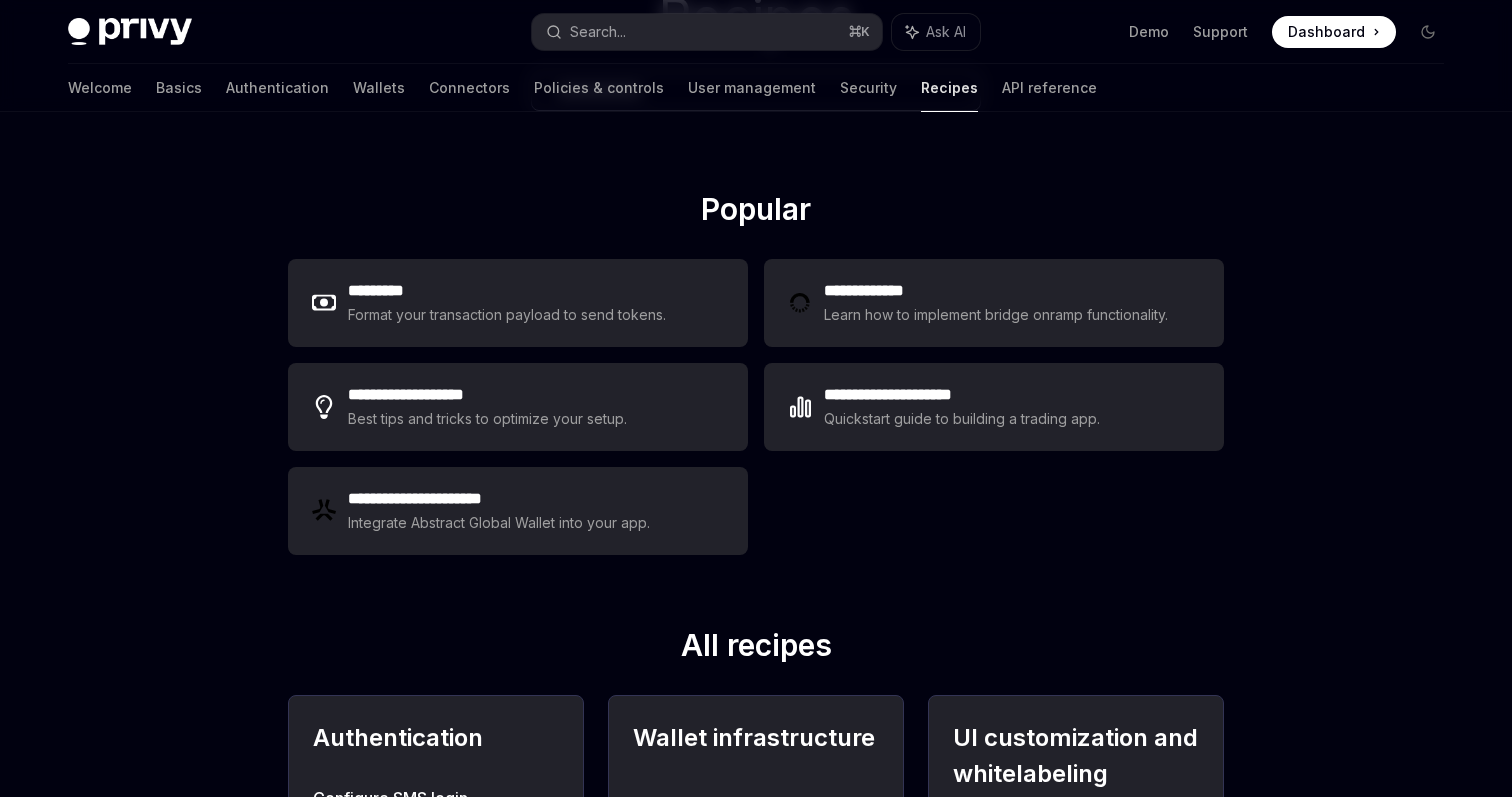 scroll, scrollTop: 258, scrollLeft: 0, axis: vertical 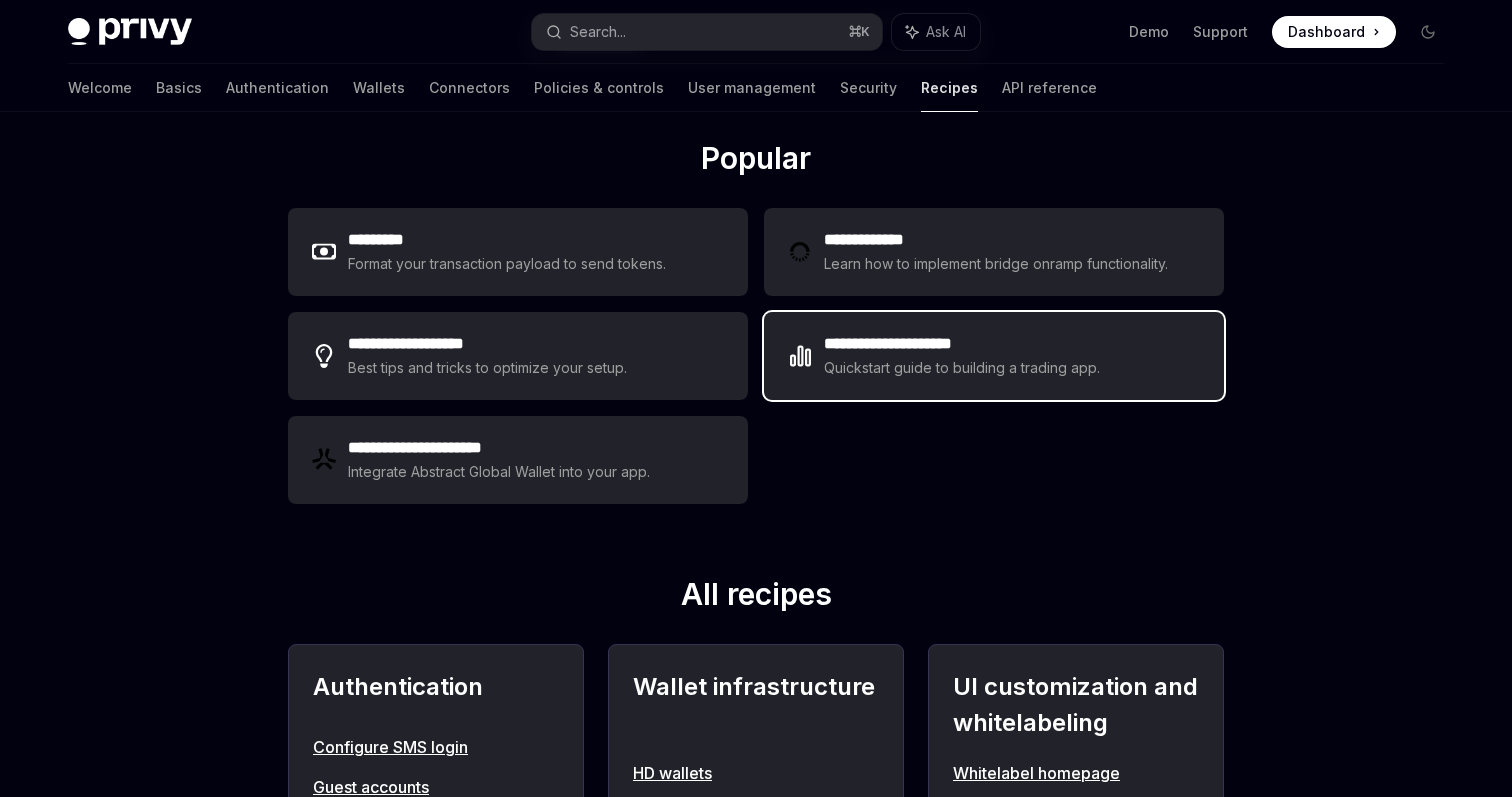 click on "Quickstart guide to building a trading app." at bounding box center [962, 368] 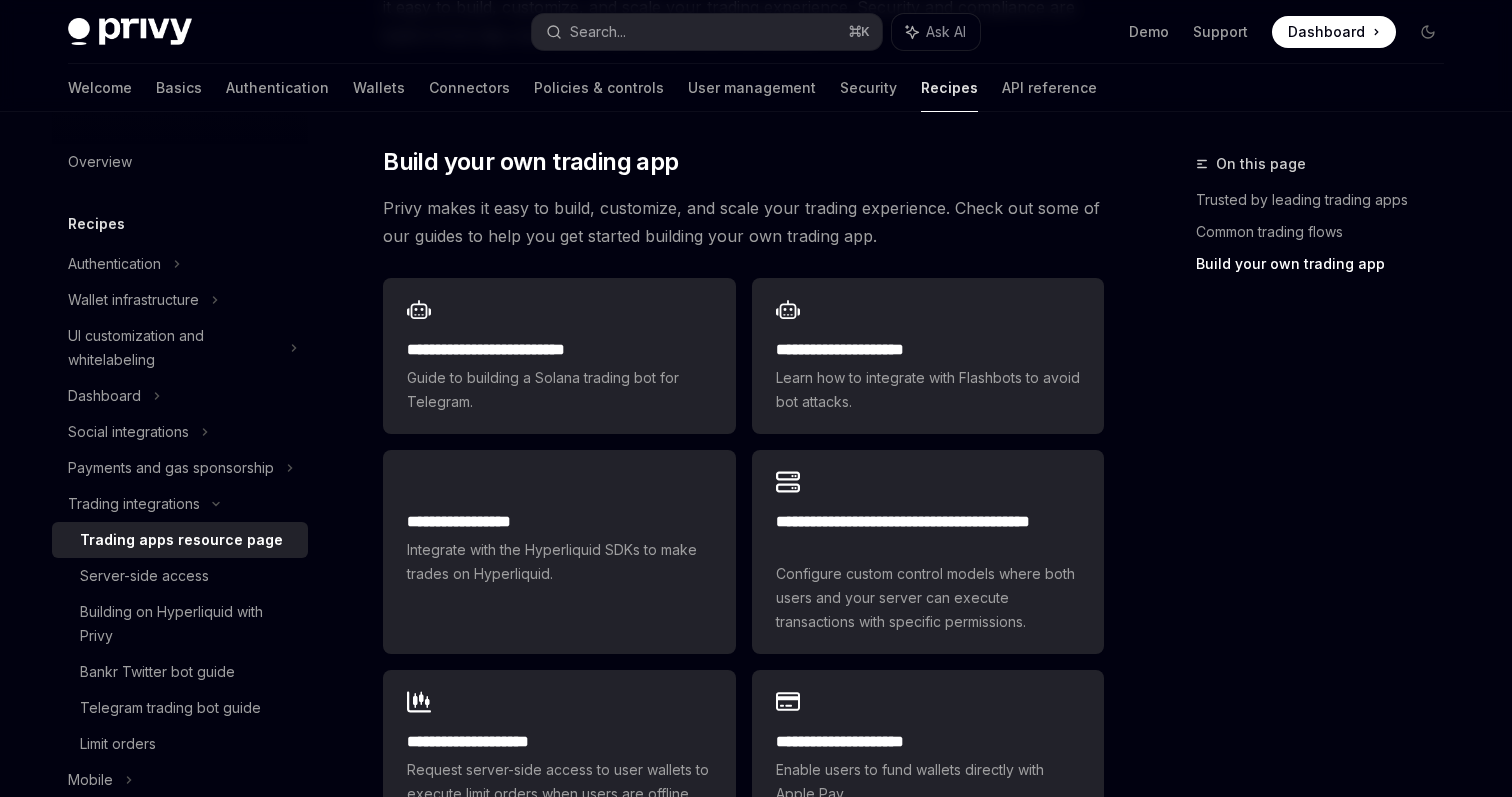 scroll, scrollTop: 1514, scrollLeft: 0, axis: vertical 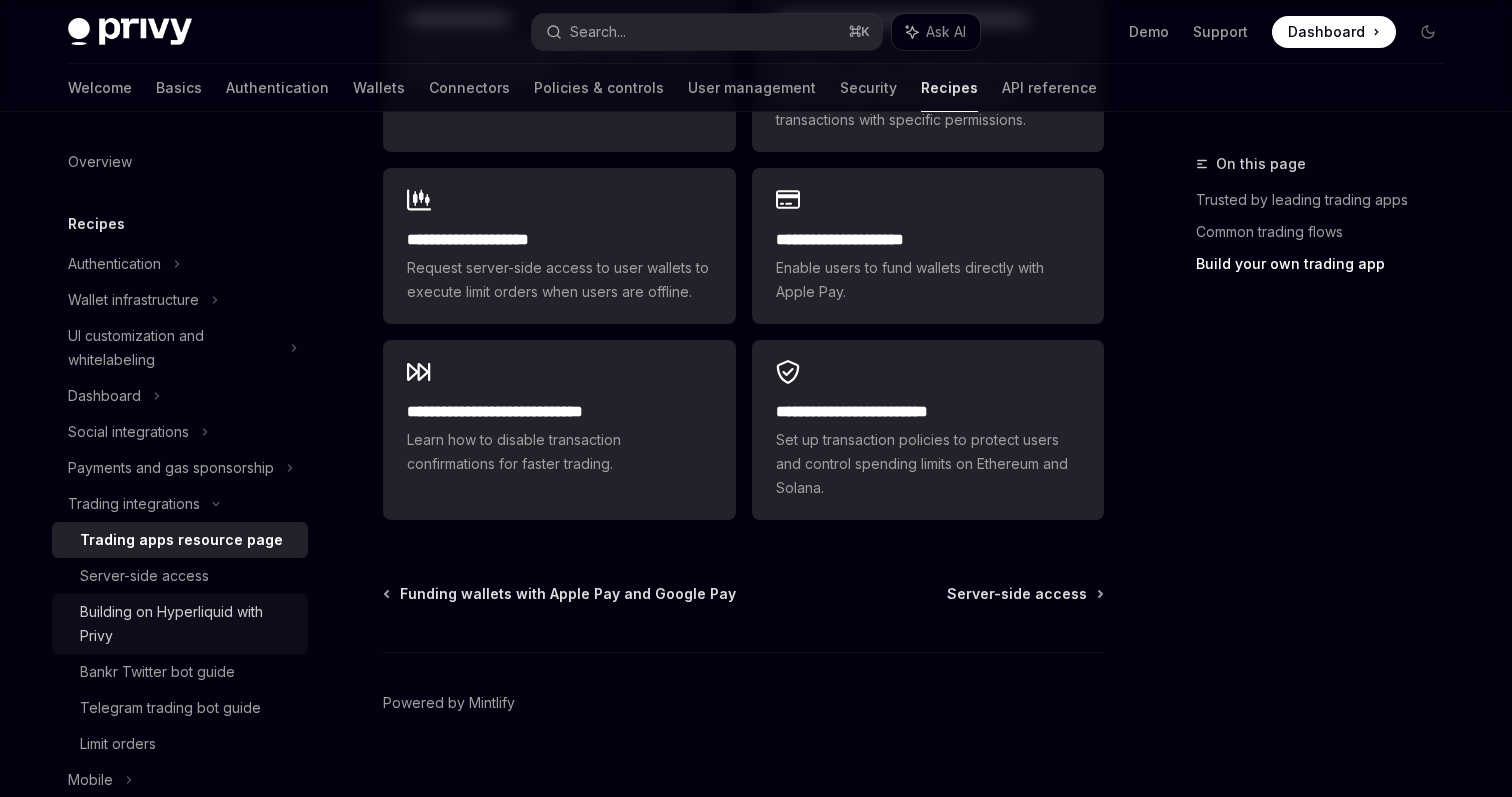click on "Building on Hyperliquid with Privy" at bounding box center [188, 624] 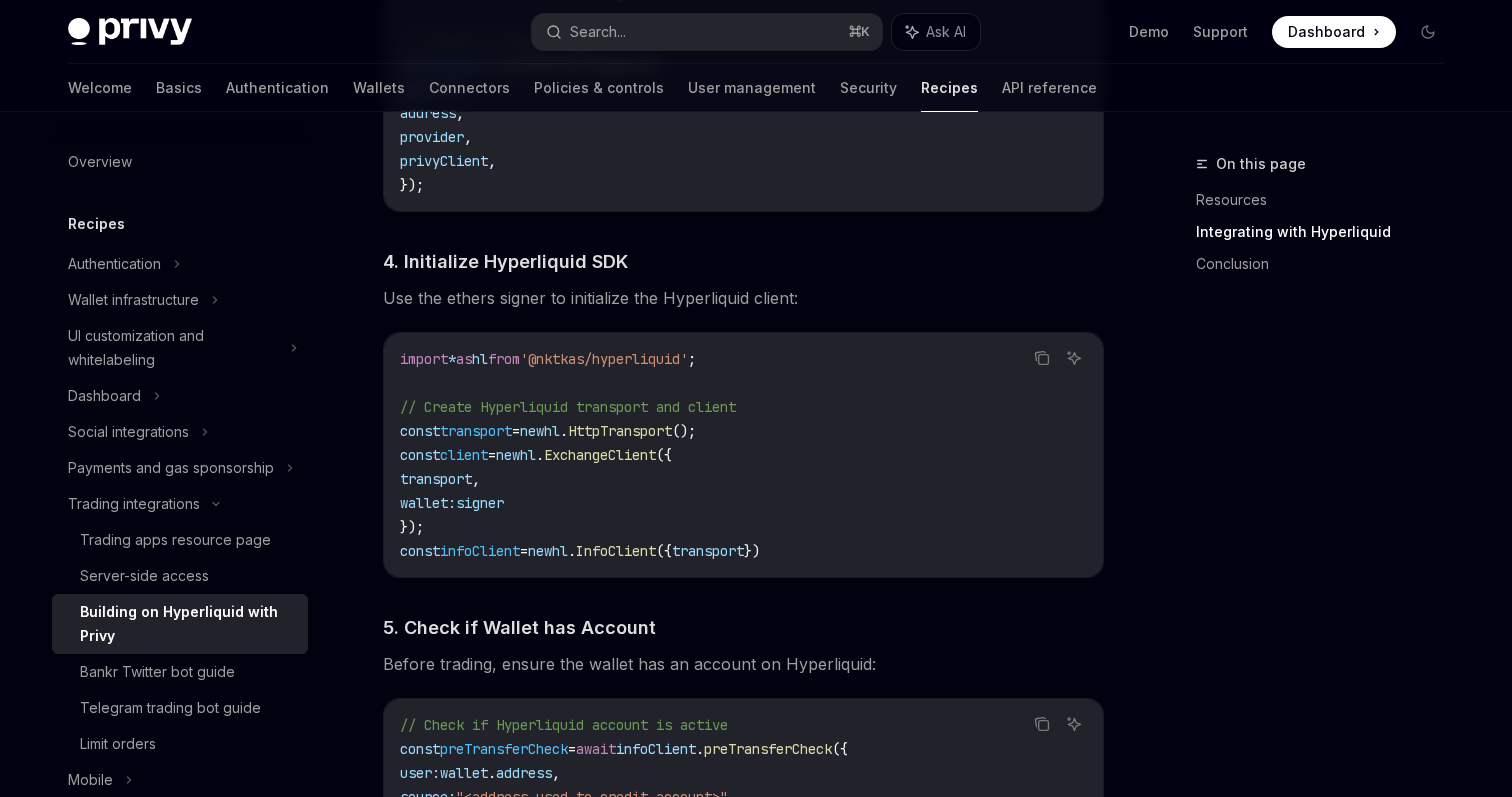 scroll, scrollTop: 2066, scrollLeft: 0, axis: vertical 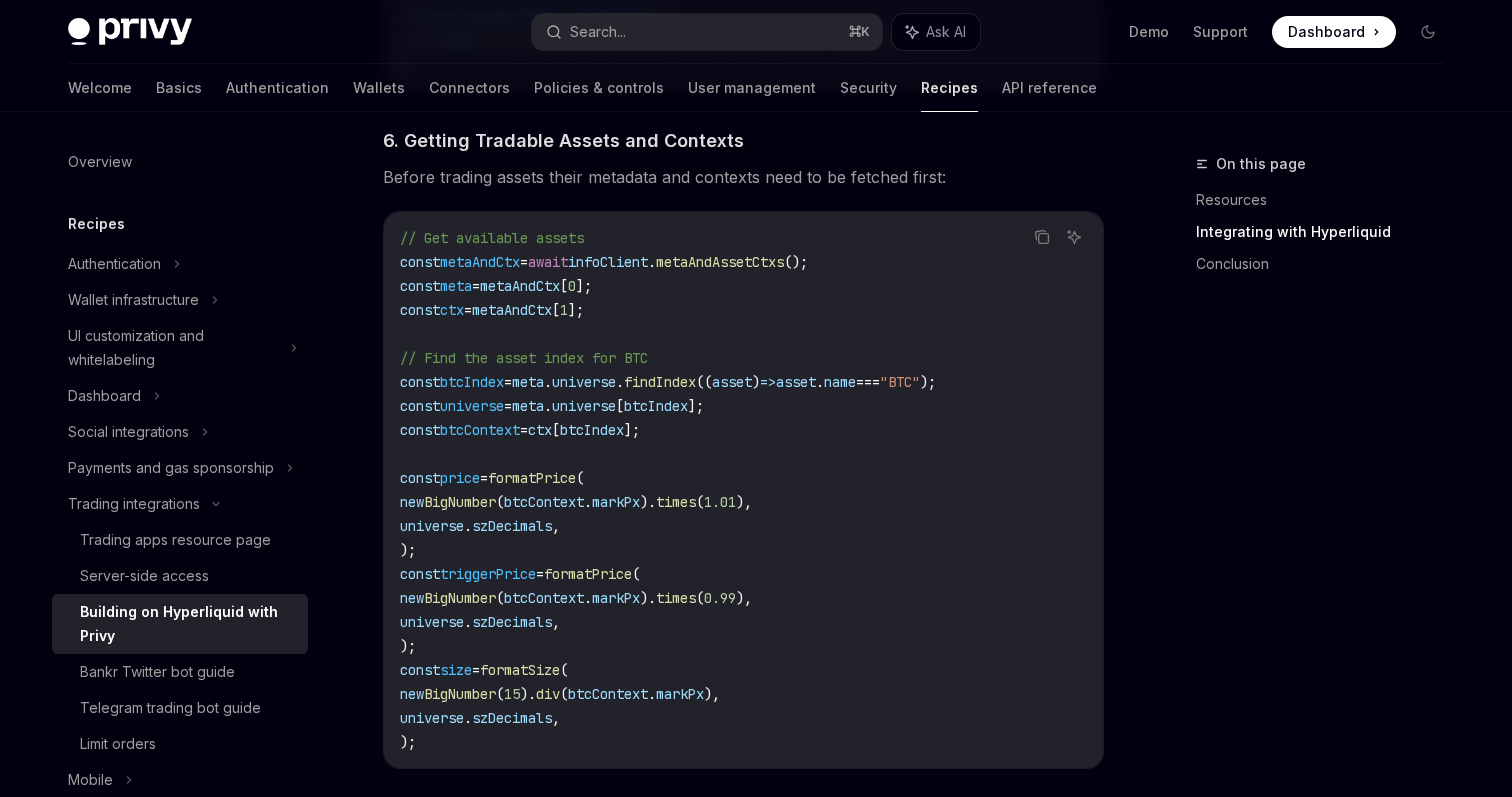 click on "// Get available assets
const  metaAndCtx  =  await  infoClient . metaAndAssetCtxs ();
const  meta  =  metaAndCtx [ 0 ];
const  ctx  =  metaAndCtx [ 1 ];
// Find the asset index for BTC
const  btcIndex  =  meta . universe . findIndex (( asset )  =>  asset . name  ===  "BTC" );
const  universe  =  meta . universe [ btcIndex ];
const  btcContext  =  ctx [ btcIndex ];
const  price  =  formatPrice (
new  BigNumber ( btcContext . markPx ). times ( 1.01 ),
universe . szDecimals ,
);
const  triggerPrice  =  formatPrice (
new  BigNumber ( btcContext . markPx ). times ( 0.99 ),
universe . szDecimals ,
);
const  size  =  formatSize (
new  BigNumber ( 15 ). div ( btcContext . markPx ),
universe . szDecimals ,
);" at bounding box center [743, 490] 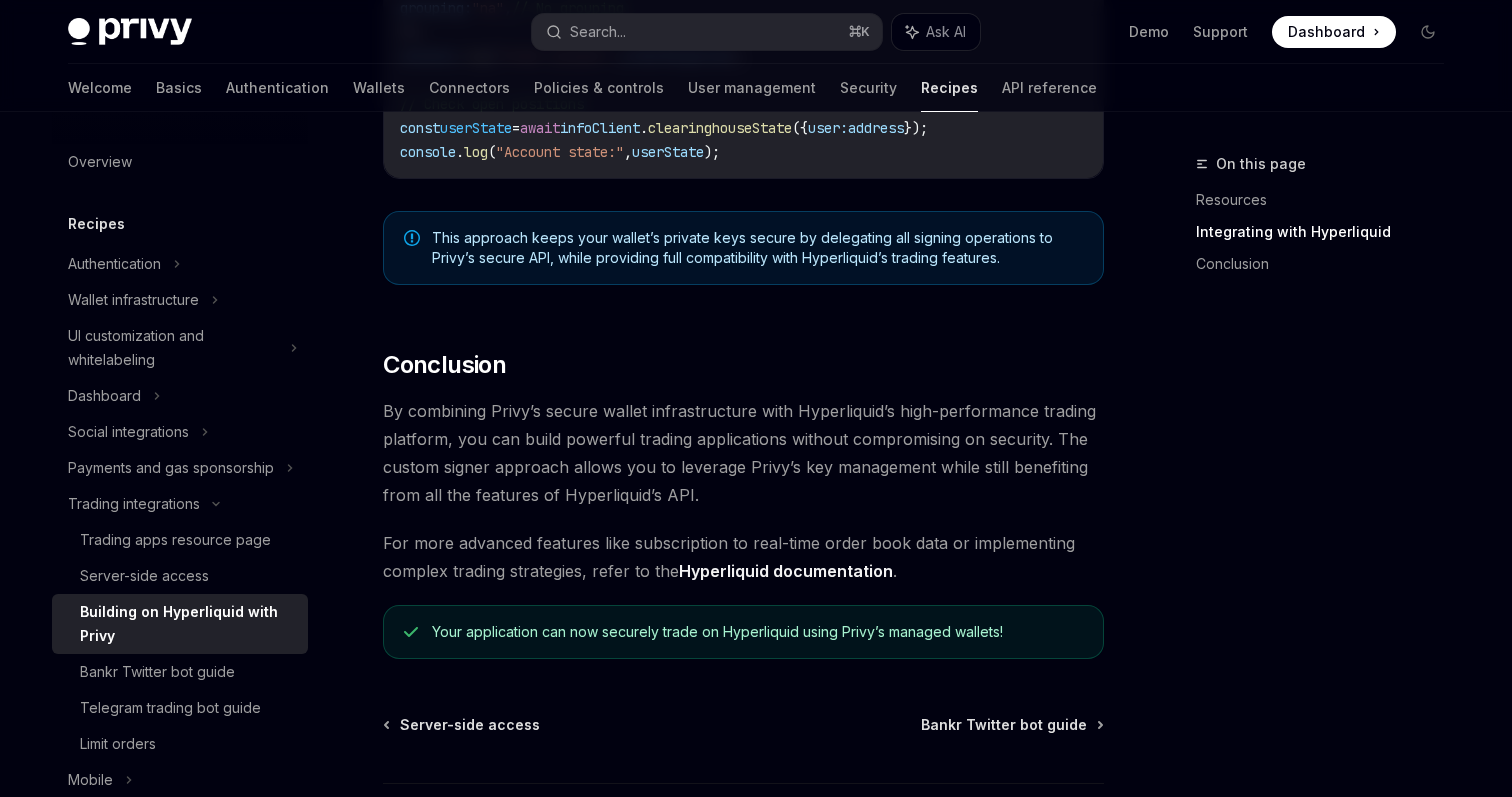 scroll, scrollTop: 4024, scrollLeft: 0, axis: vertical 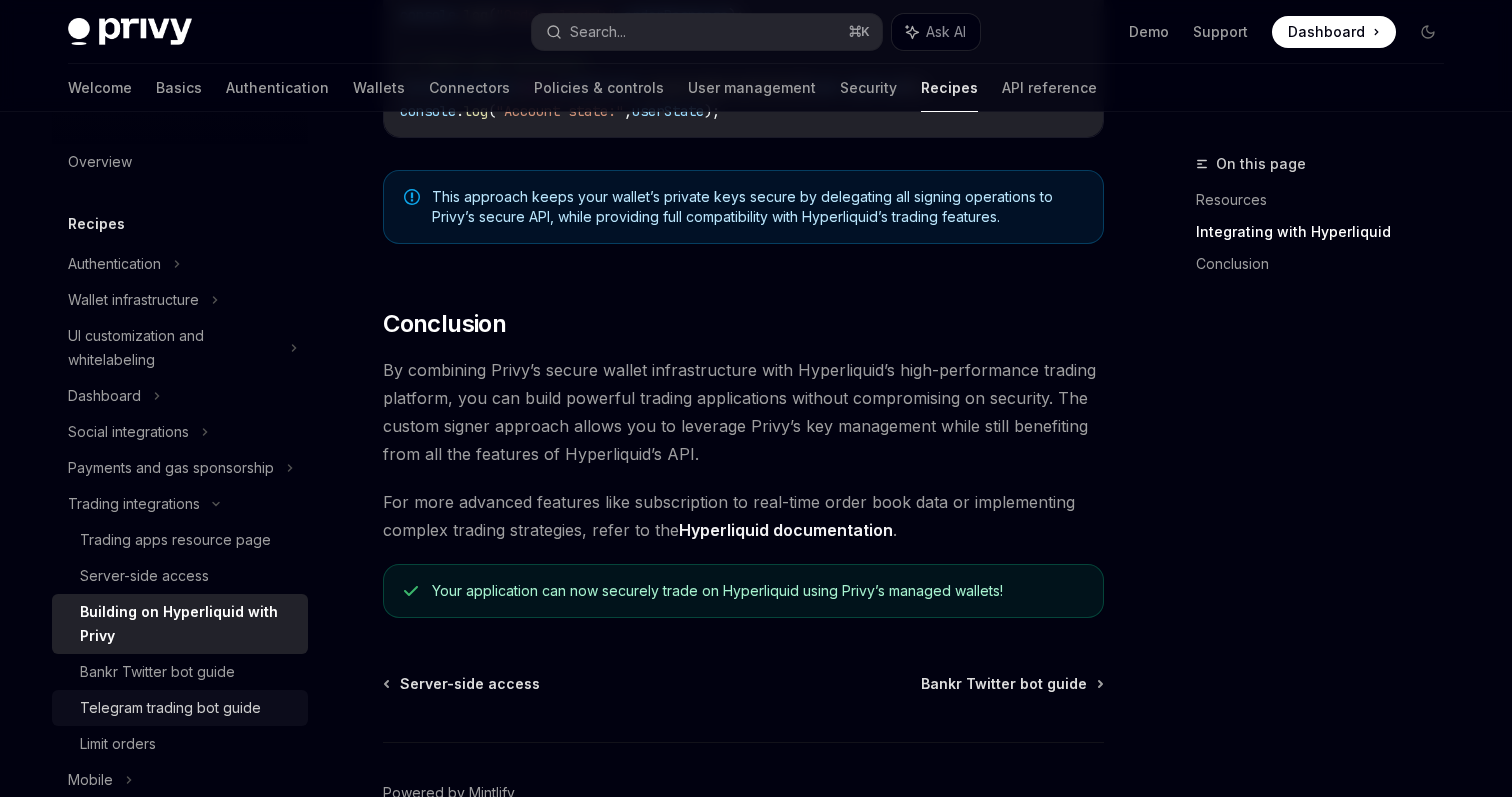 click on "Telegram trading bot guide" at bounding box center (170, 708) 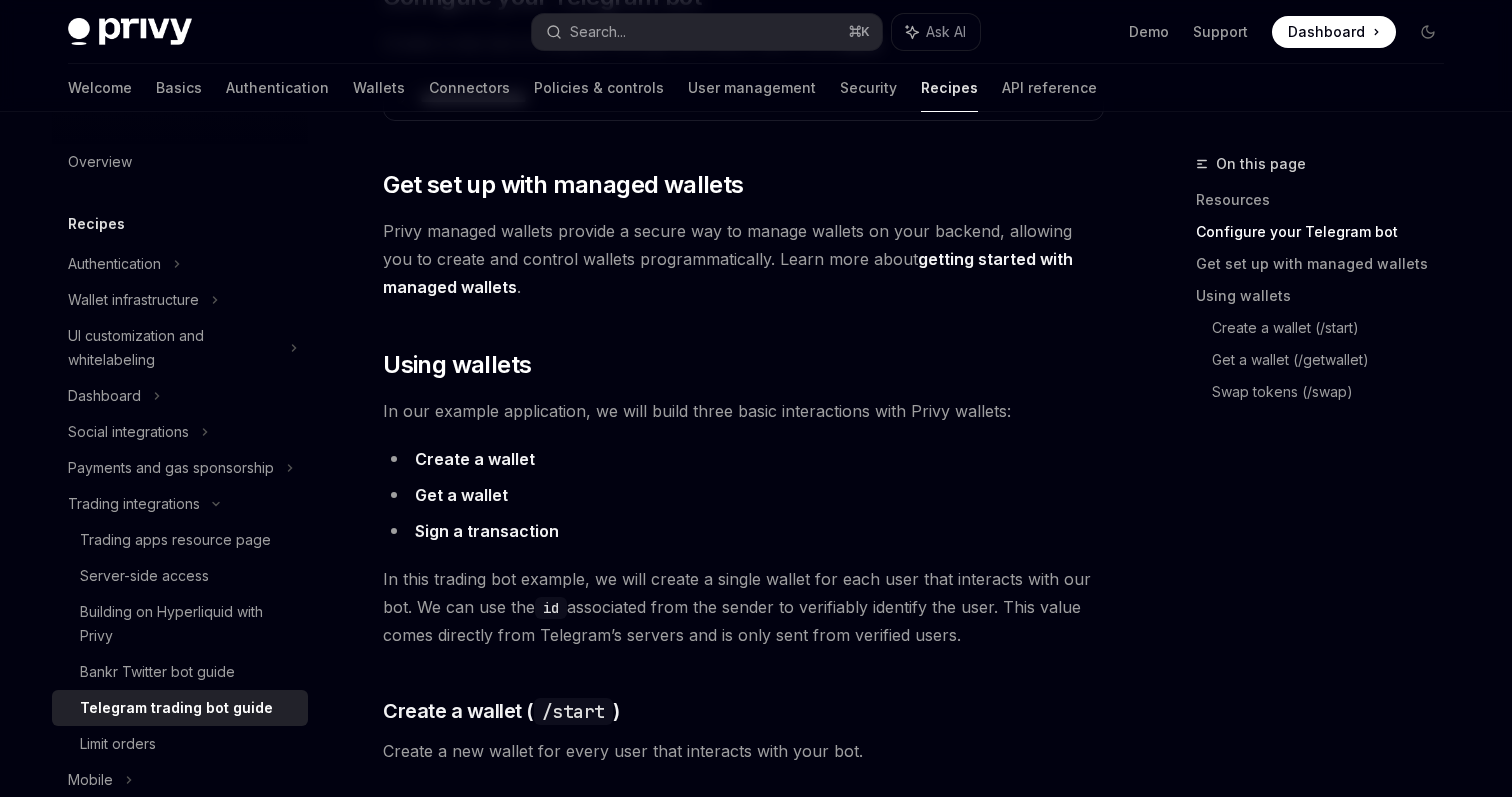 scroll, scrollTop: 0, scrollLeft: 0, axis: both 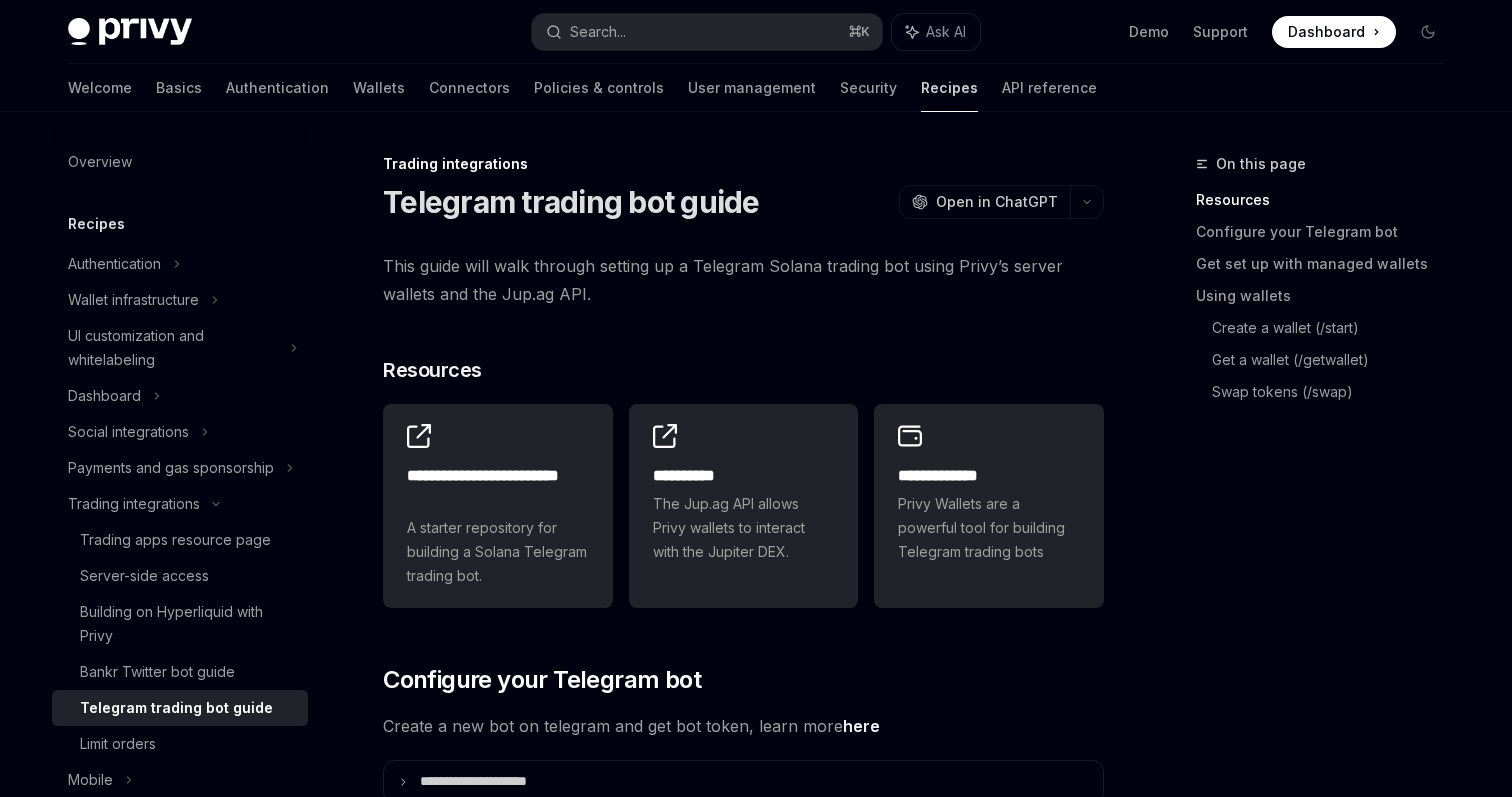 click on "Recipes" at bounding box center (949, 88) 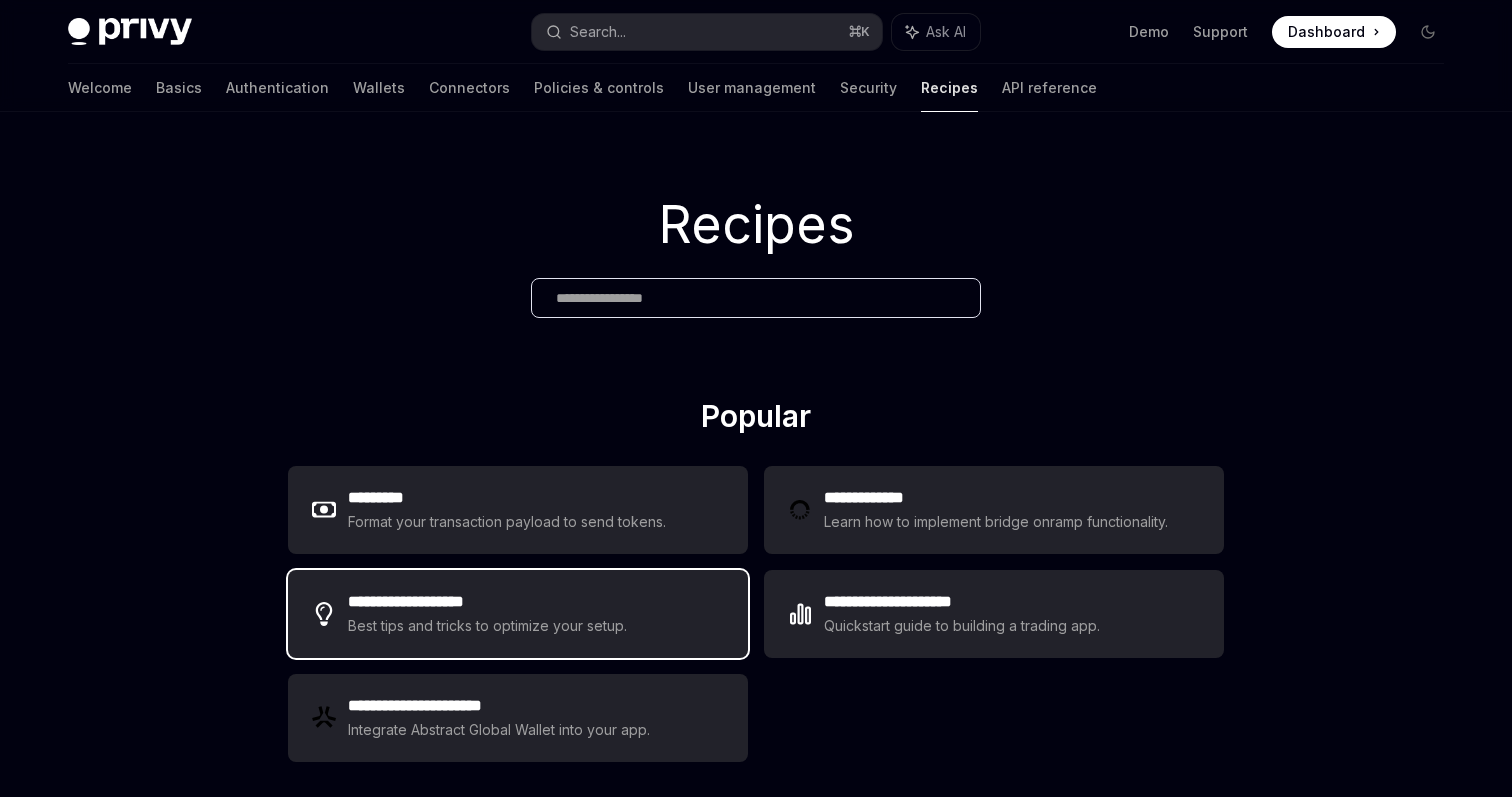 click on "Best tips and tricks to optimize your setup." at bounding box center (489, 626) 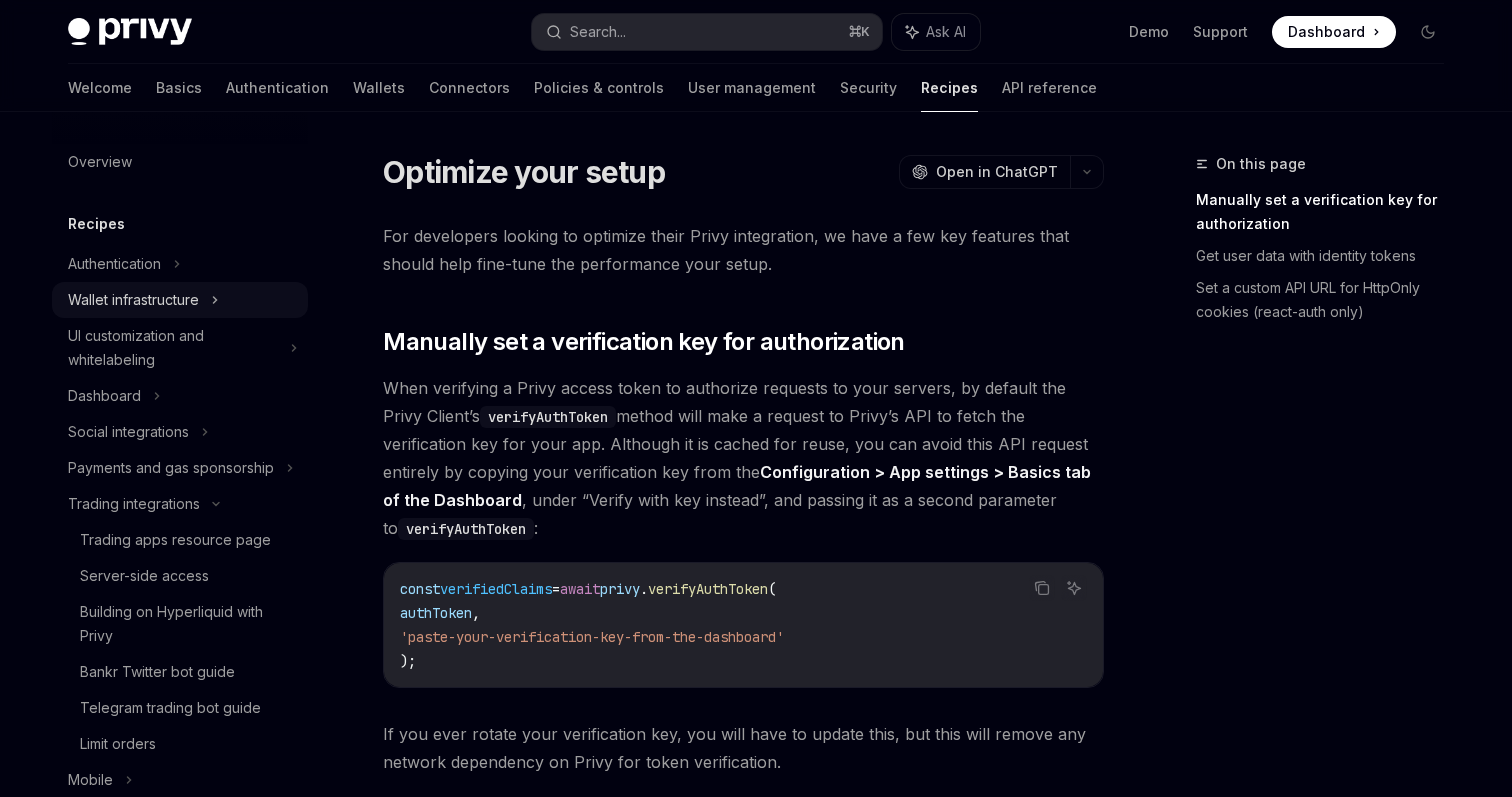 click on "Wallet infrastructure" at bounding box center (133, 300) 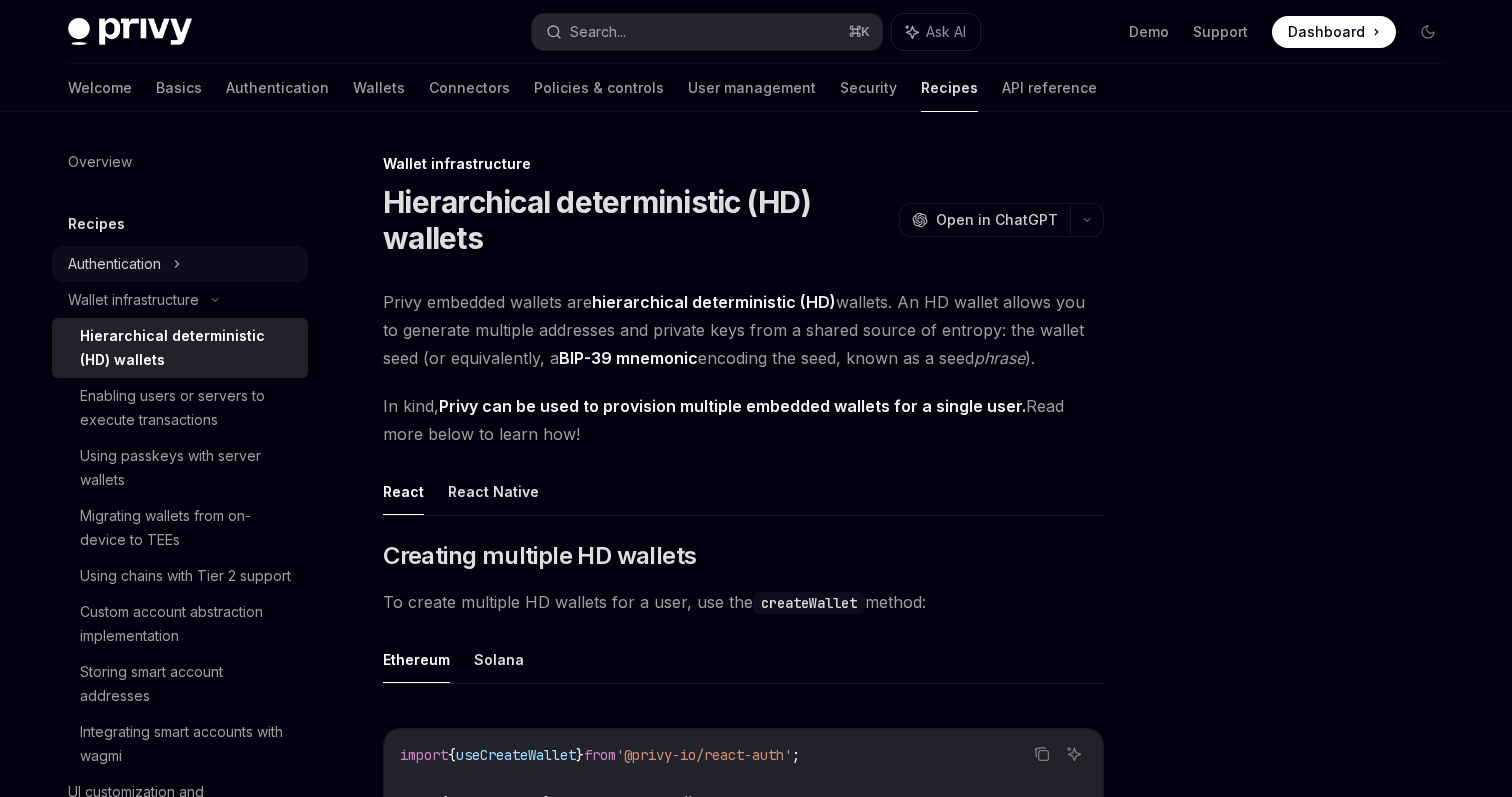 click on "Authentication" at bounding box center (180, 264) 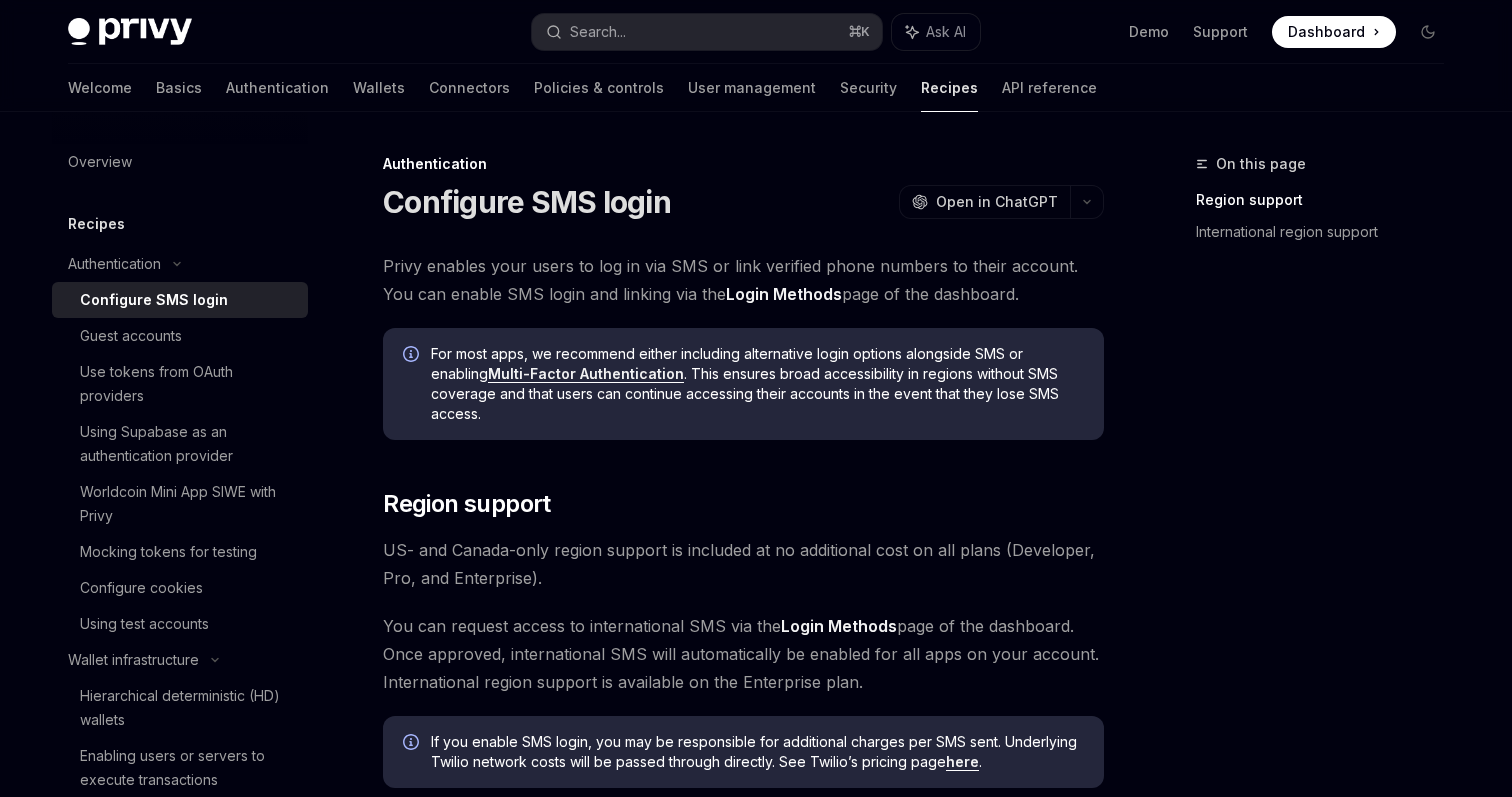 click on "Configure SMS login" at bounding box center [154, 300] 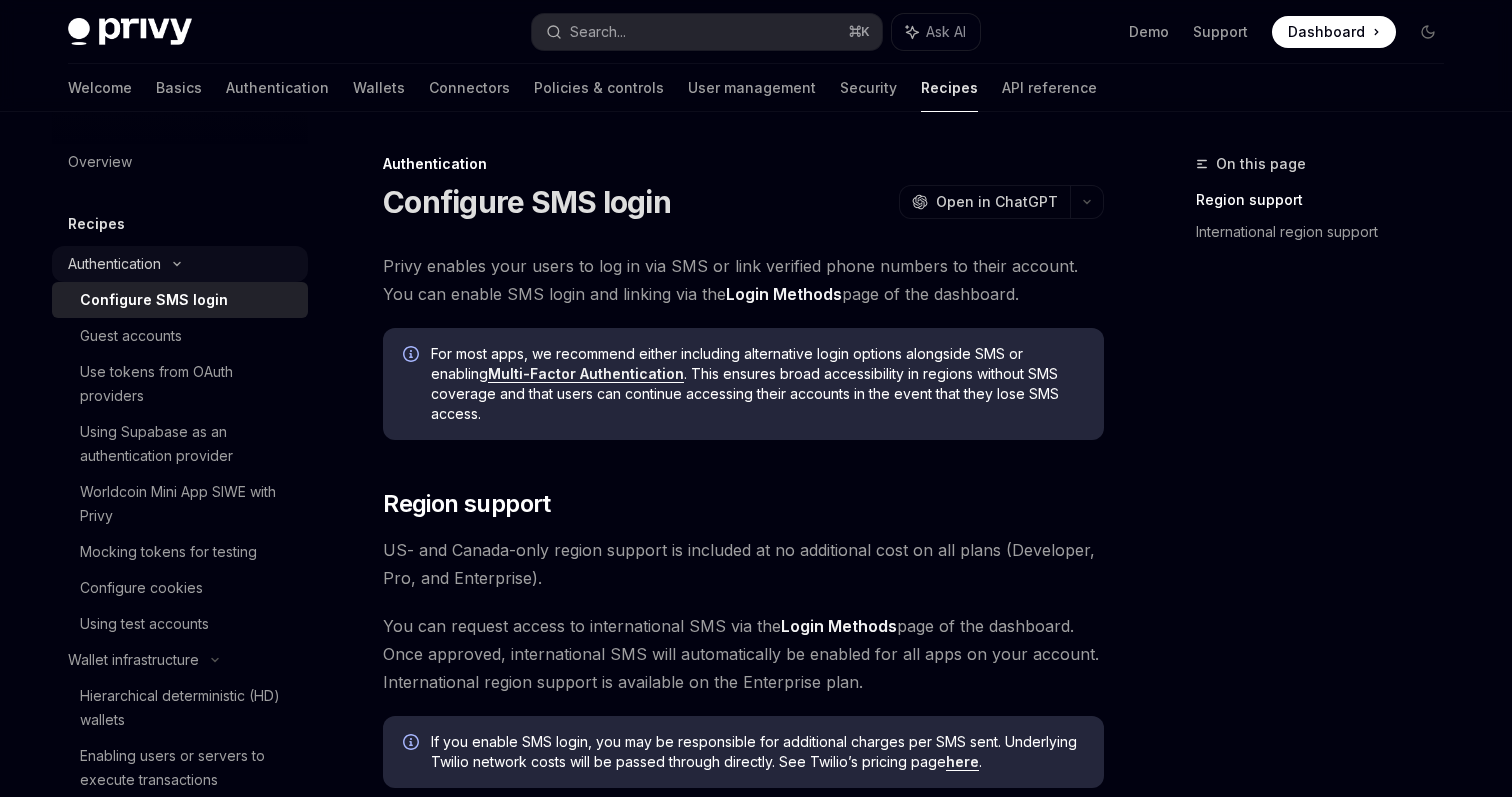 click 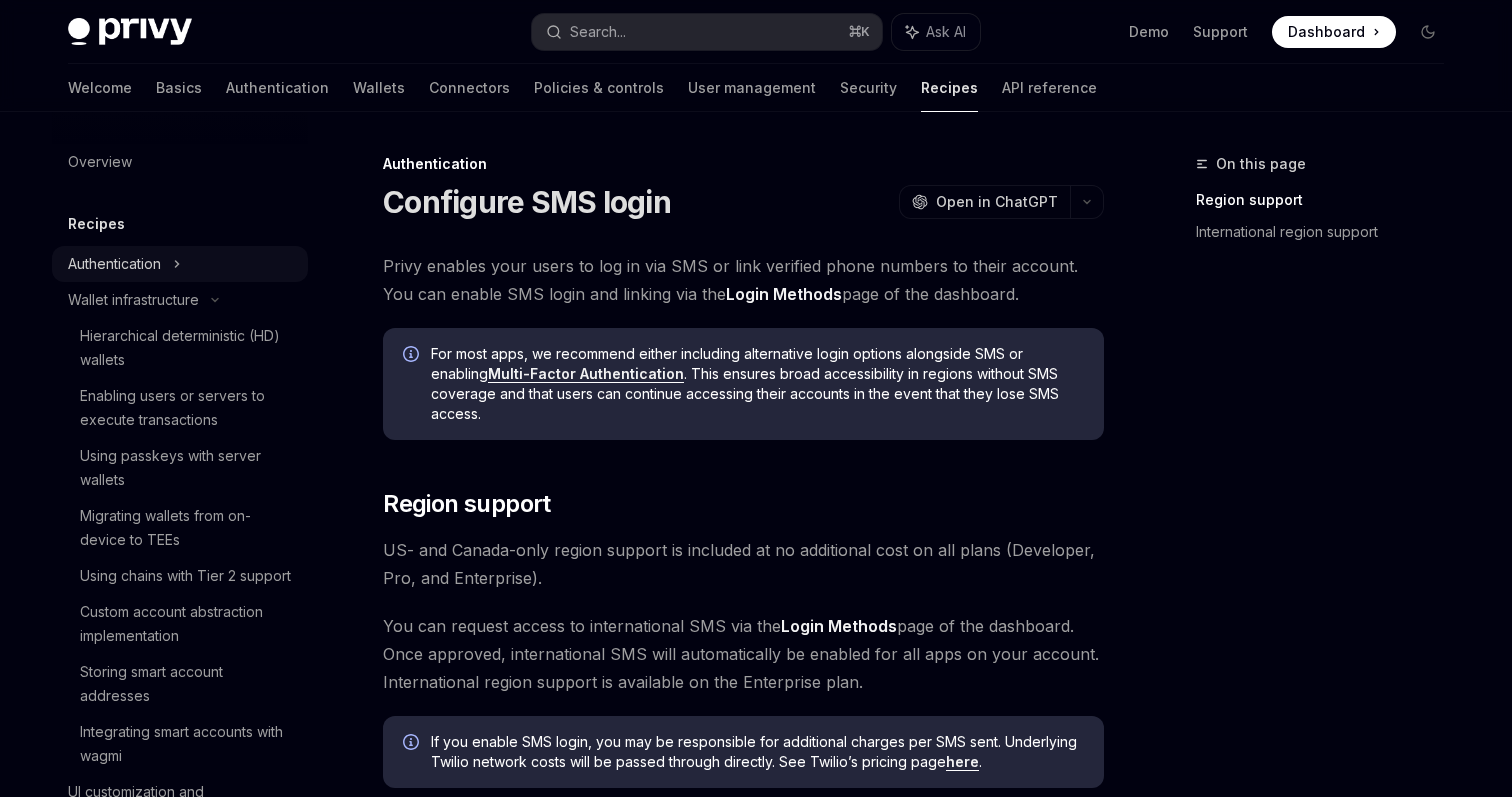 click on "Authentication" at bounding box center (180, 264) 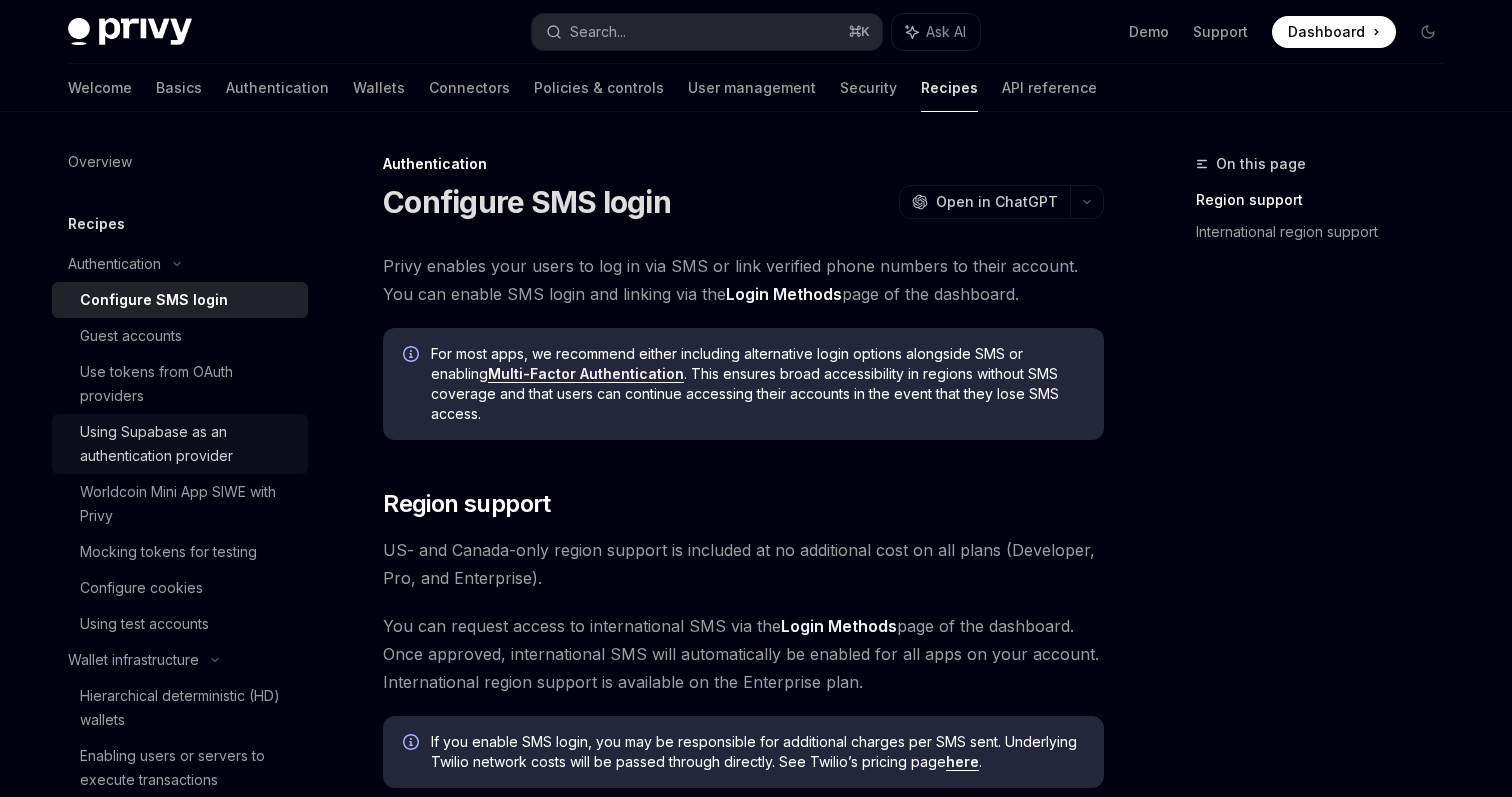 click on "Using Supabase as an authentication provider" at bounding box center [188, 444] 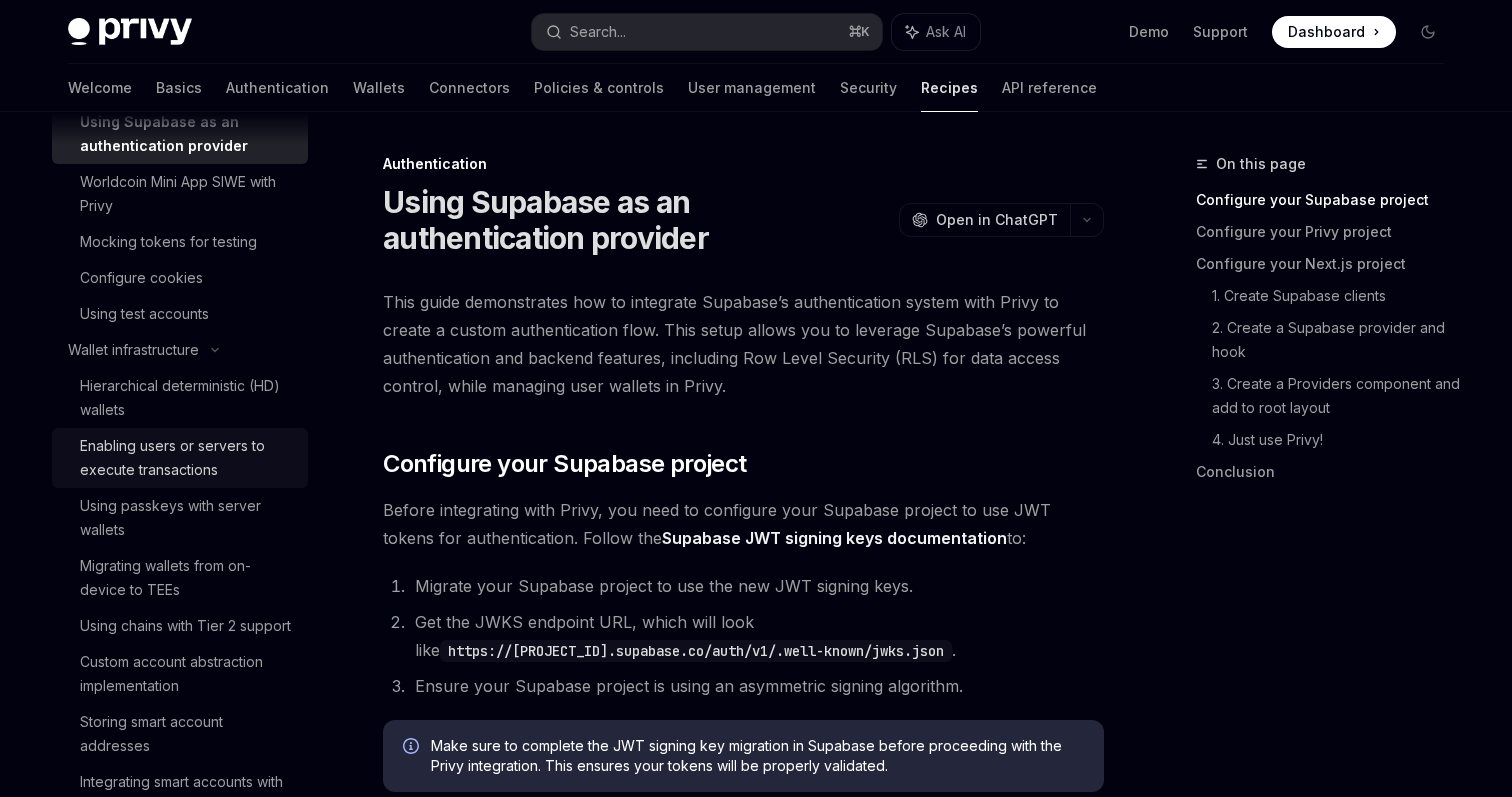 scroll, scrollTop: 353, scrollLeft: 0, axis: vertical 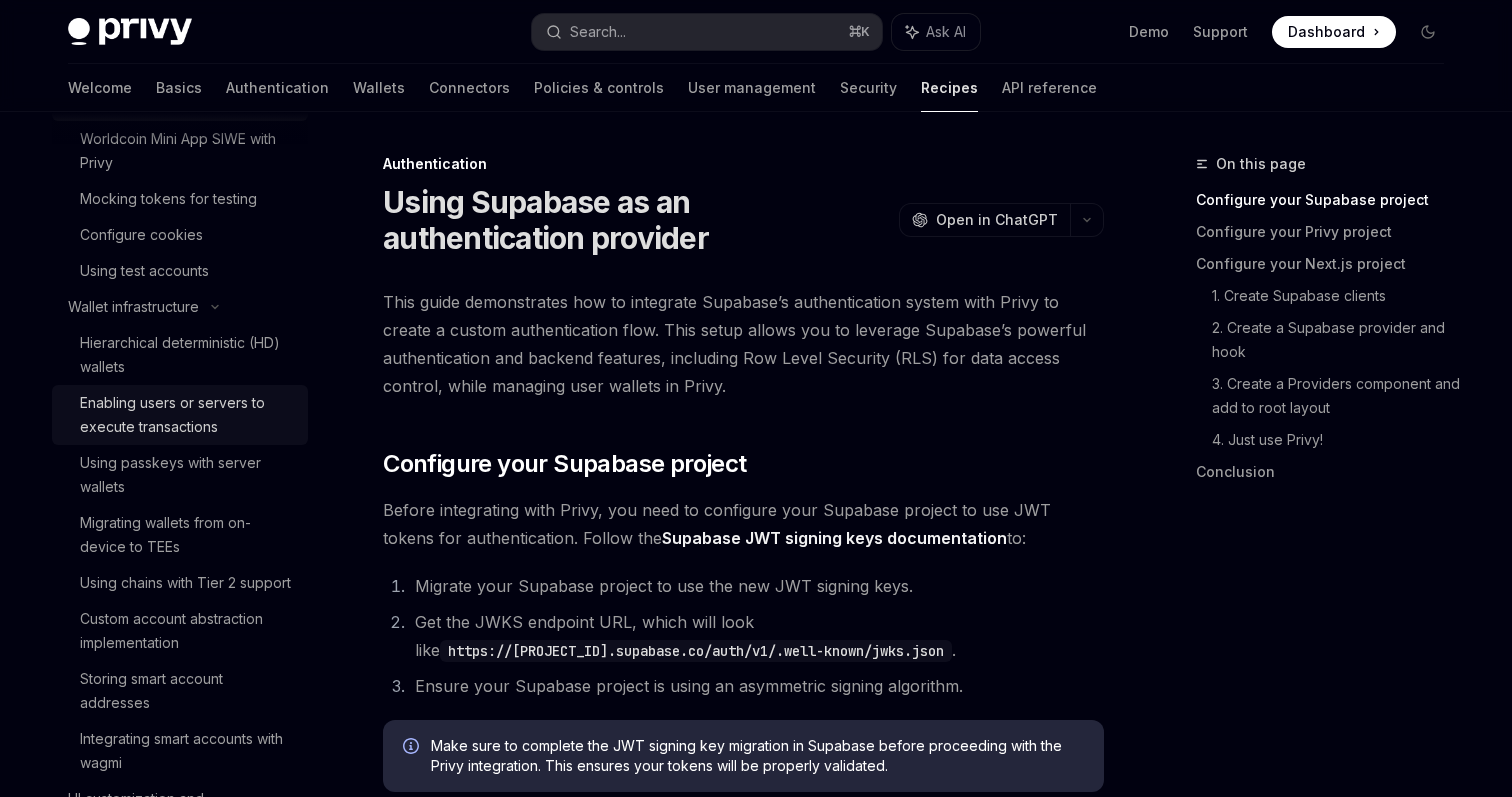click on "Enabling users or servers to execute transactions" at bounding box center [188, 415] 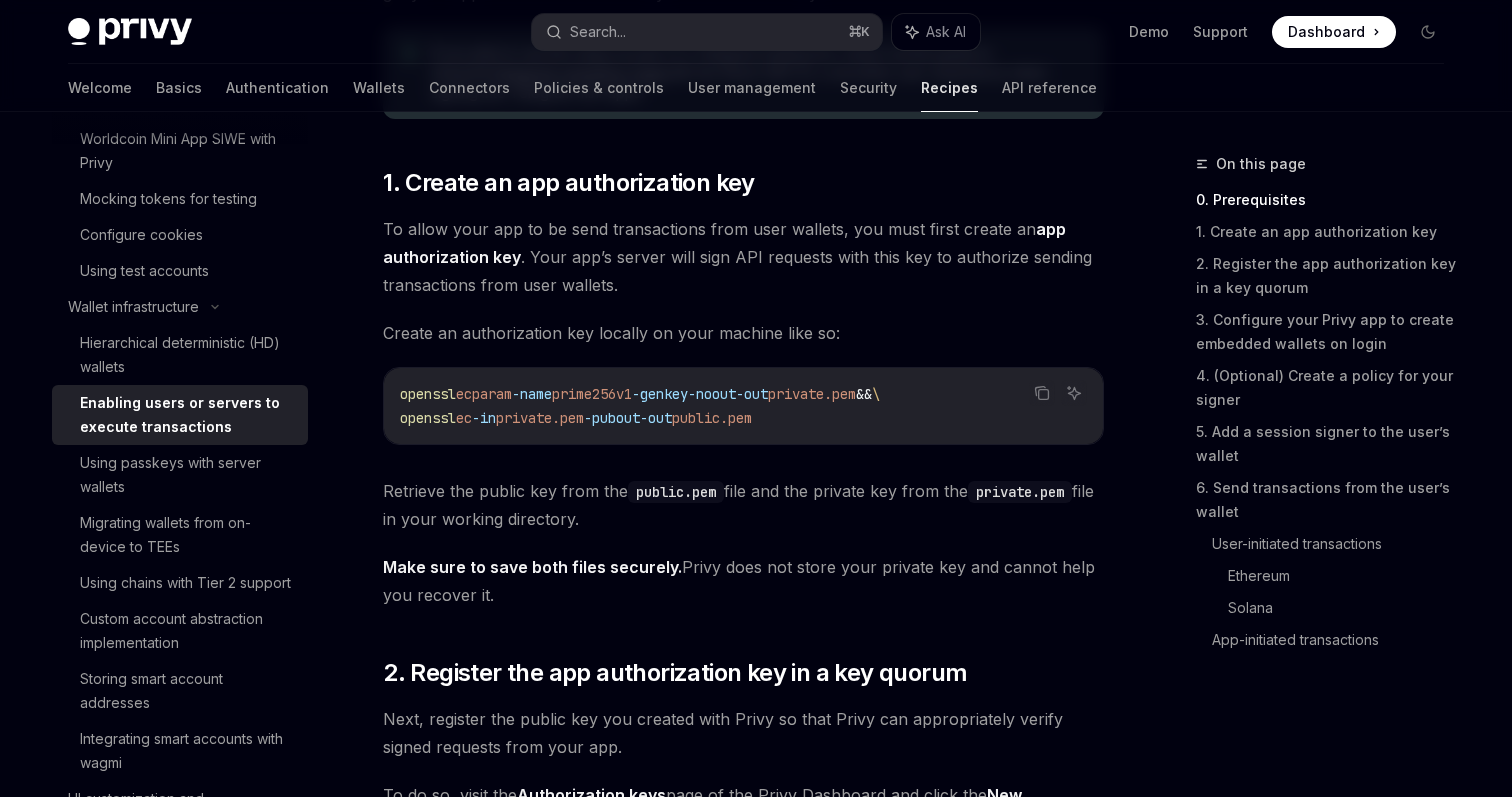 scroll, scrollTop: 811, scrollLeft: 0, axis: vertical 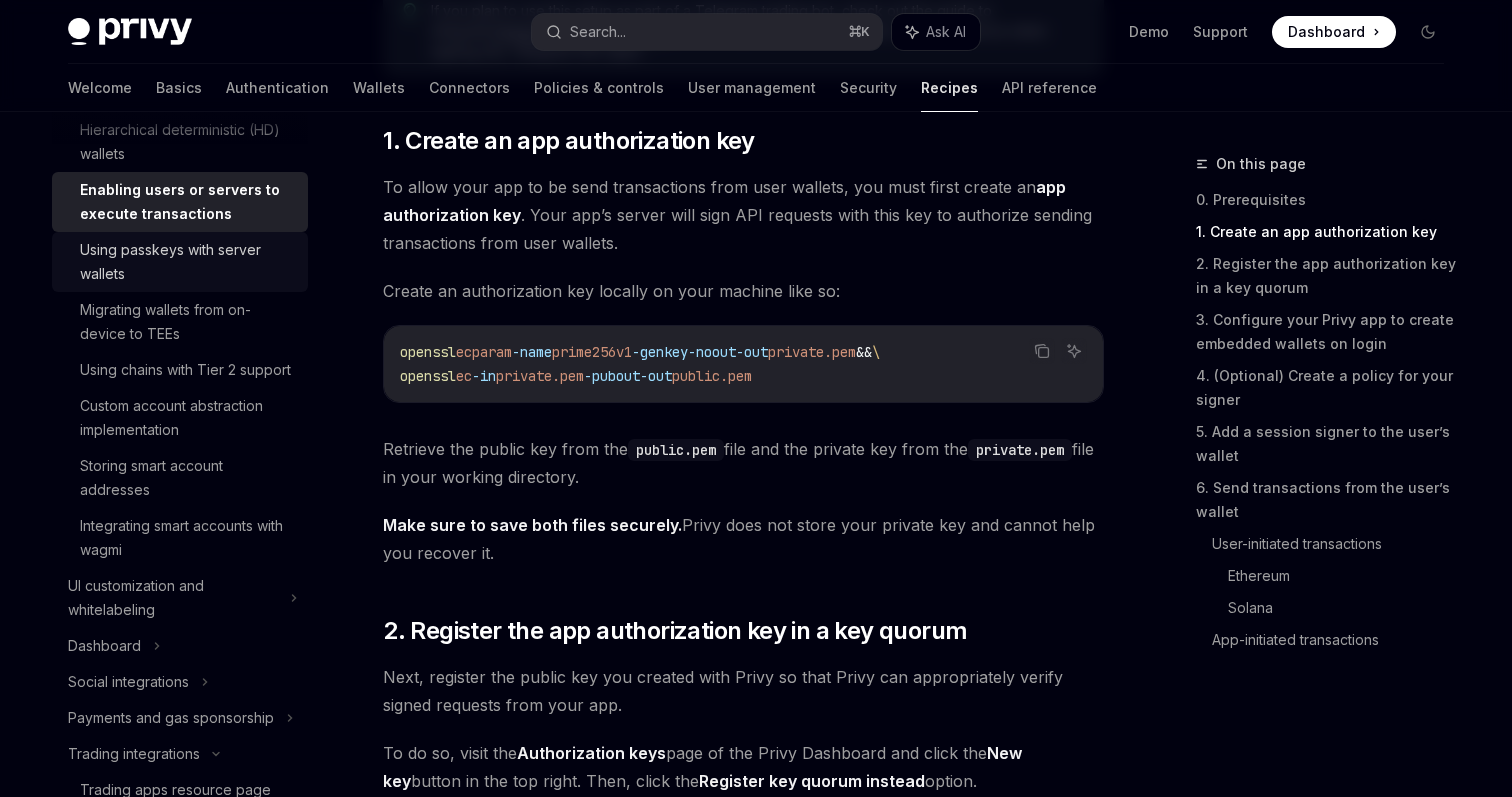 click on "Using passkeys with server wallets" at bounding box center (188, 262) 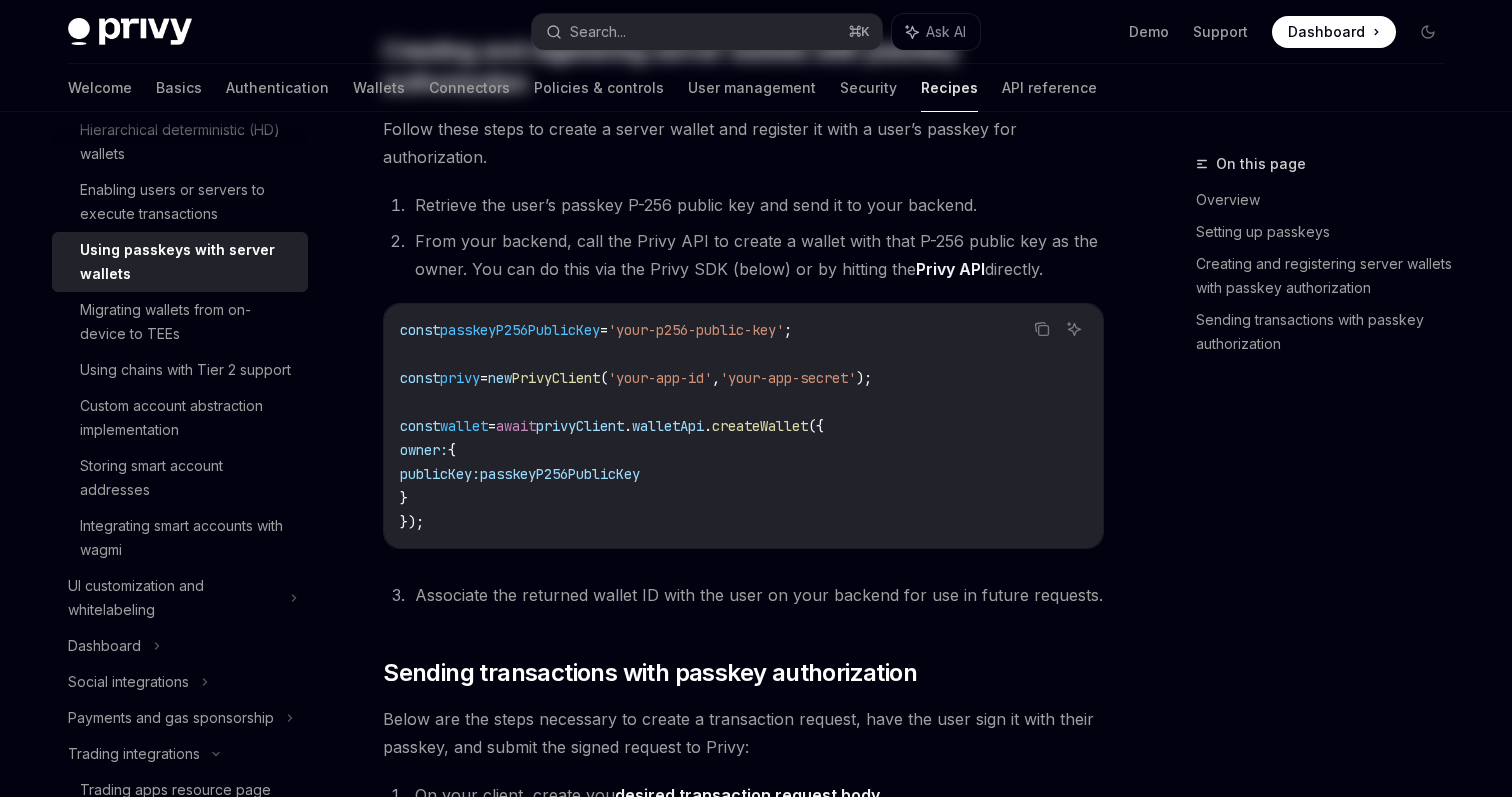 scroll, scrollTop: 0, scrollLeft: 0, axis: both 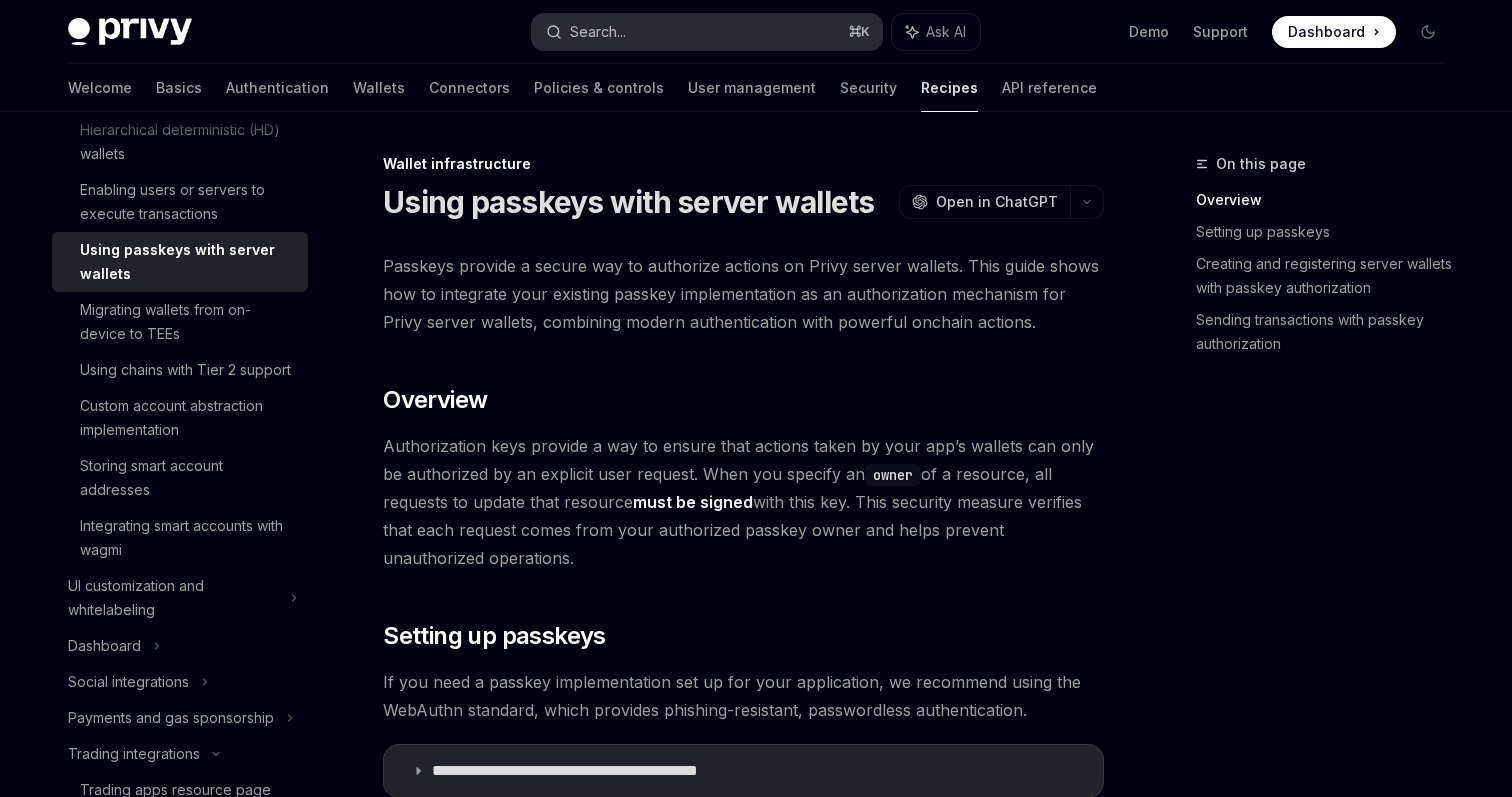 click on "Search... ⌘ K" at bounding box center (707, 32) 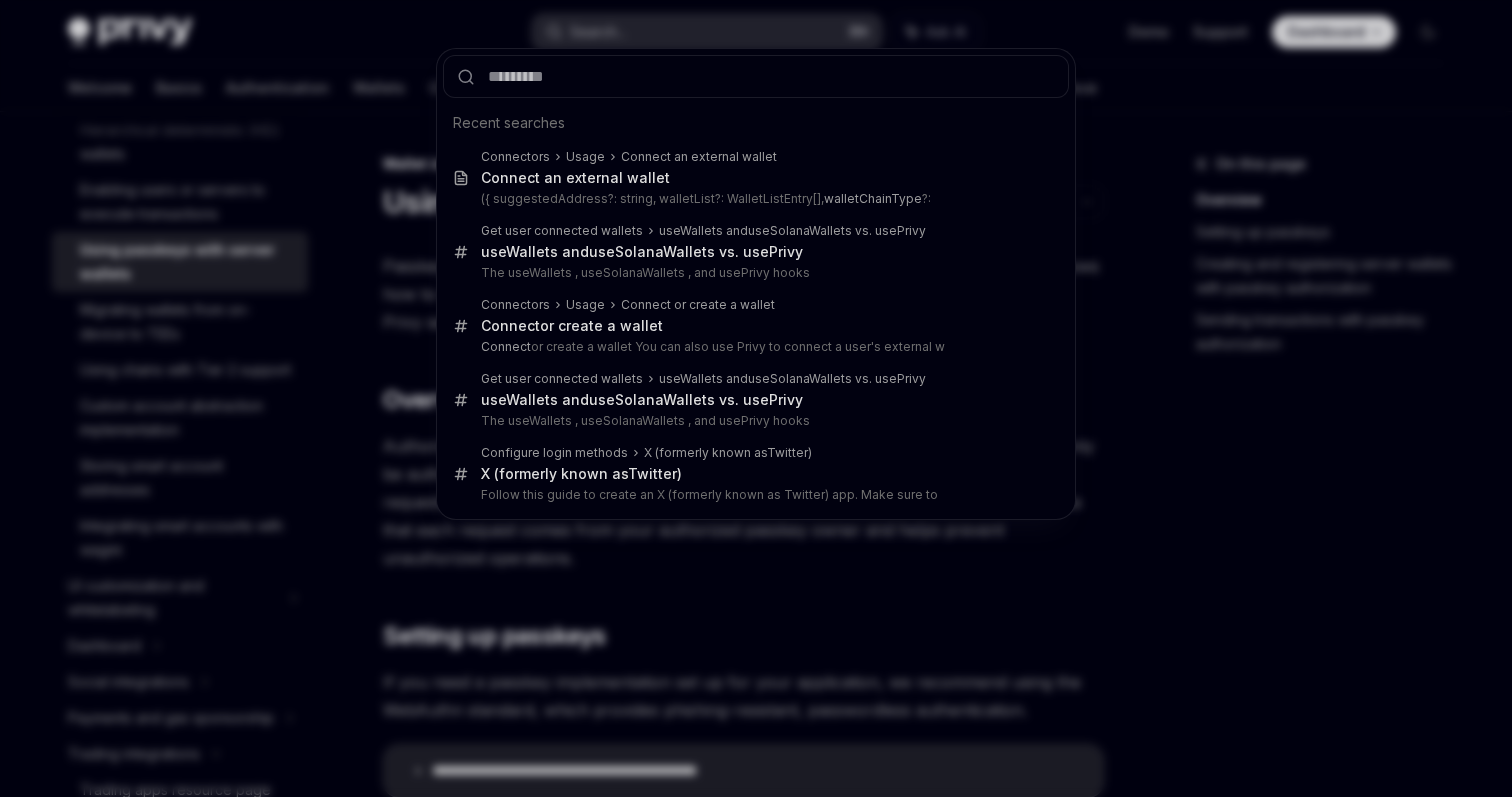 type on "**********" 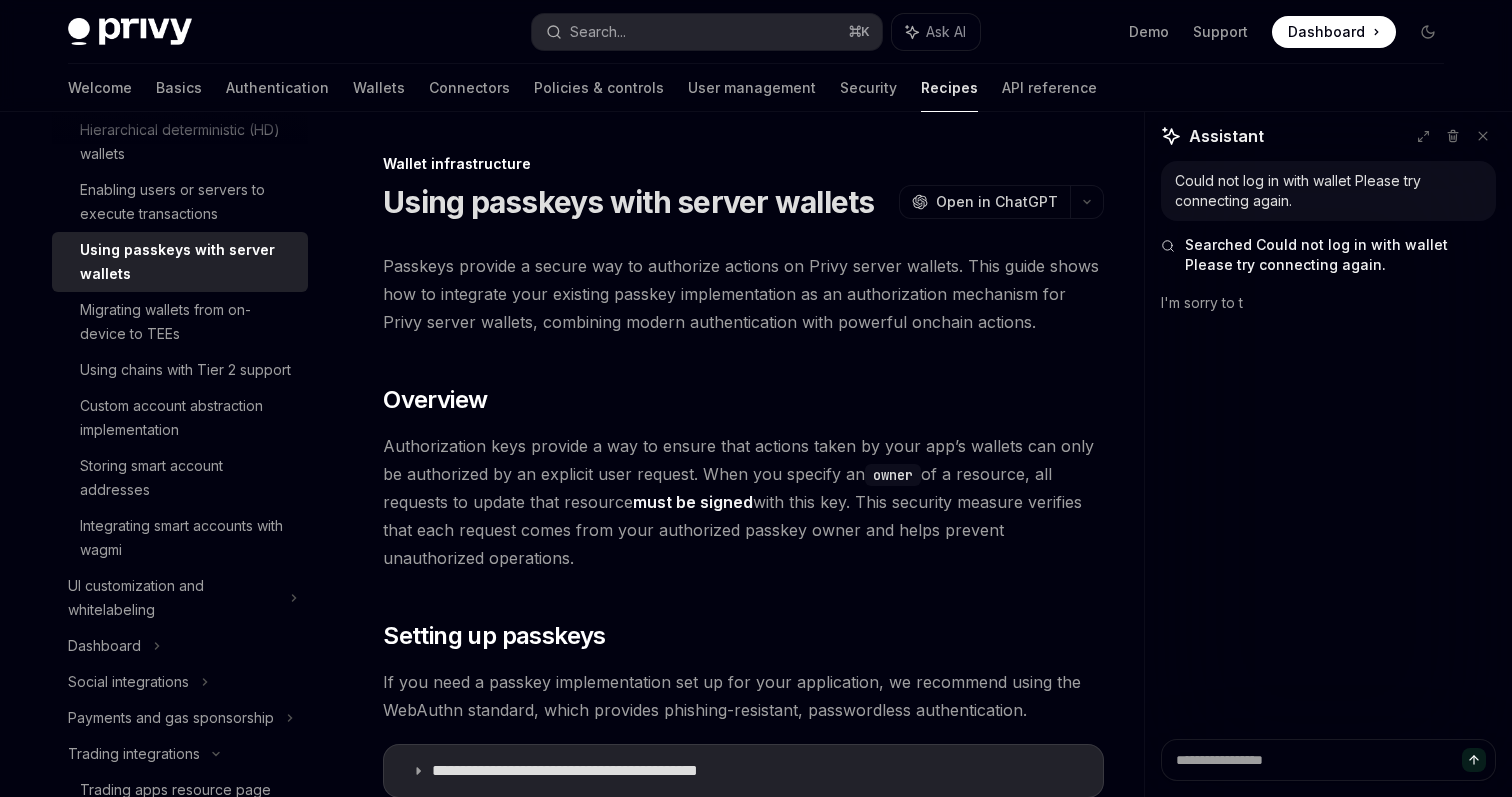type on "*" 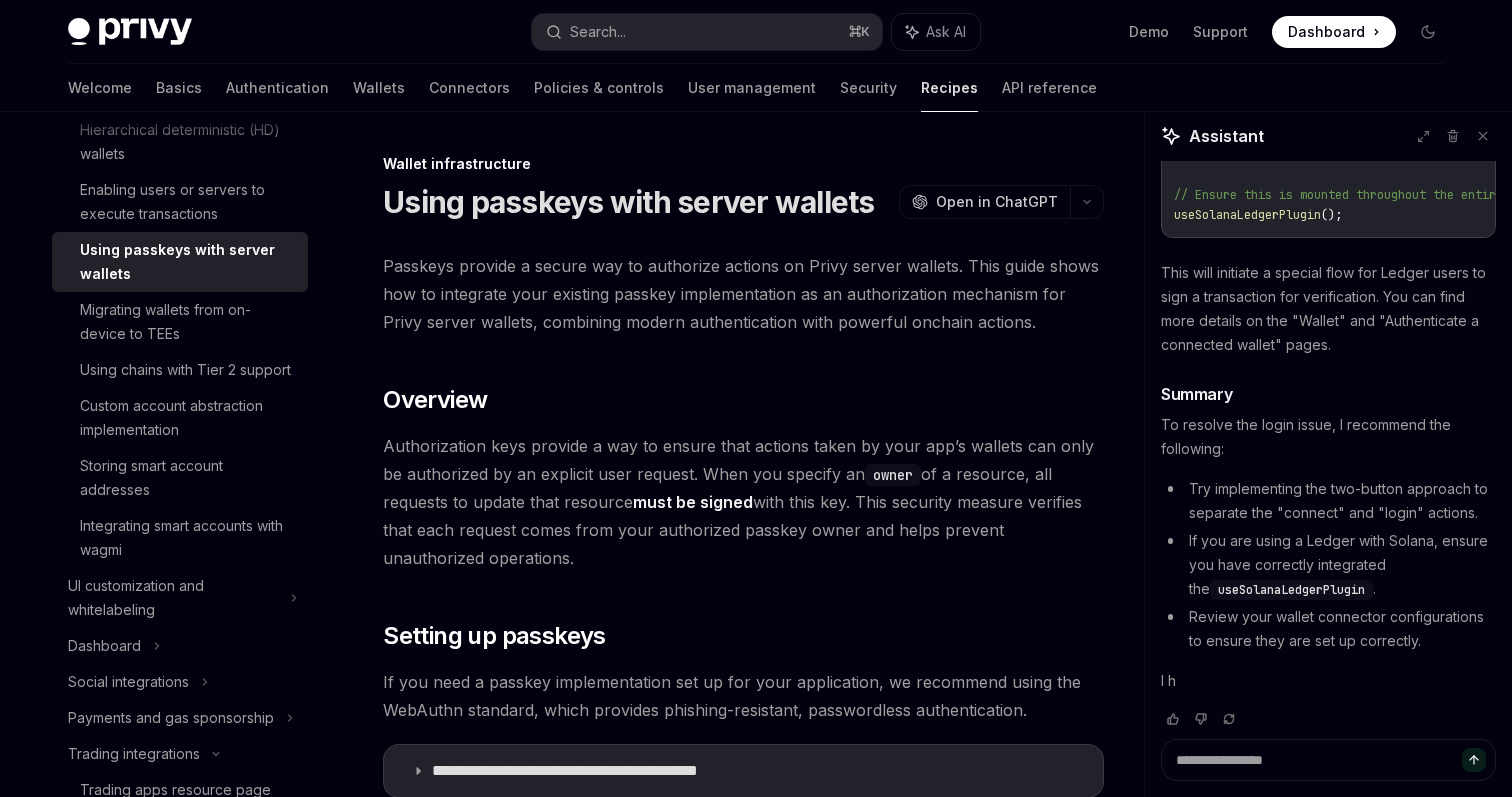 scroll, scrollTop: 1760, scrollLeft: 0, axis: vertical 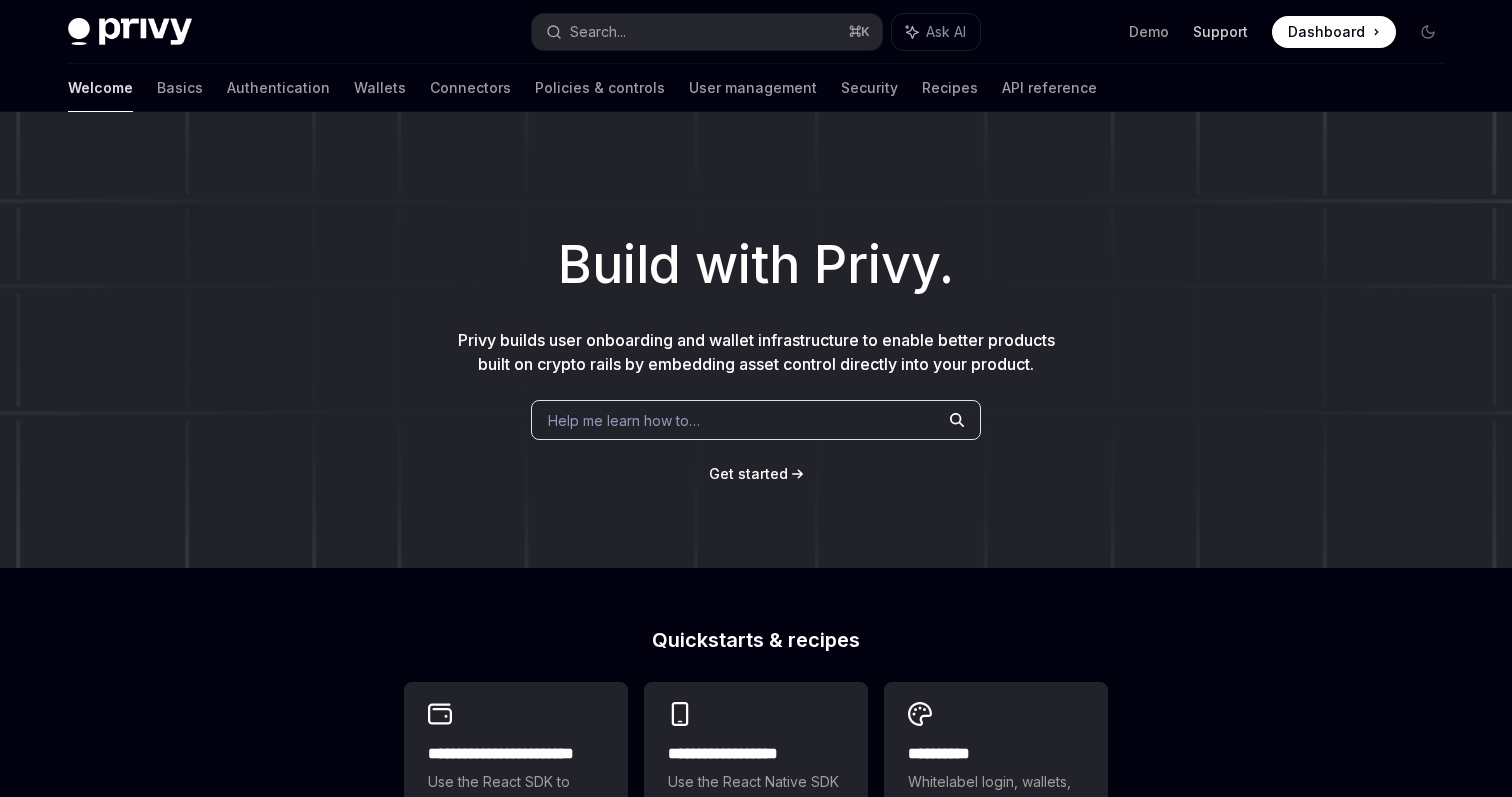 click on "Support" at bounding box center (1220, 32) 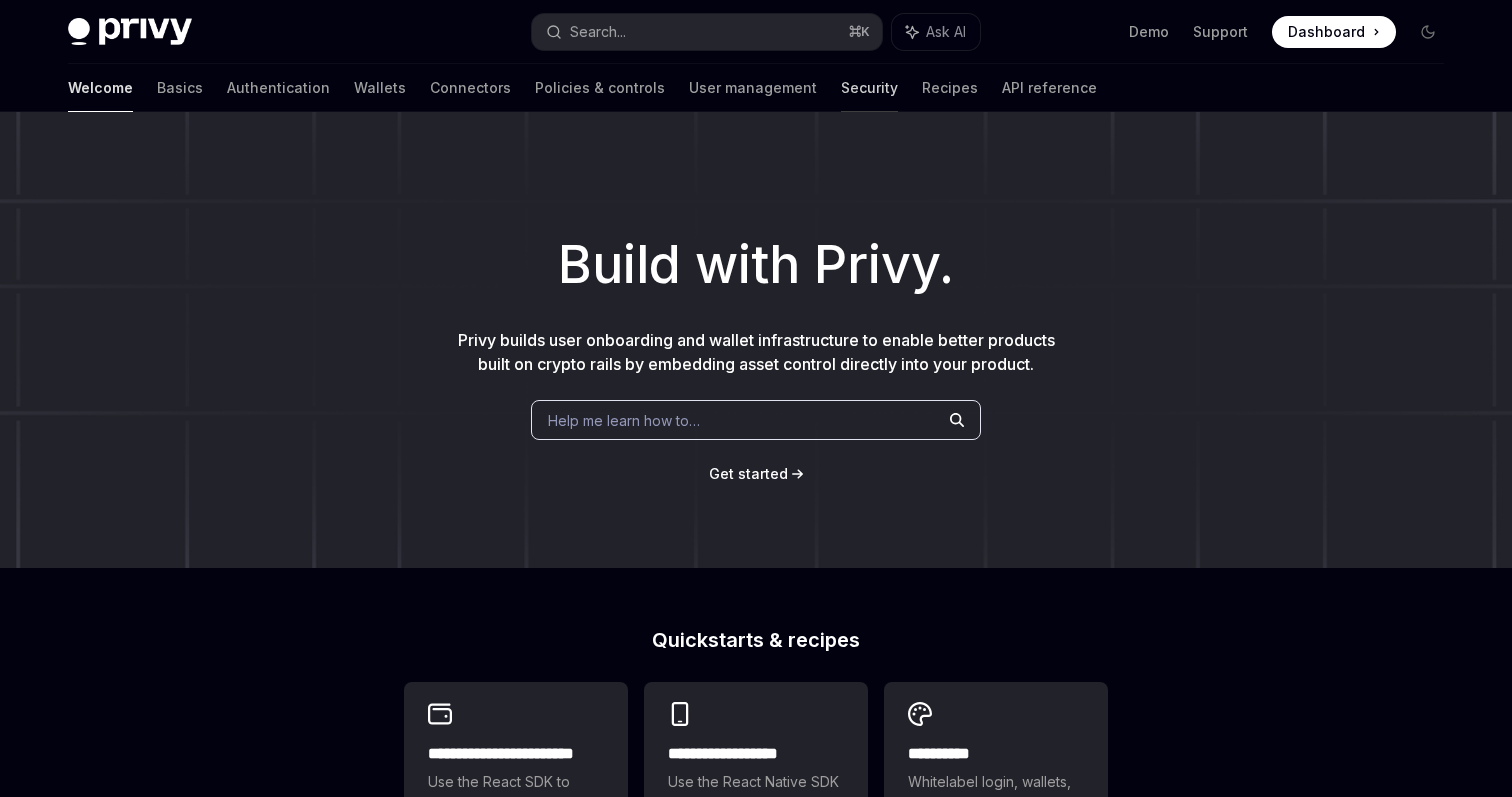 click on "Security" at bounding box center (869, 88) 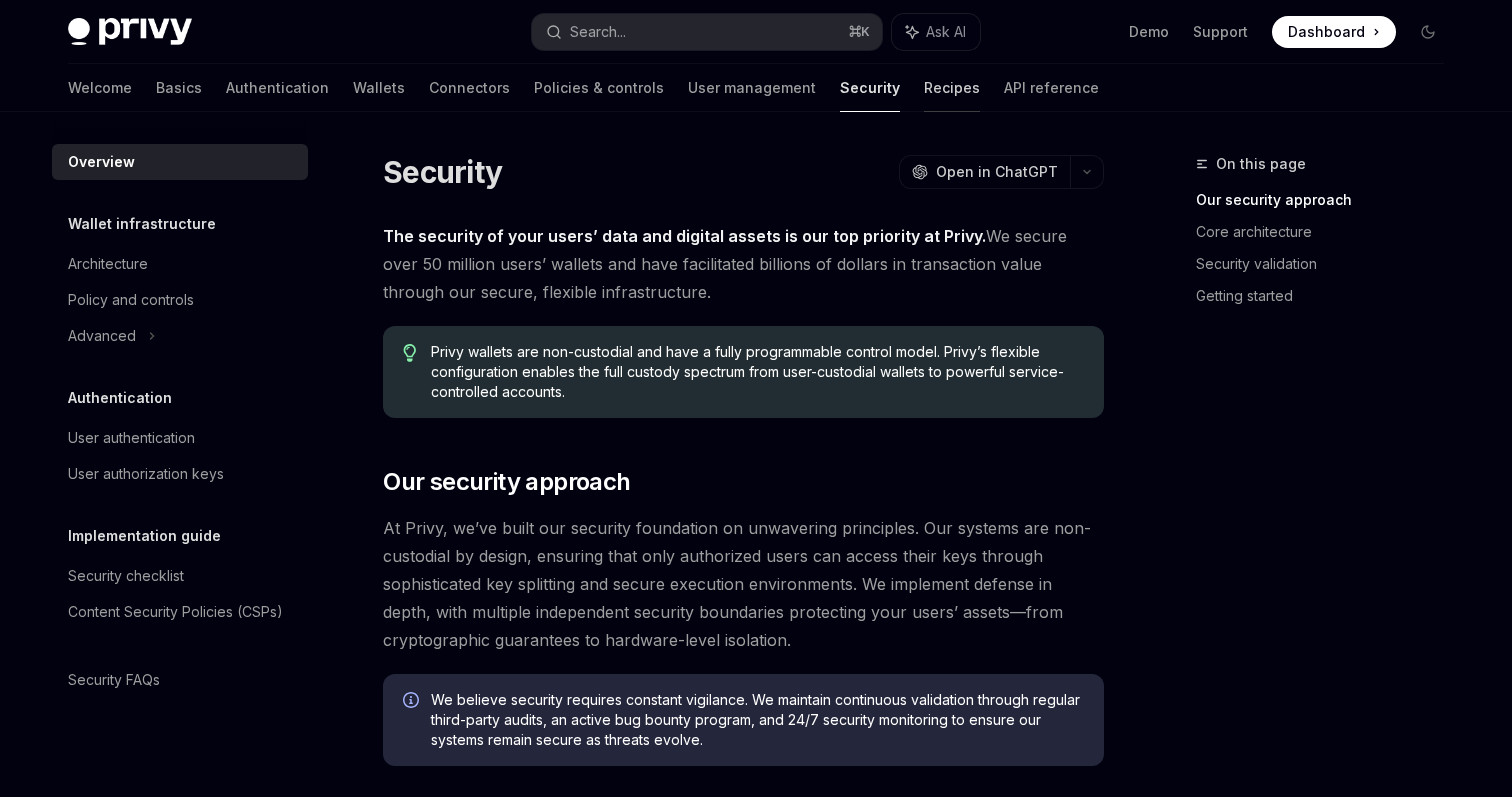 click on "Recipes" at bounding box center (952, 88) 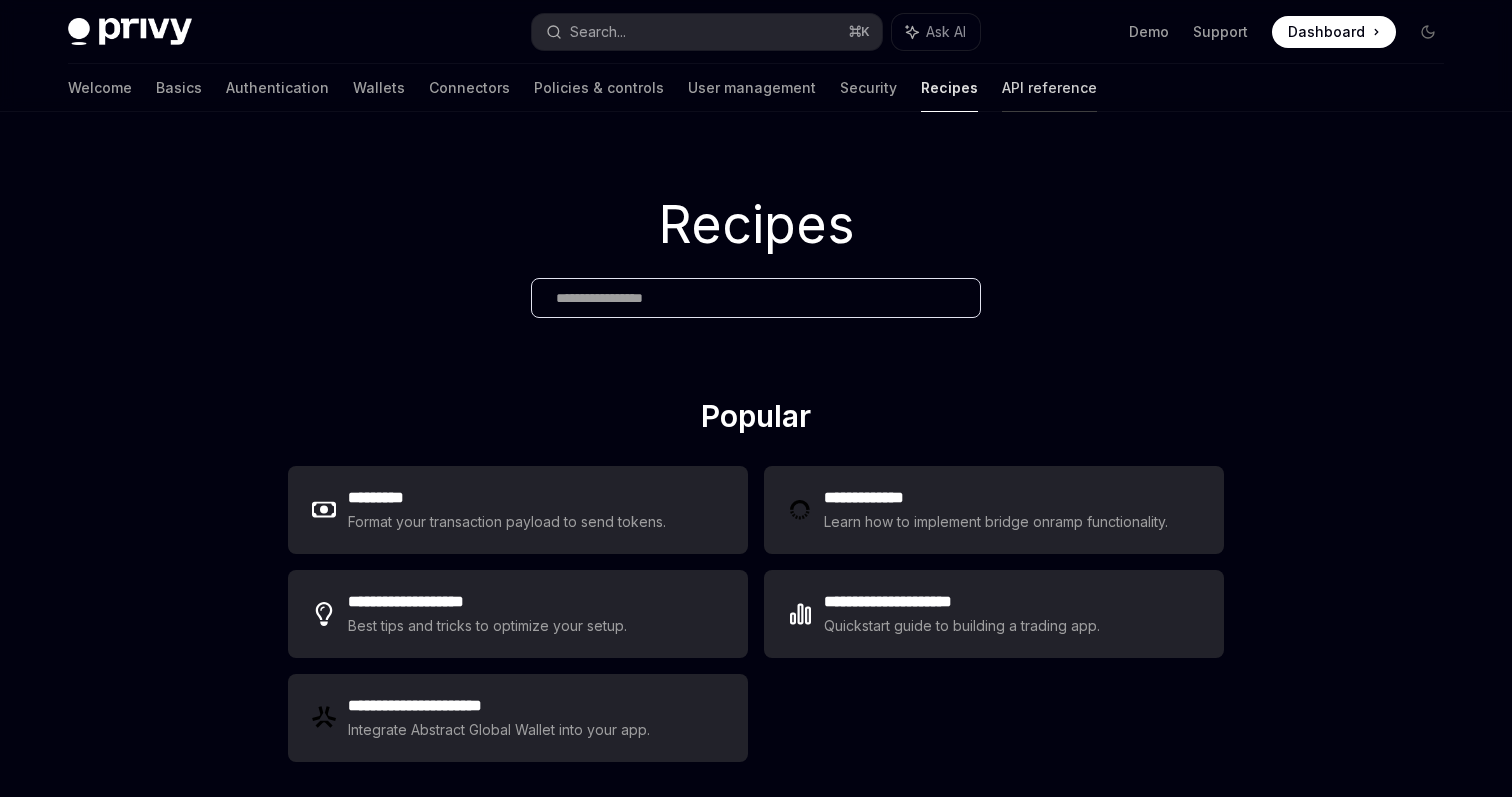 click on "API reference" at bounding box center (1049, 88) 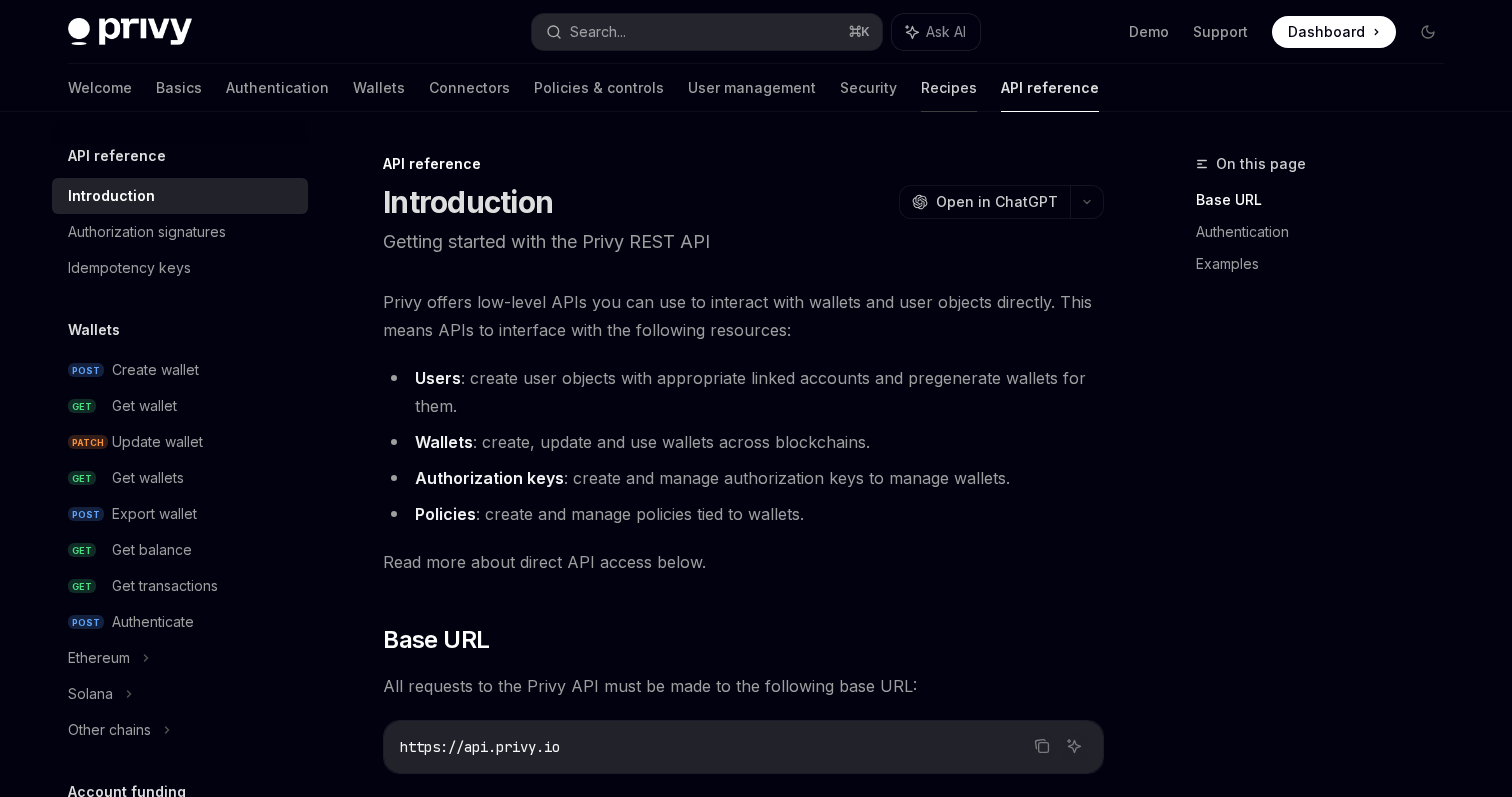 click on "Recipes" at bounding box center [949, 88] 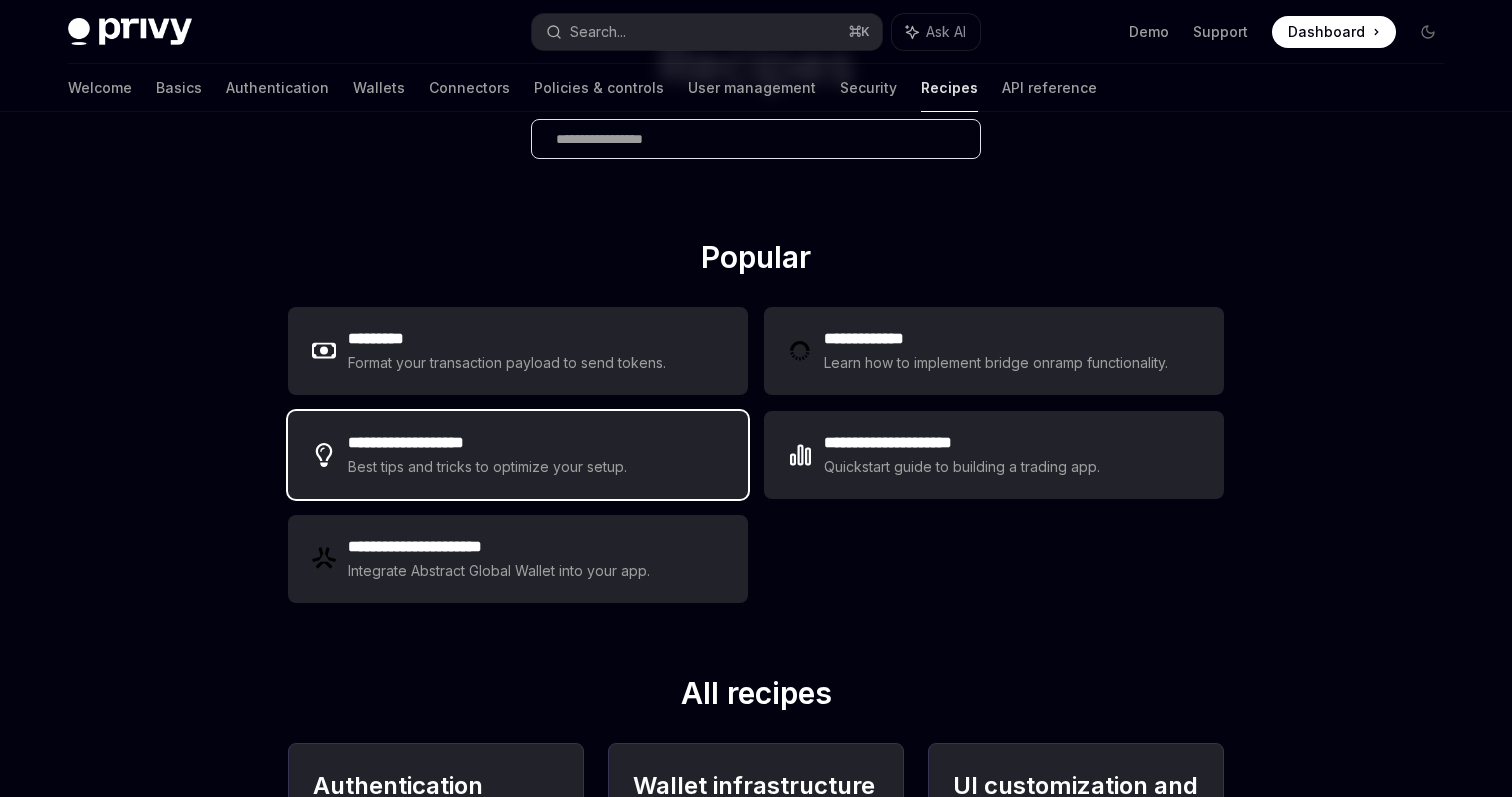 scroll, scrollTop: 180, scrollLeft: 0, axis: vertical 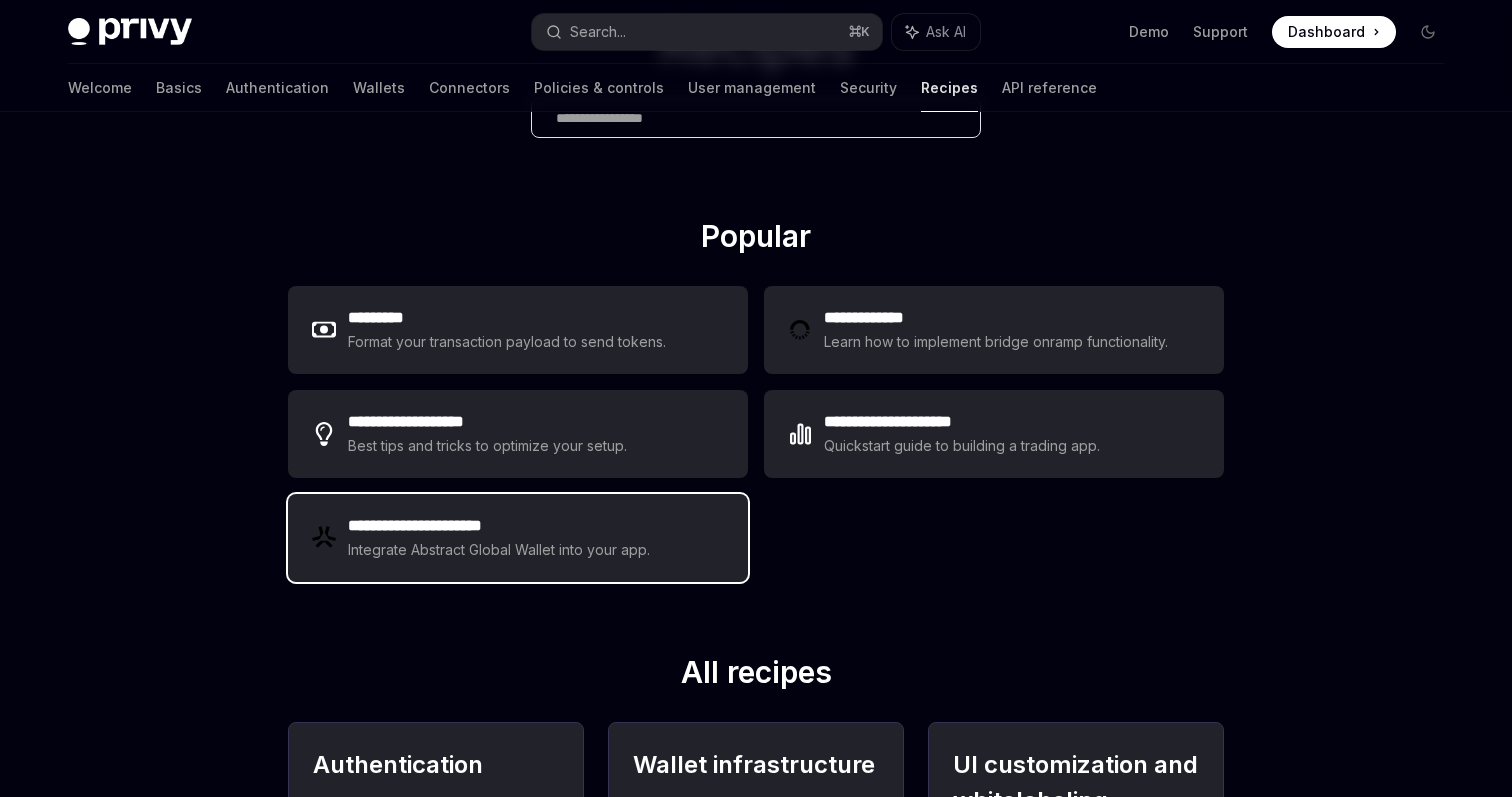 click on "Integrate Abstract Global Wallet into your app." at bounding box center (500, 550) 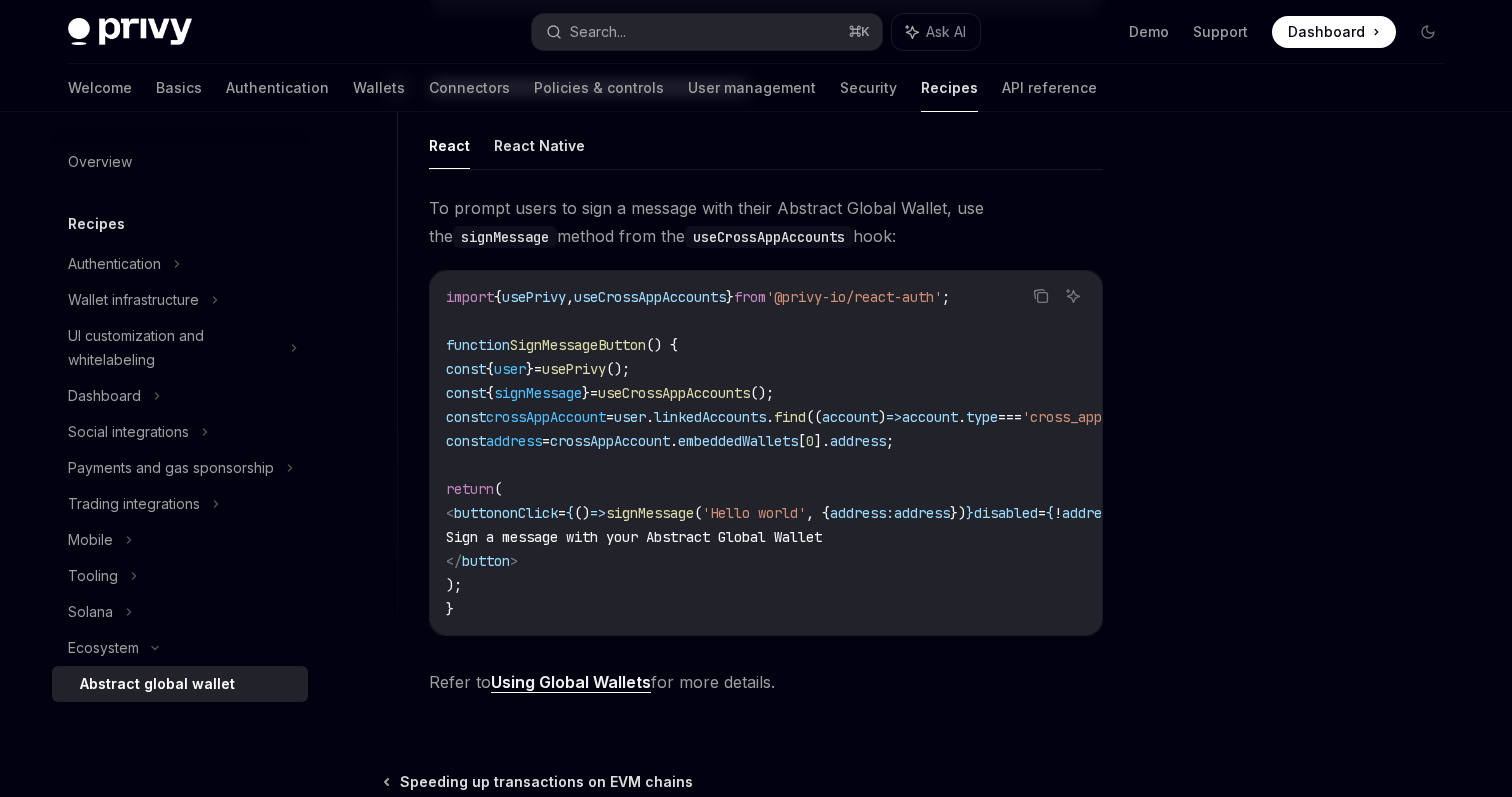 scroll, scrollTop: 1348, scrollLeft: 0, axis: vertical 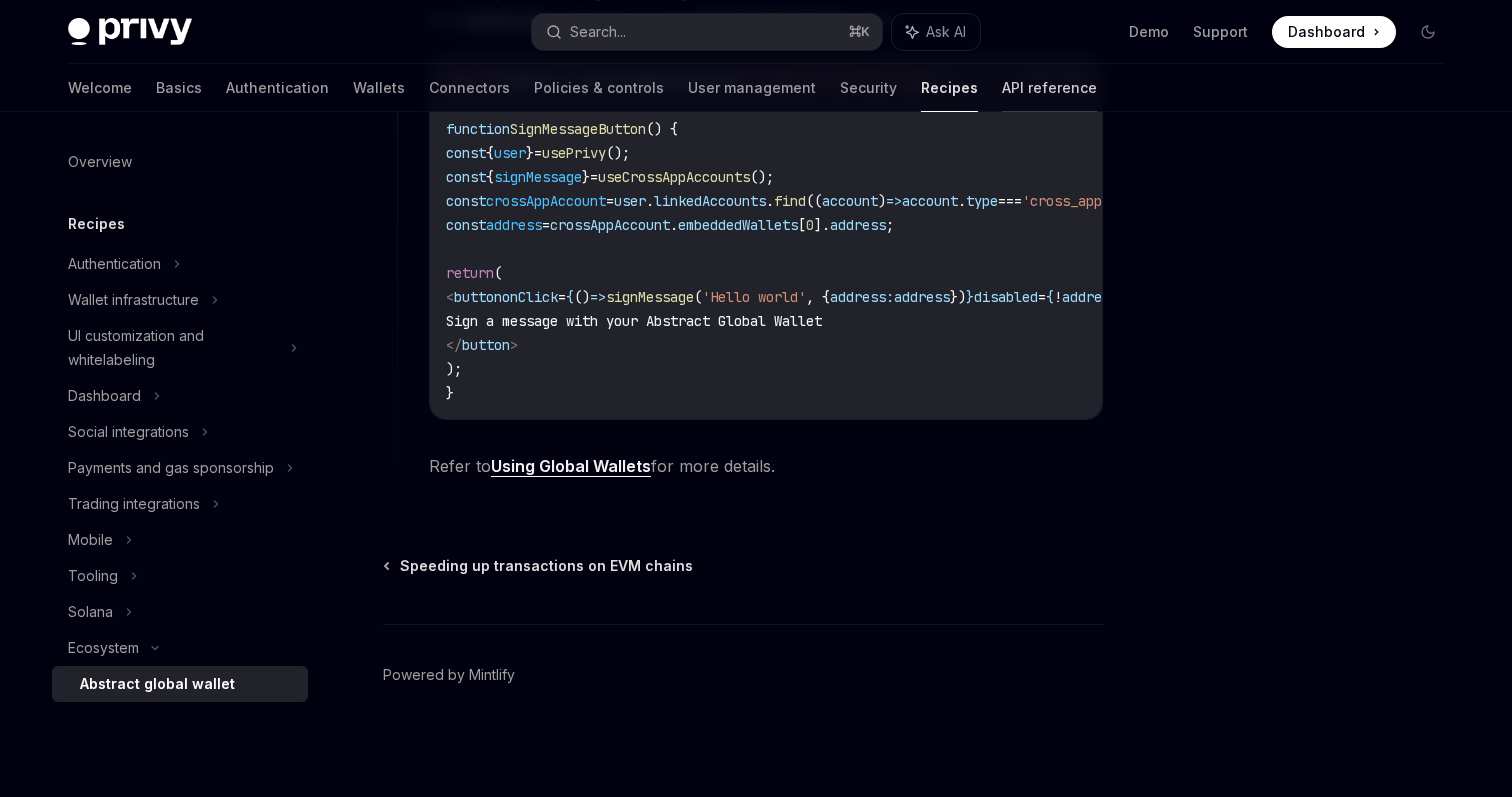 click on "API reference" at bounding box center (1049, 88) 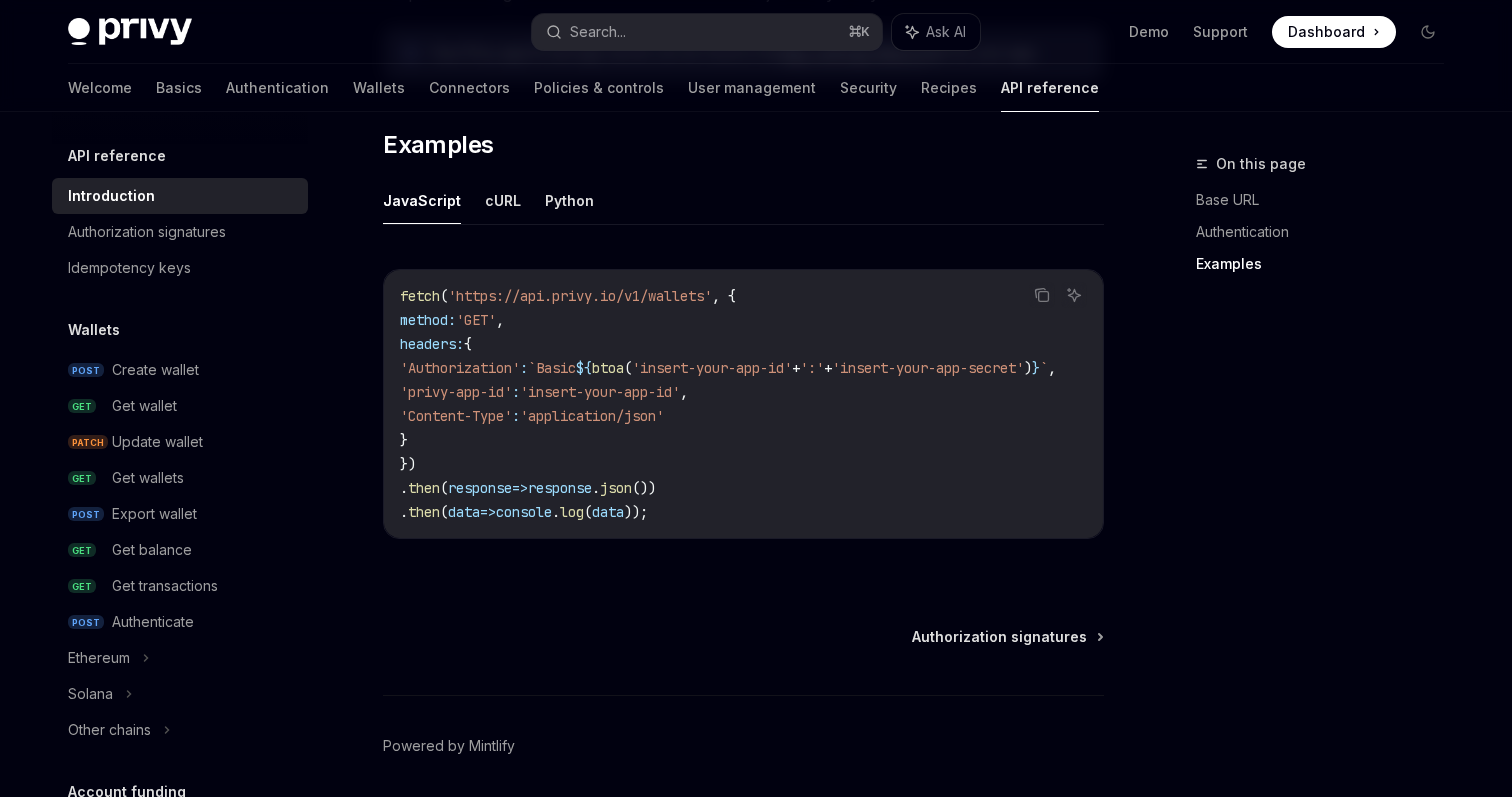 scroll, scrollTop: 1326, scrollLeft: 0, axis: vertical 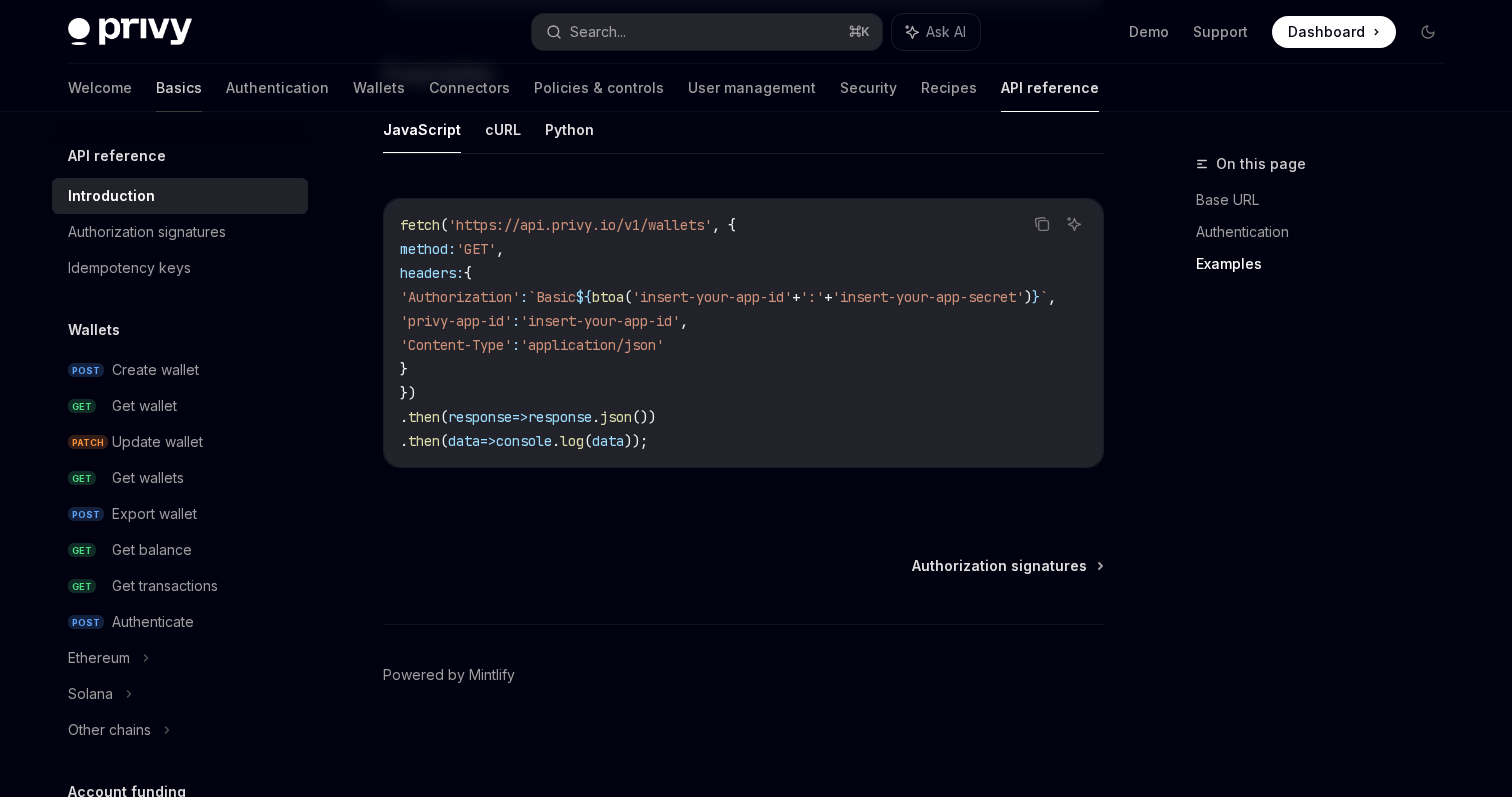 click on "Basics" at bounding box center [179, 88] 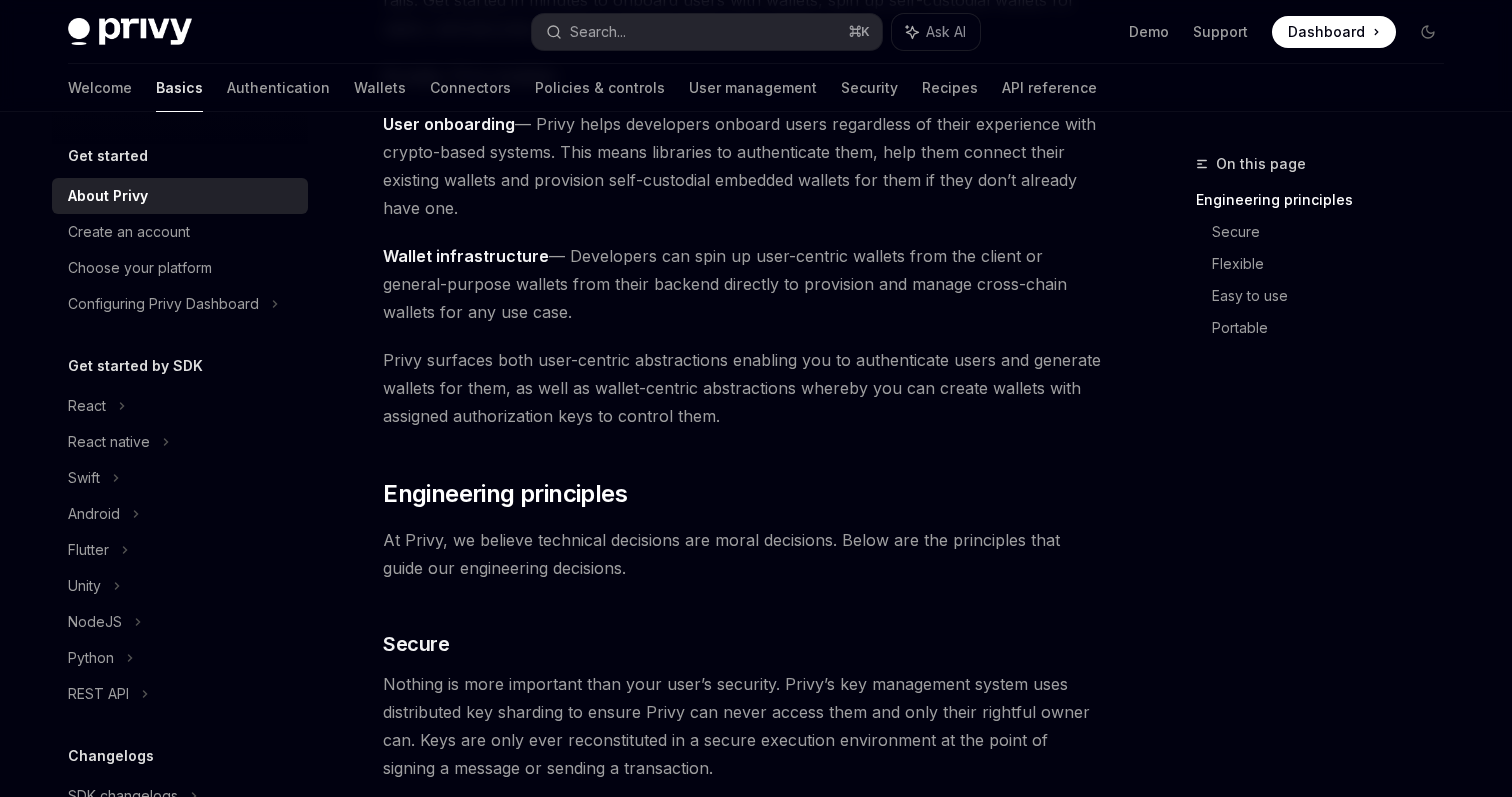 scroll, scrollTop: 0, scrollLeft: 0, axis: both 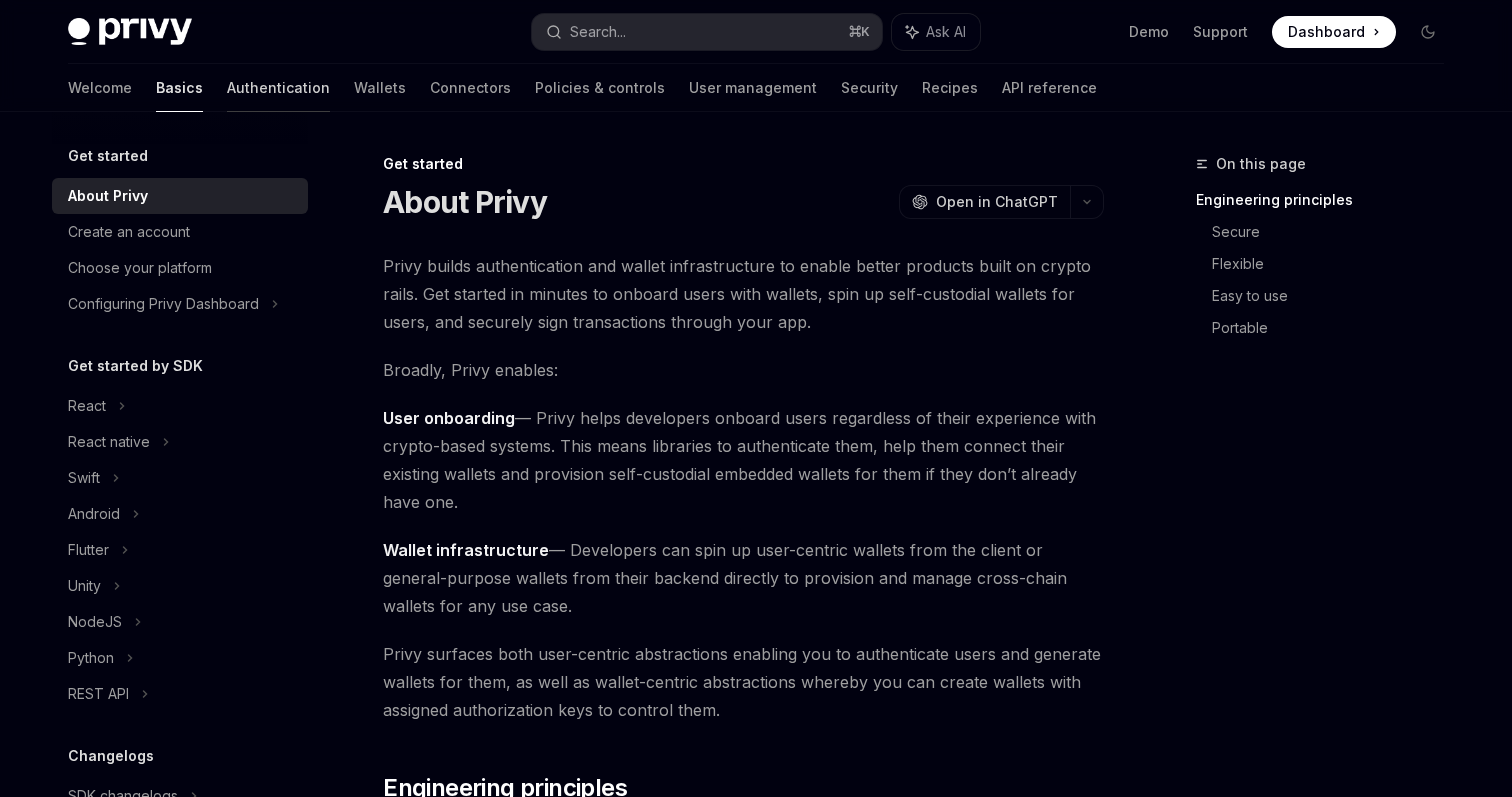 click on "Authentication" at bounding box center (278, 88) 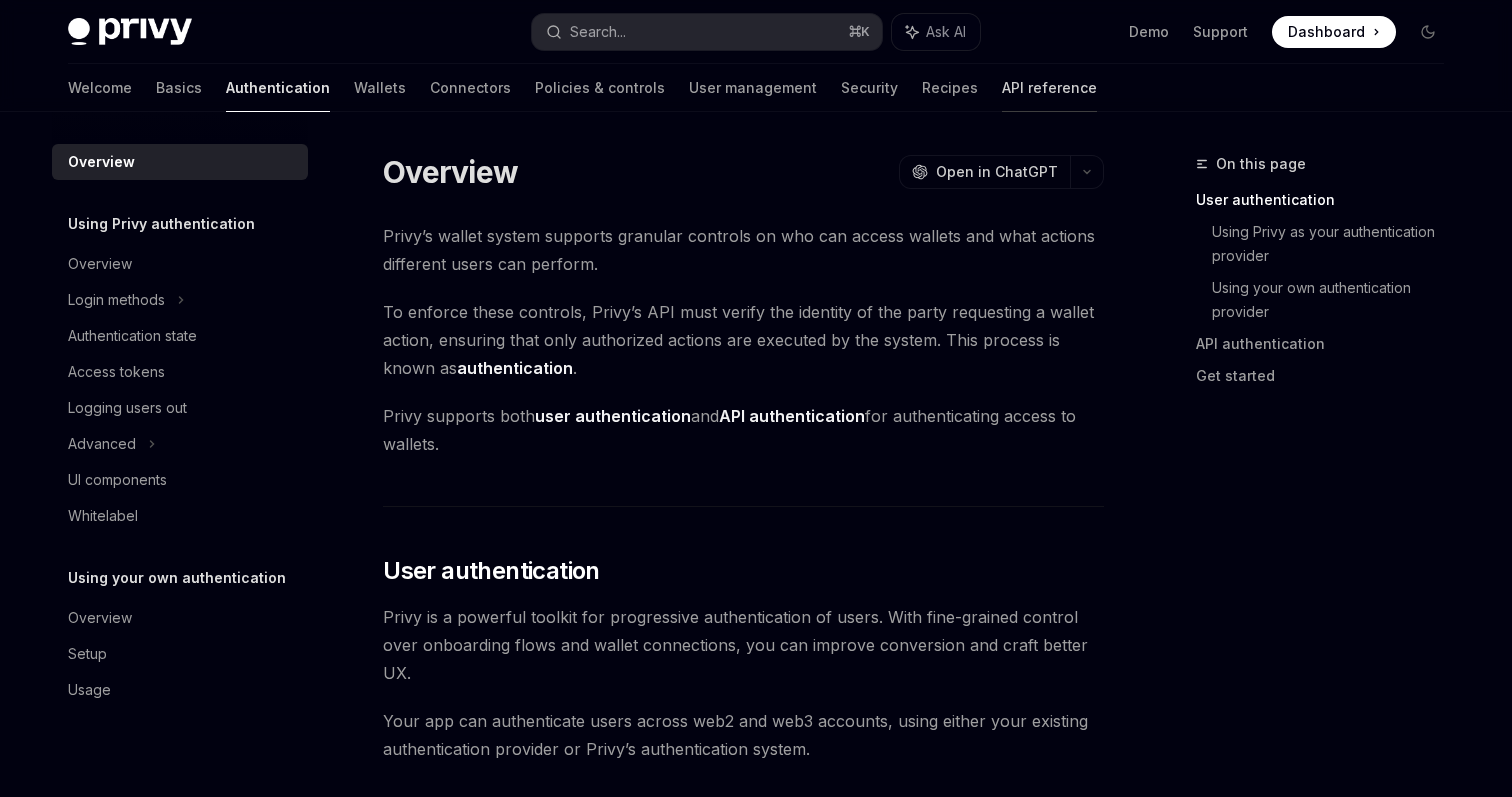 click on "API reference" at bounding box center (1049, 88) 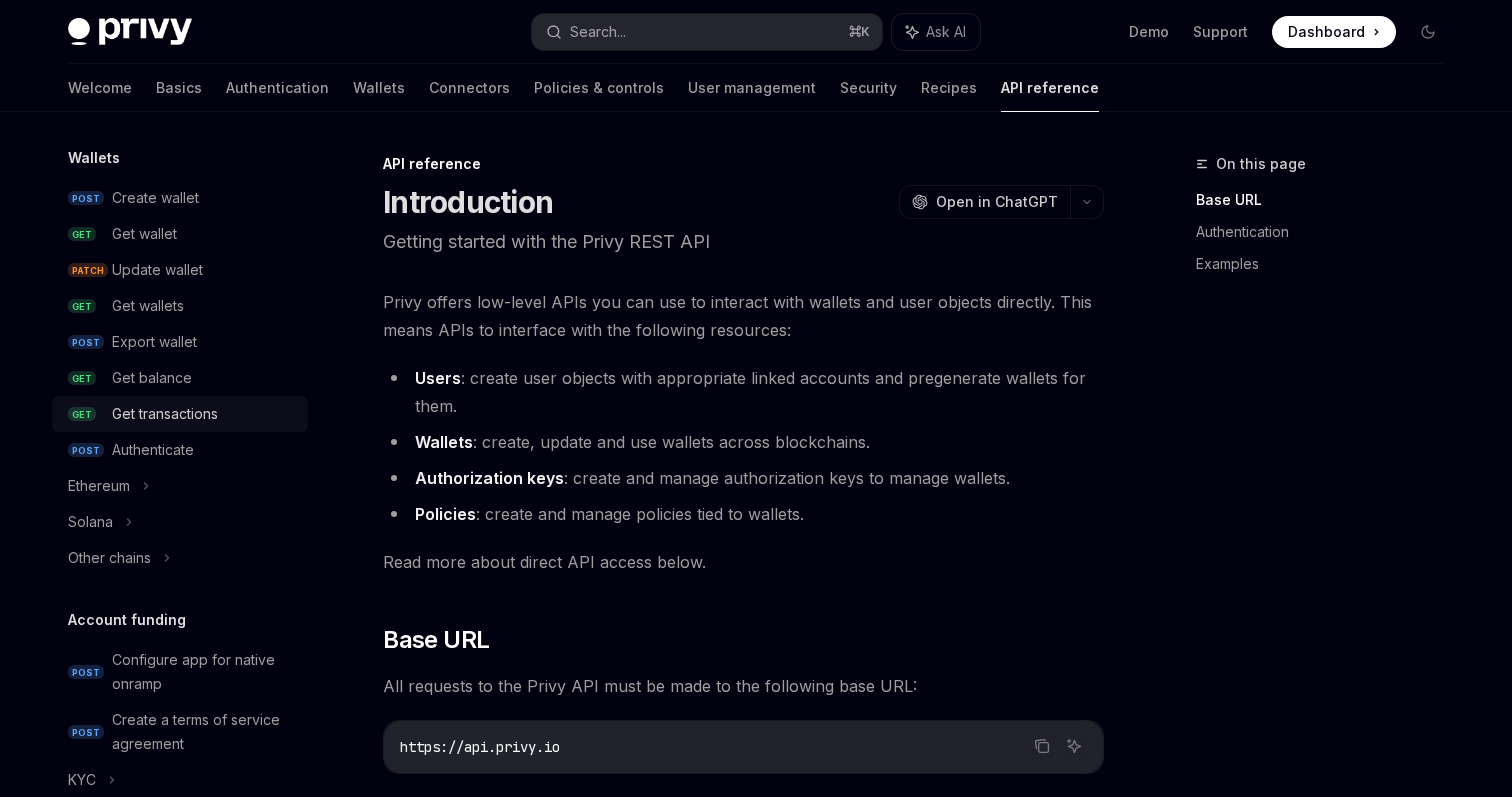 scroll, scrollTop: 0, scrollLeft: 0, axis: both 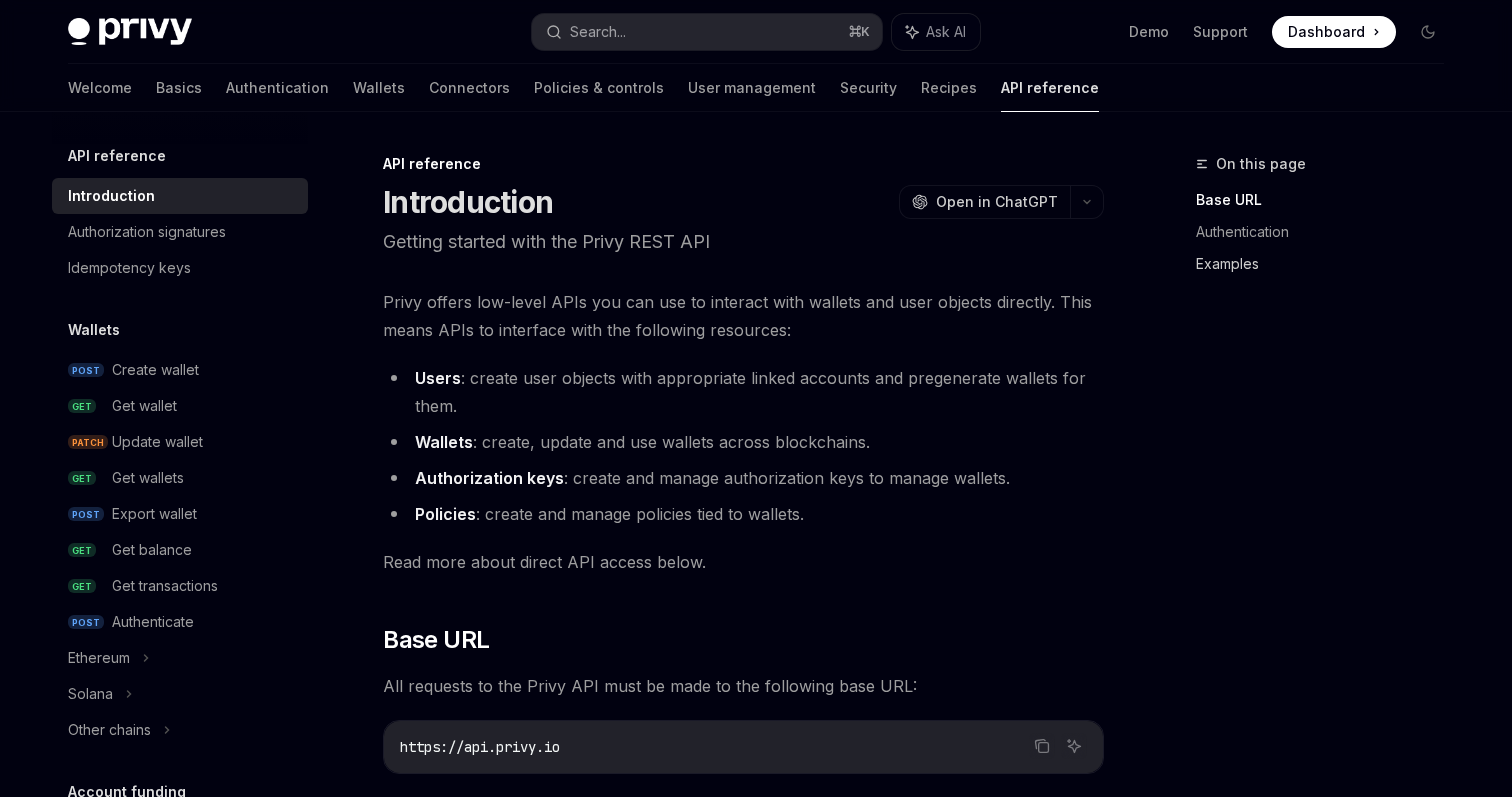 click on "Examples" at bounding box center [1328, 264] 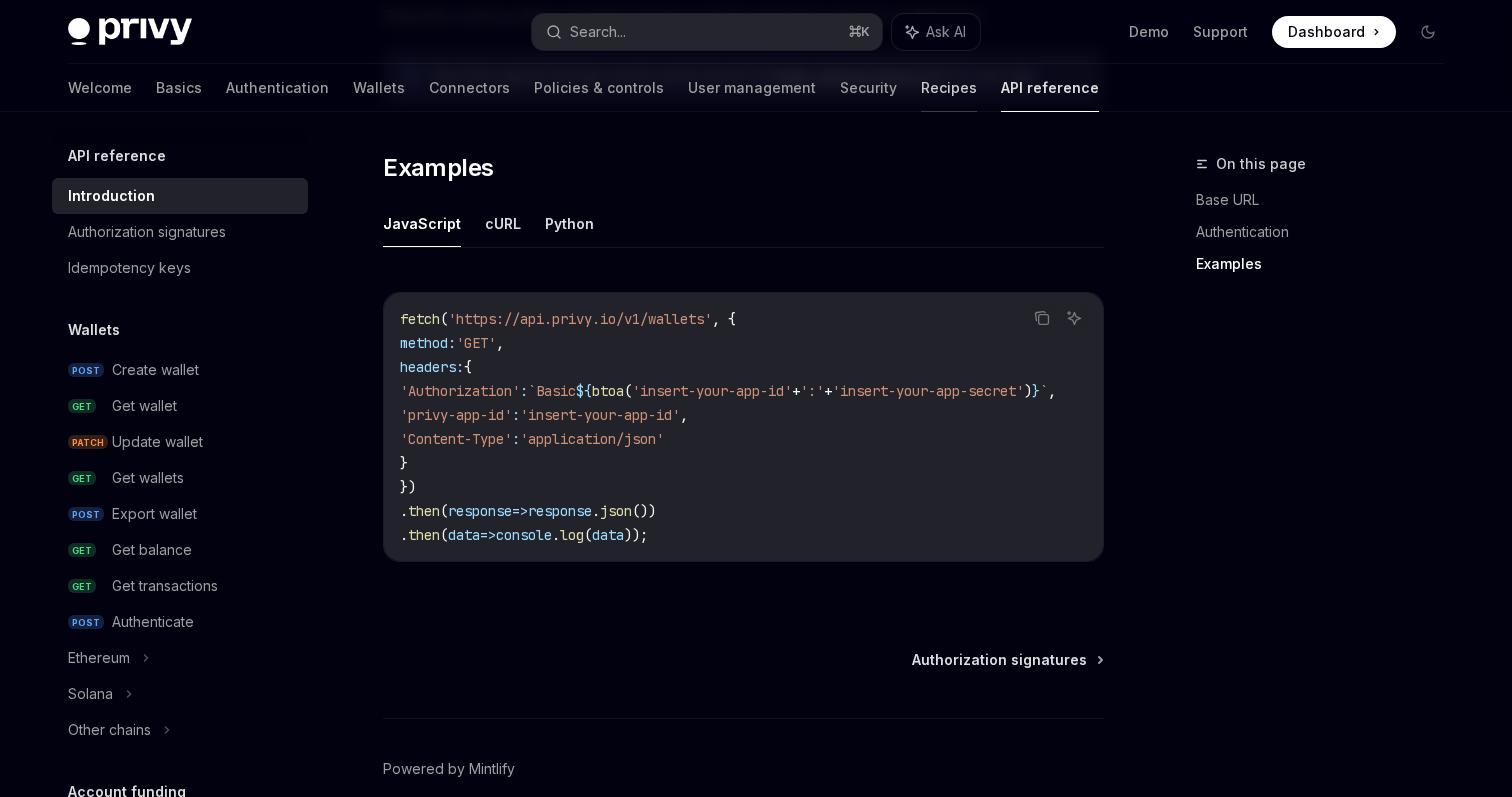 click on "Recipes" at bounding box center (949, 88) 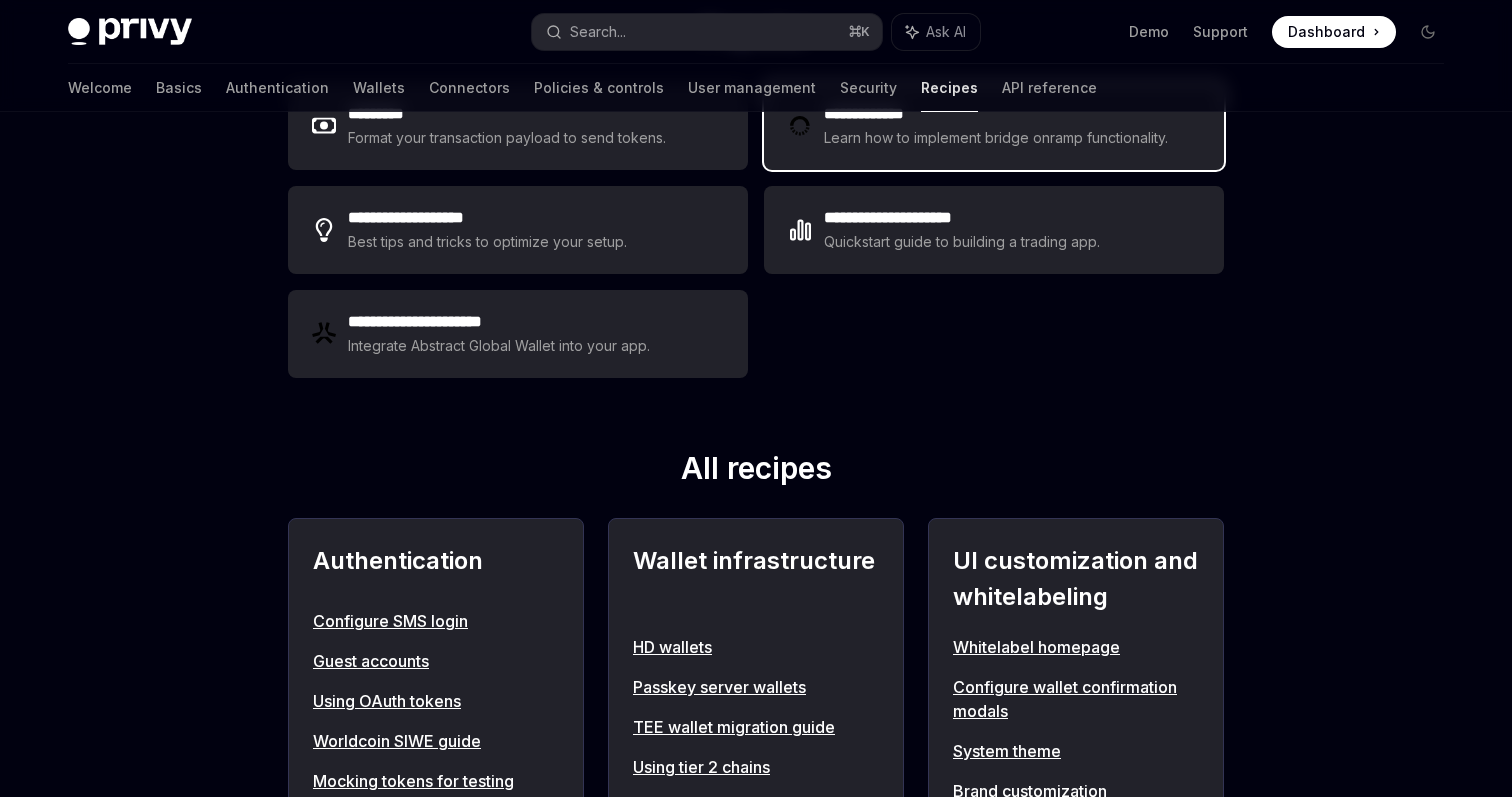 scroll, scrollTop: 389, scrollLeft: 0, axis: vertical 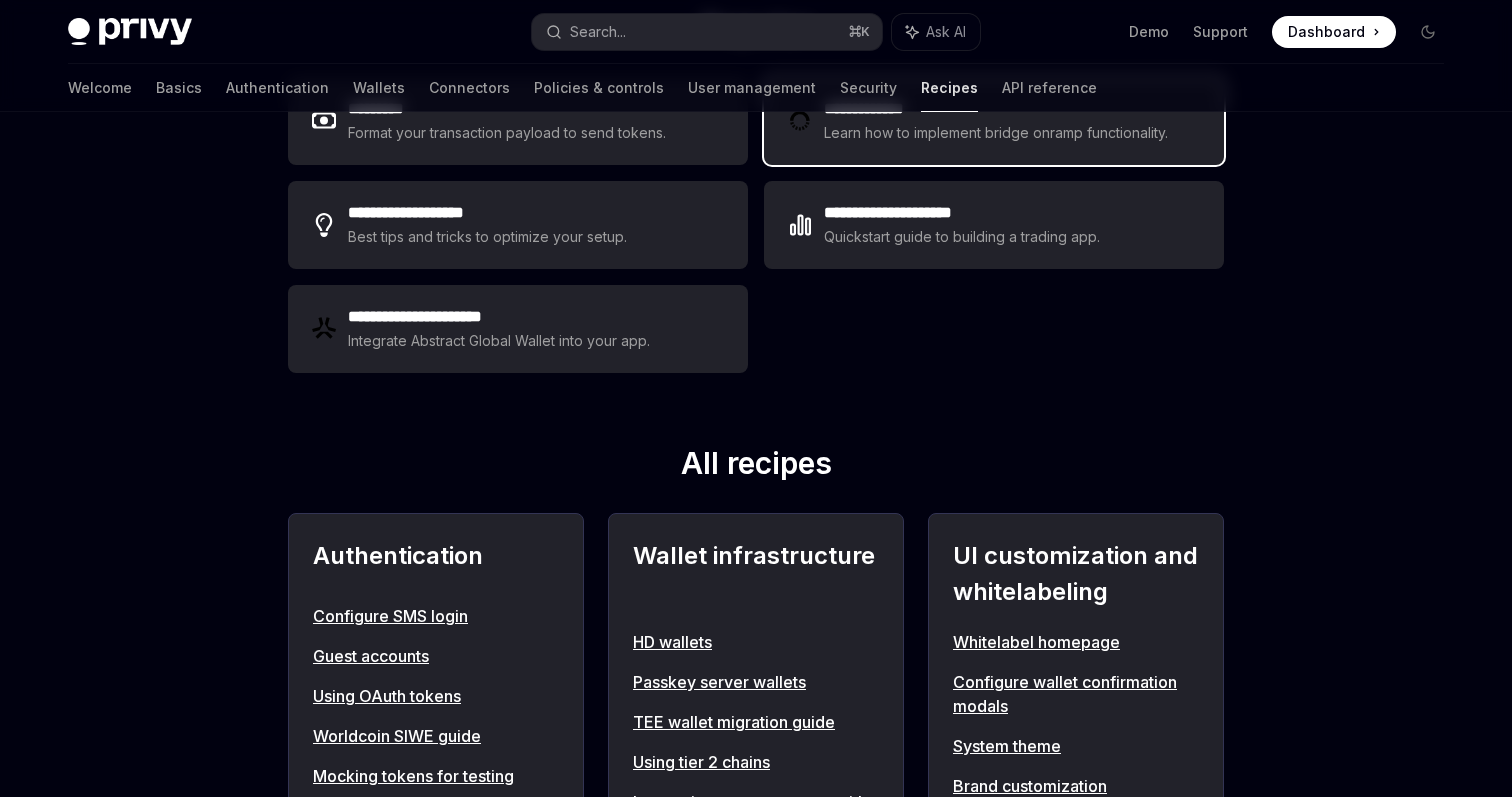 click on "**********" at bounding box center (994, 121) 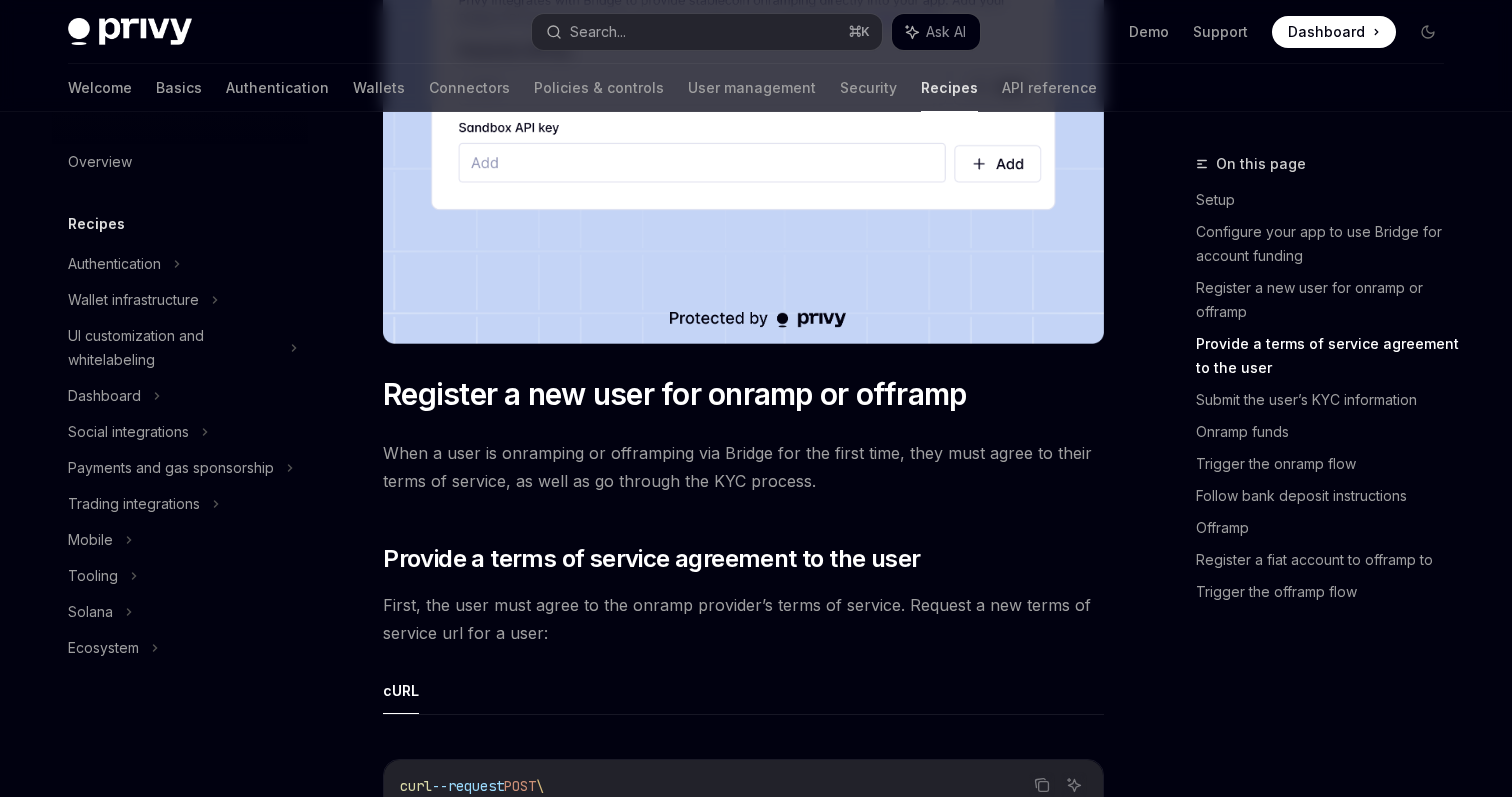 scroll, scrollTop: 1042, scrollLeft: 0, axis: vertical 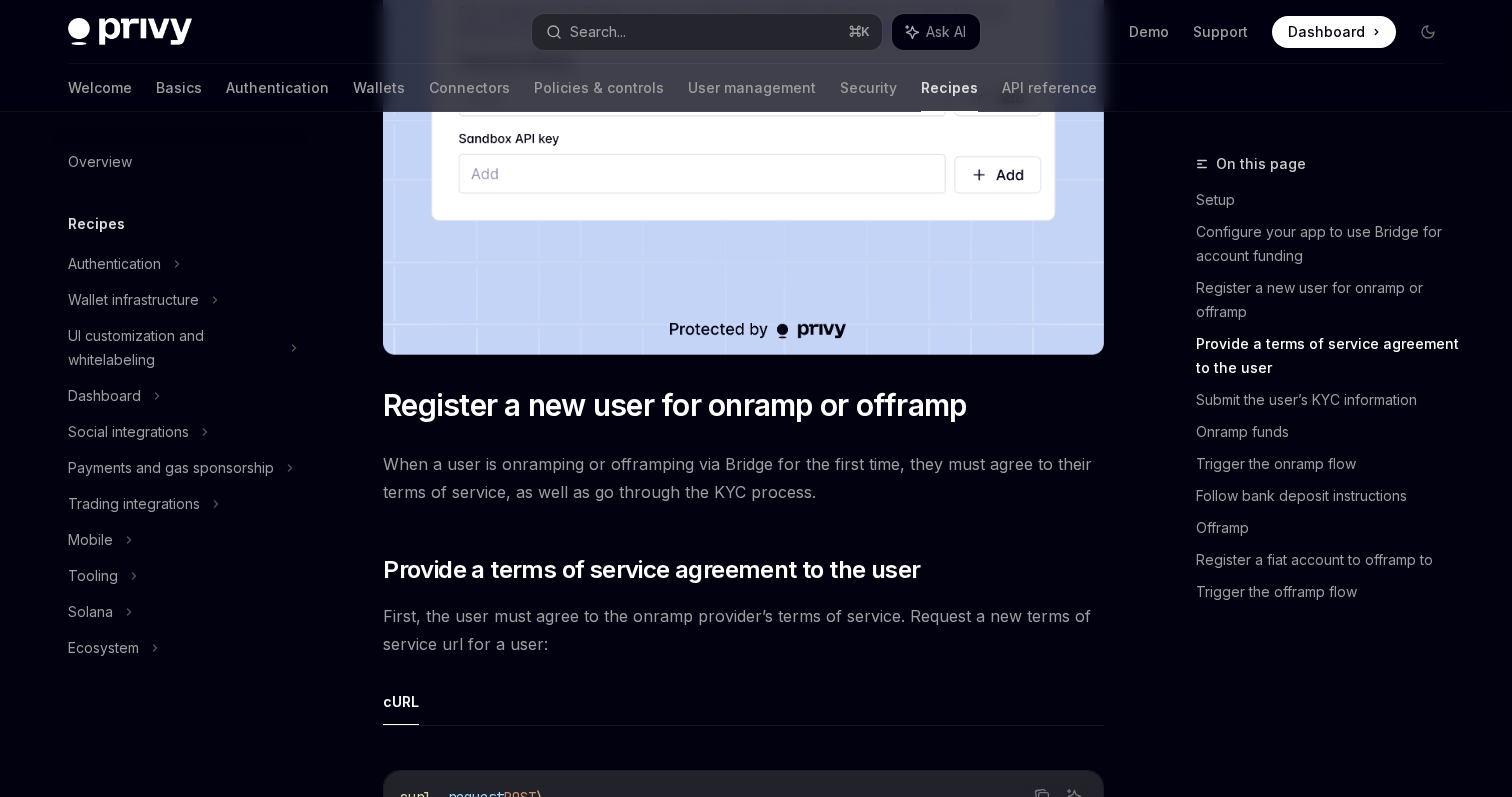 click on "Privy enables programmable account funding via bank transfer by natively integrating Bridge directly within Privy’s API. This recipe details how your app can use Privy to provide a seamless, customizable fiat/crypto conversion experience for your users.
Using Privy’s APIs, you can:
Link a Privy user with a Bridge customer account and their external bank accounts
Onramp (convert fiat to crypto)
Offramp (convert crypto to fiat)
Switch between Bridge sandbox and production environments
​ Setup
​ Configure your app to use Bridge for account funding
If you don’t already have a Bridge account, request access at  Bridge  and get Bridge API keys.
Then, turn on the bank transfer method on the  Integrations page  in the Privy dashboard.
Enter your Bridge API keys when prompted, and save.
​ Register a new user for onramp or offramp
When a user is onramping or offramping via Bridge for the first time, they must agree to their terms of service, as well as go through the KYC process." at bounding box center [743, 2840] 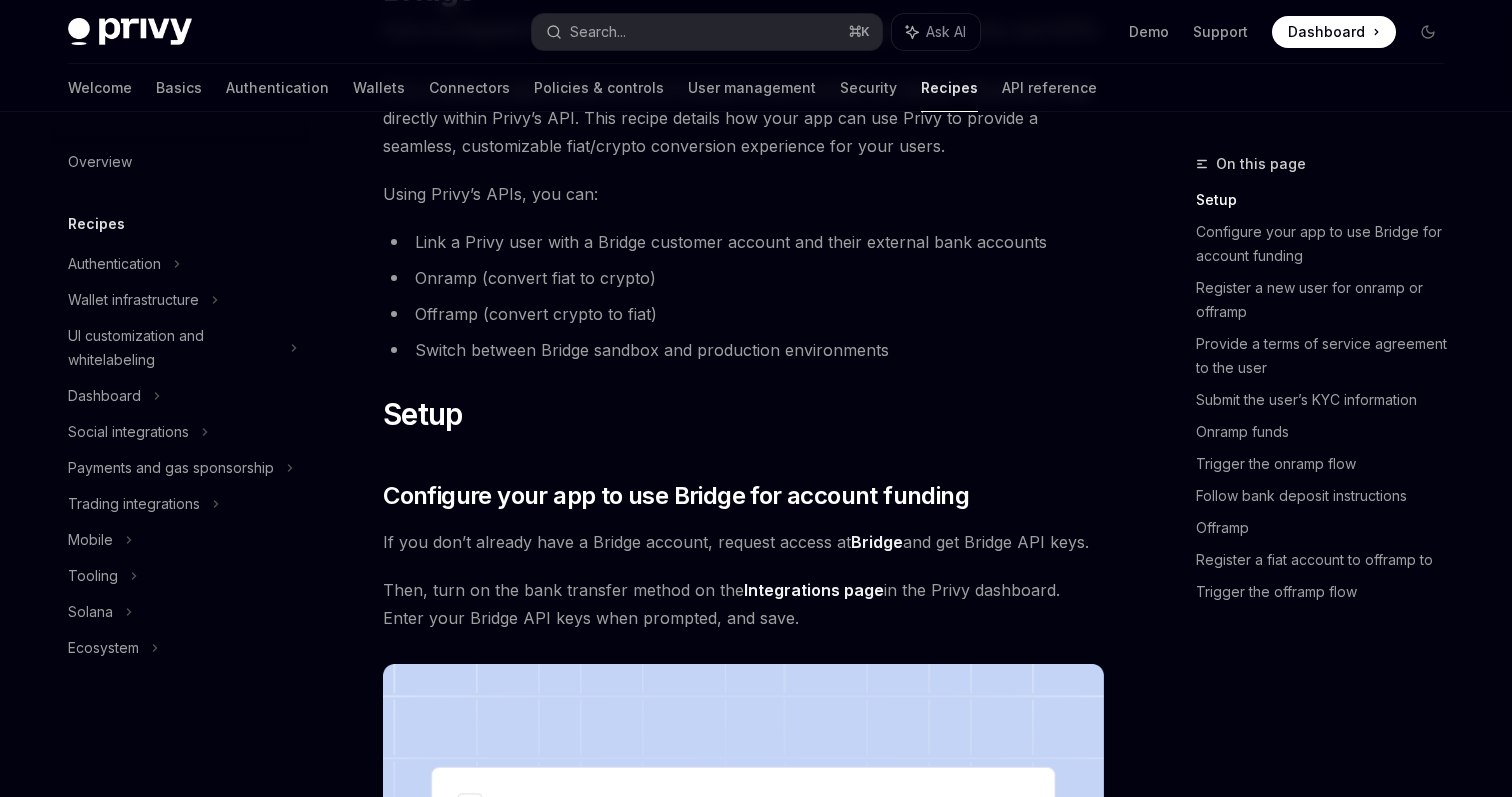 scroll, scrollTop: 219, scrollLeft: 0, axis: vertical 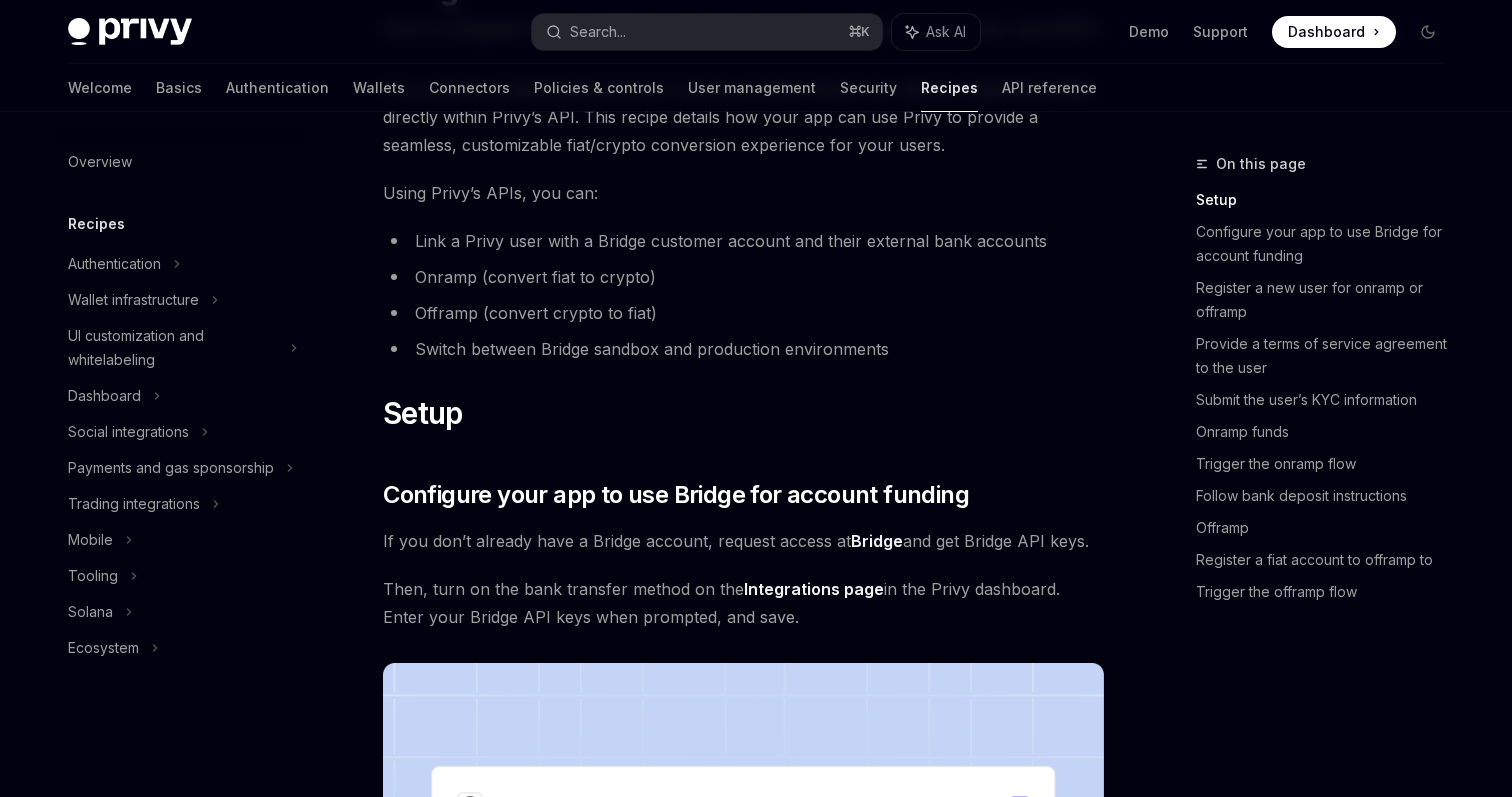 click on "Bridge" at bounding box center (877, 541) 